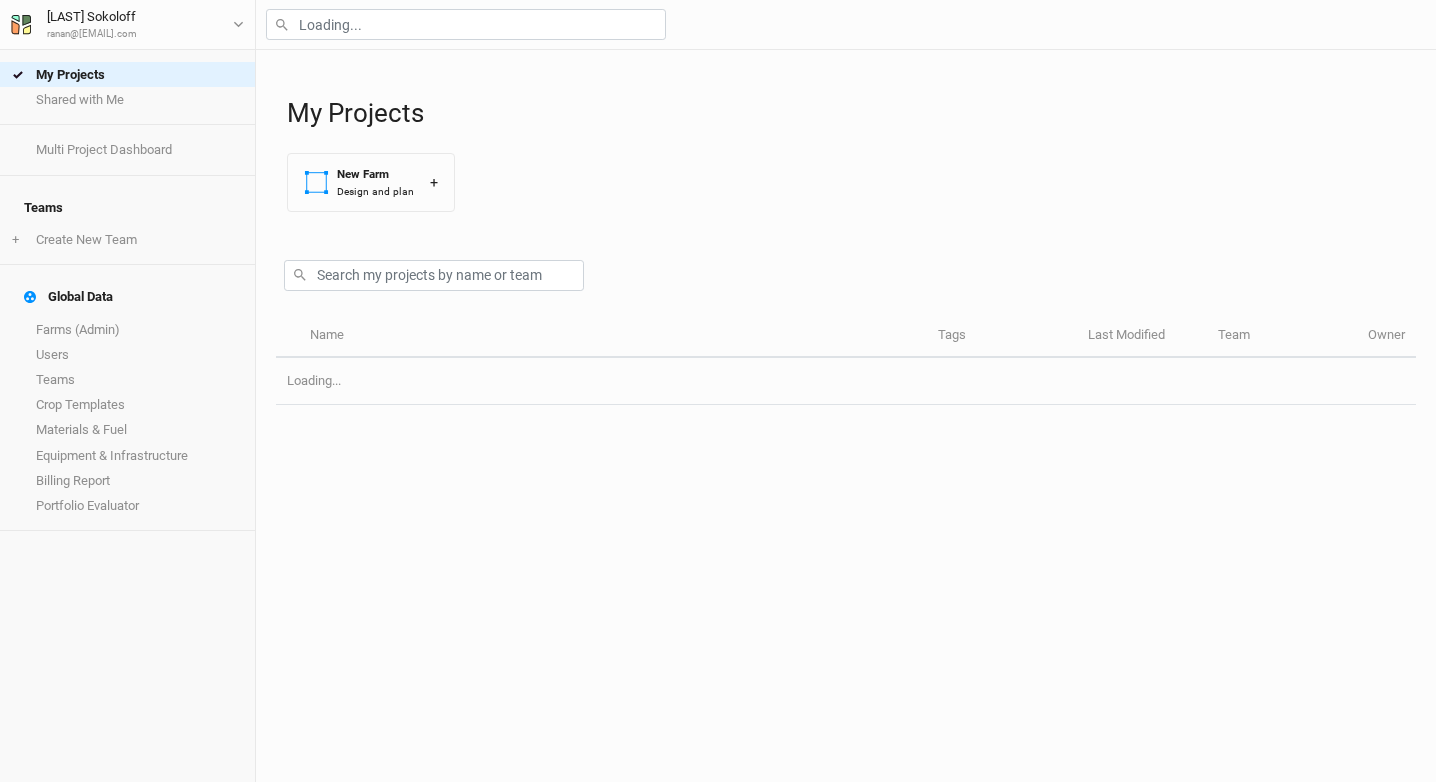 scroll, scrollTop: 0, scrollLeft: 0, axis: both 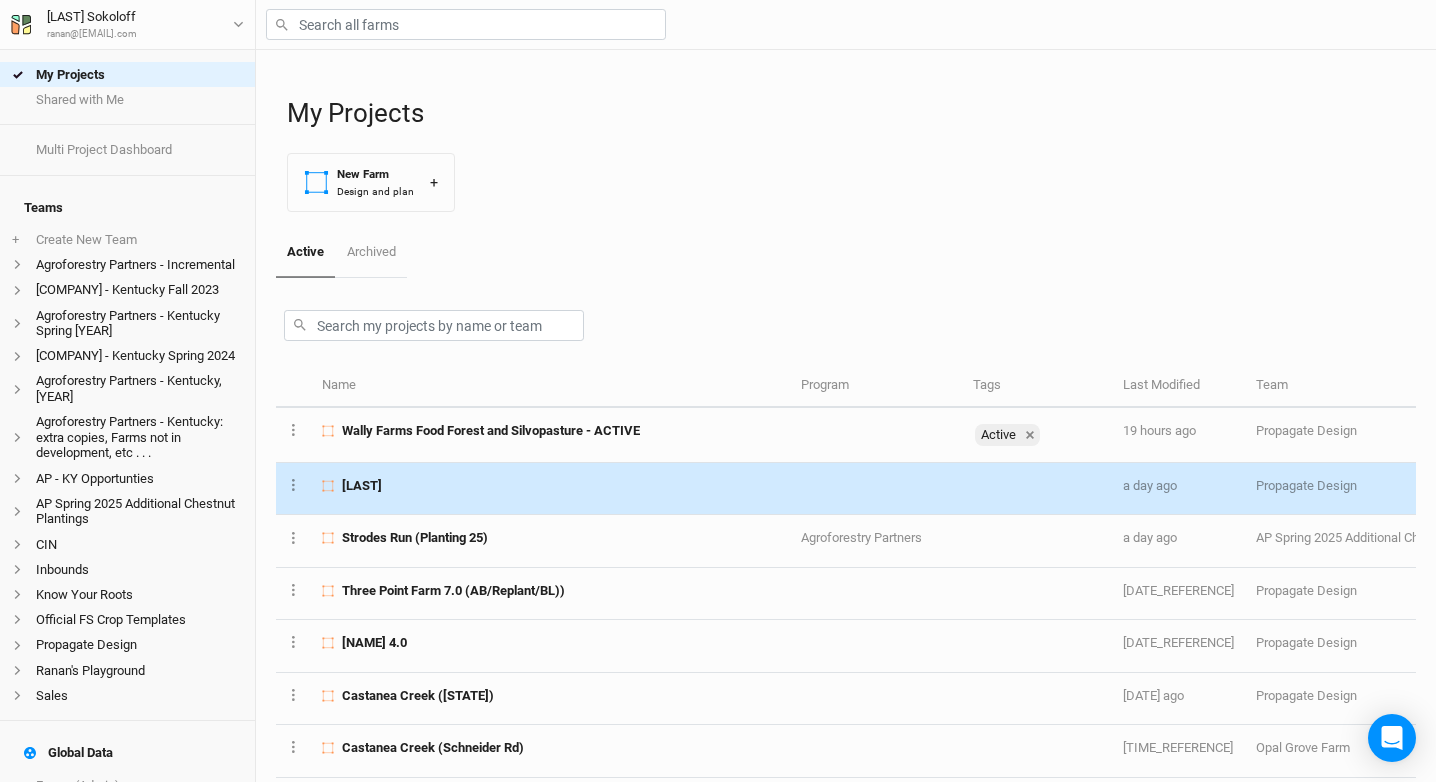 click on "[LAST]" at bounding box center (362, 486) 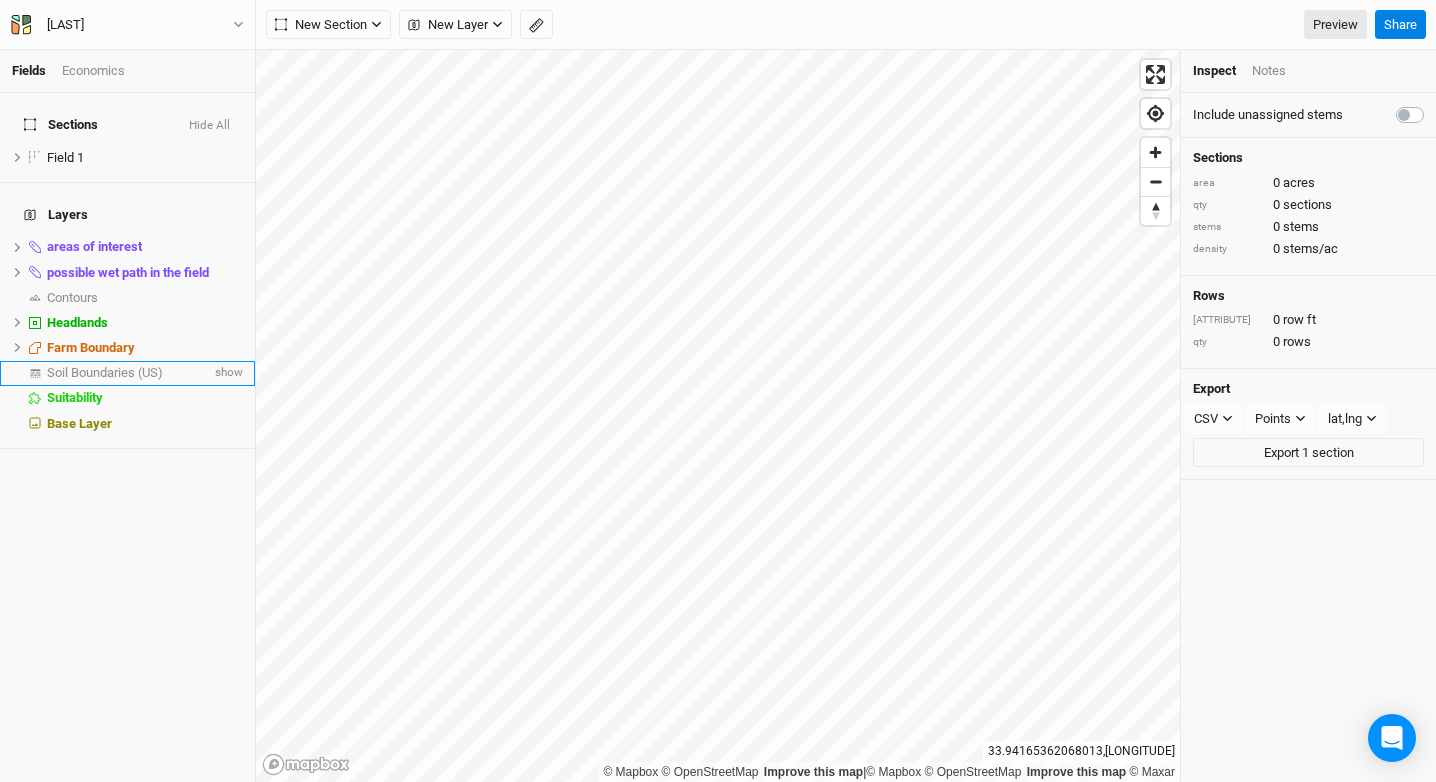 click on "Soil Boundaries (US)" at bounding box center (105, 372) 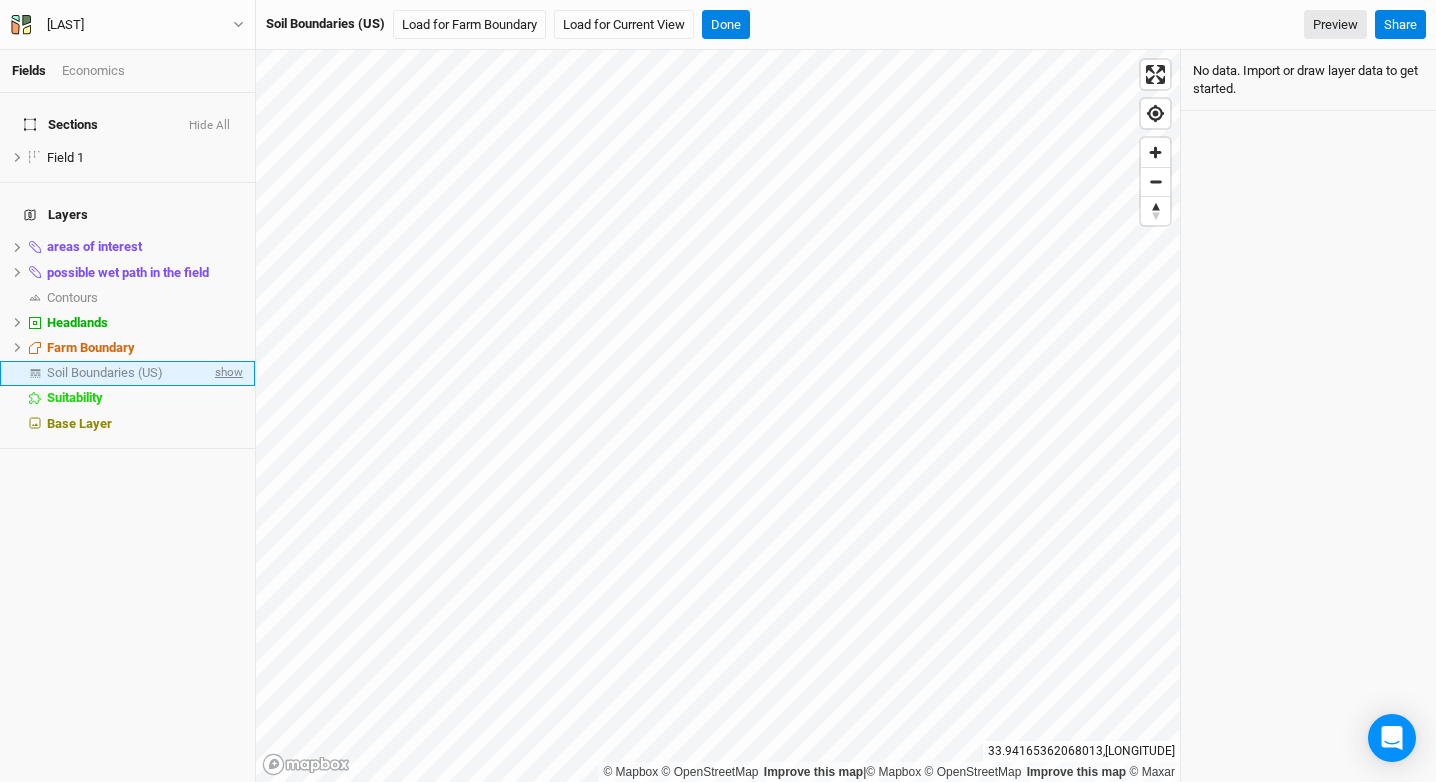 click on "show" at bounding box center [227, 373] 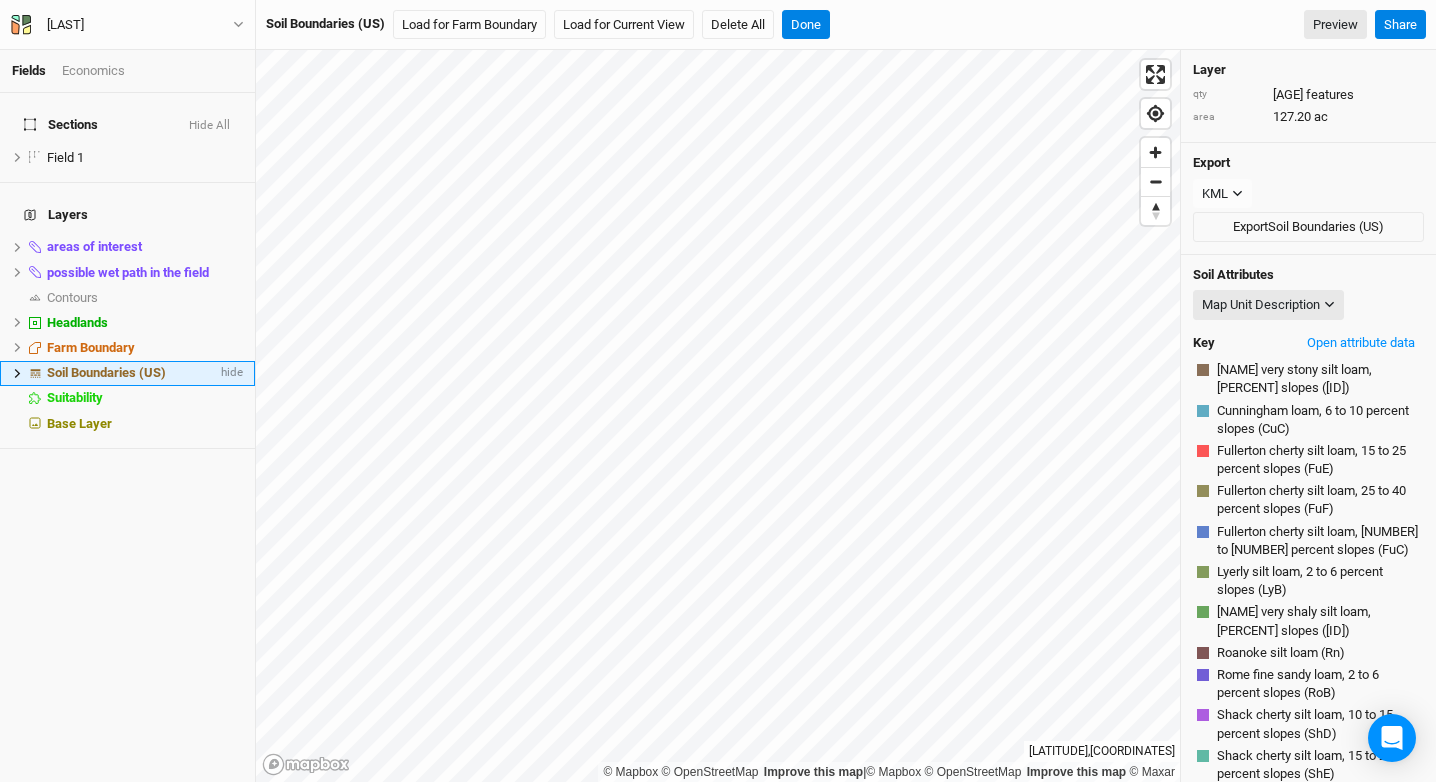 click 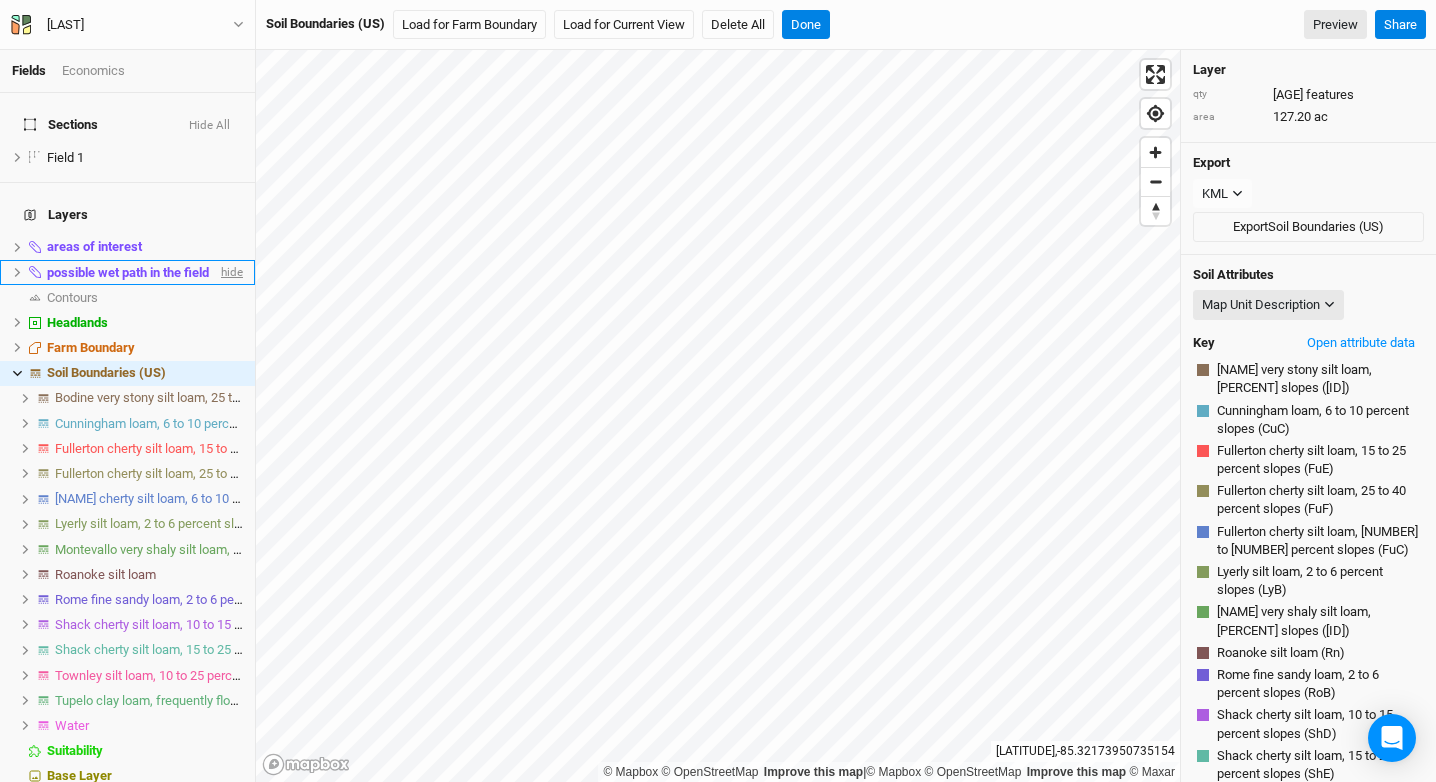 click on "hide" at bounding box center (230, 272) 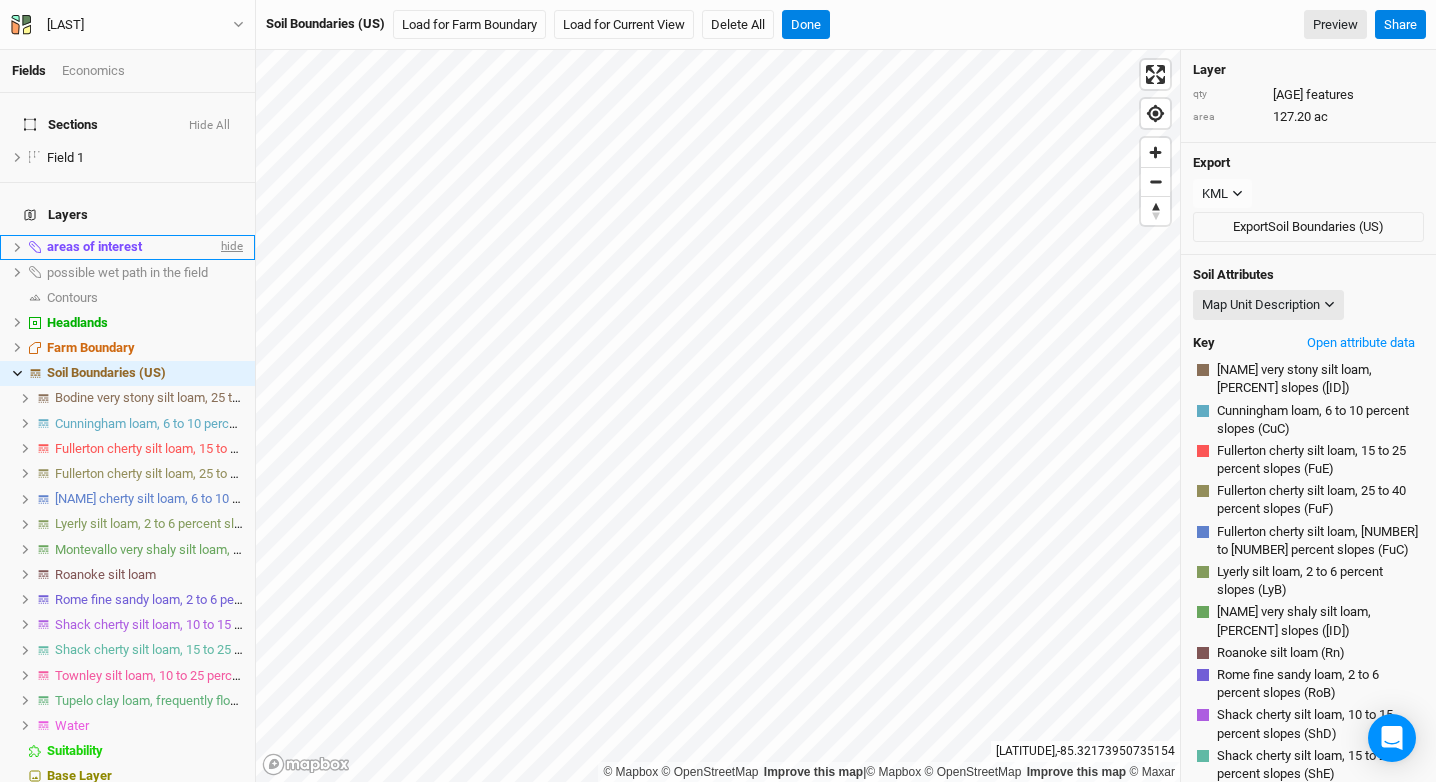 click on "hide" at bounding box center (230, 247) 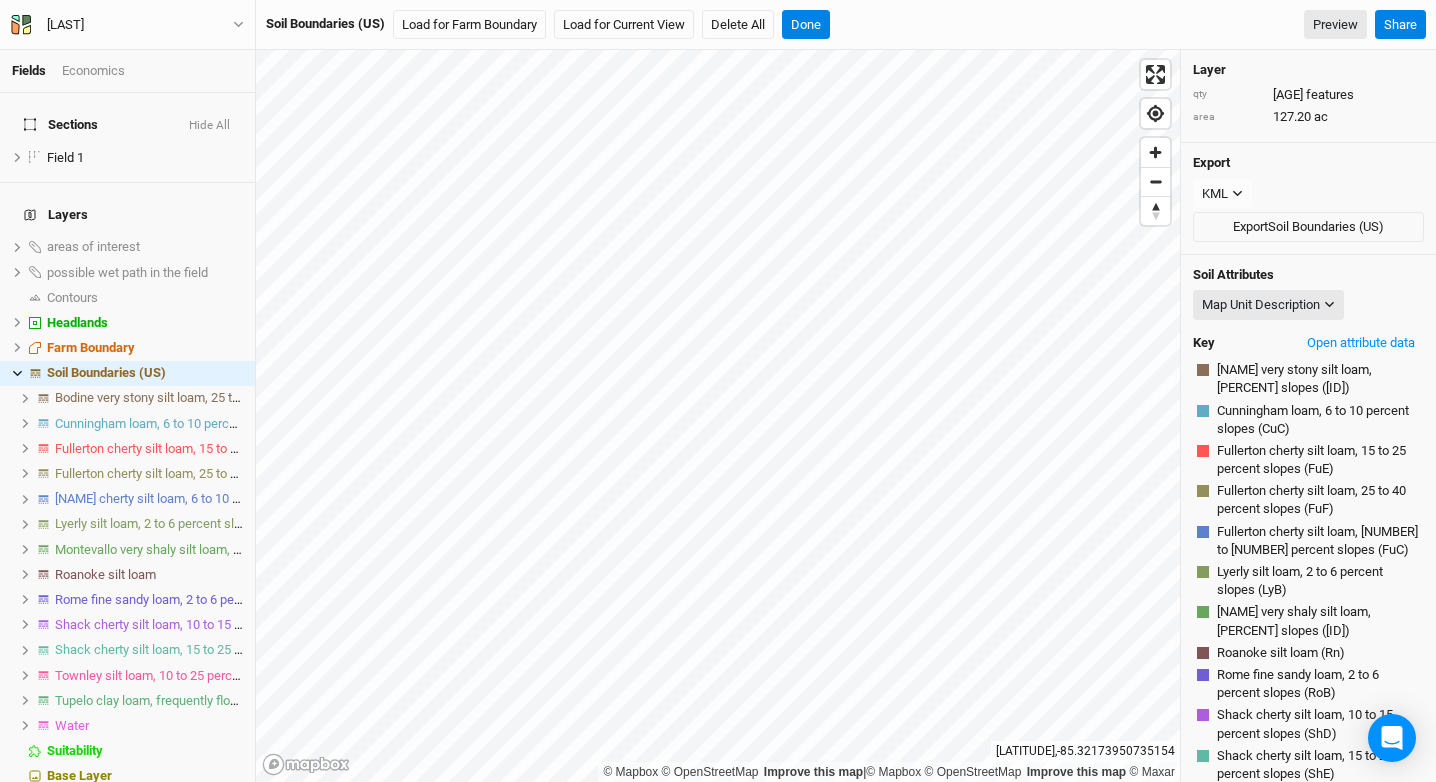click on "Hide All" at bounding box center (209, 126) 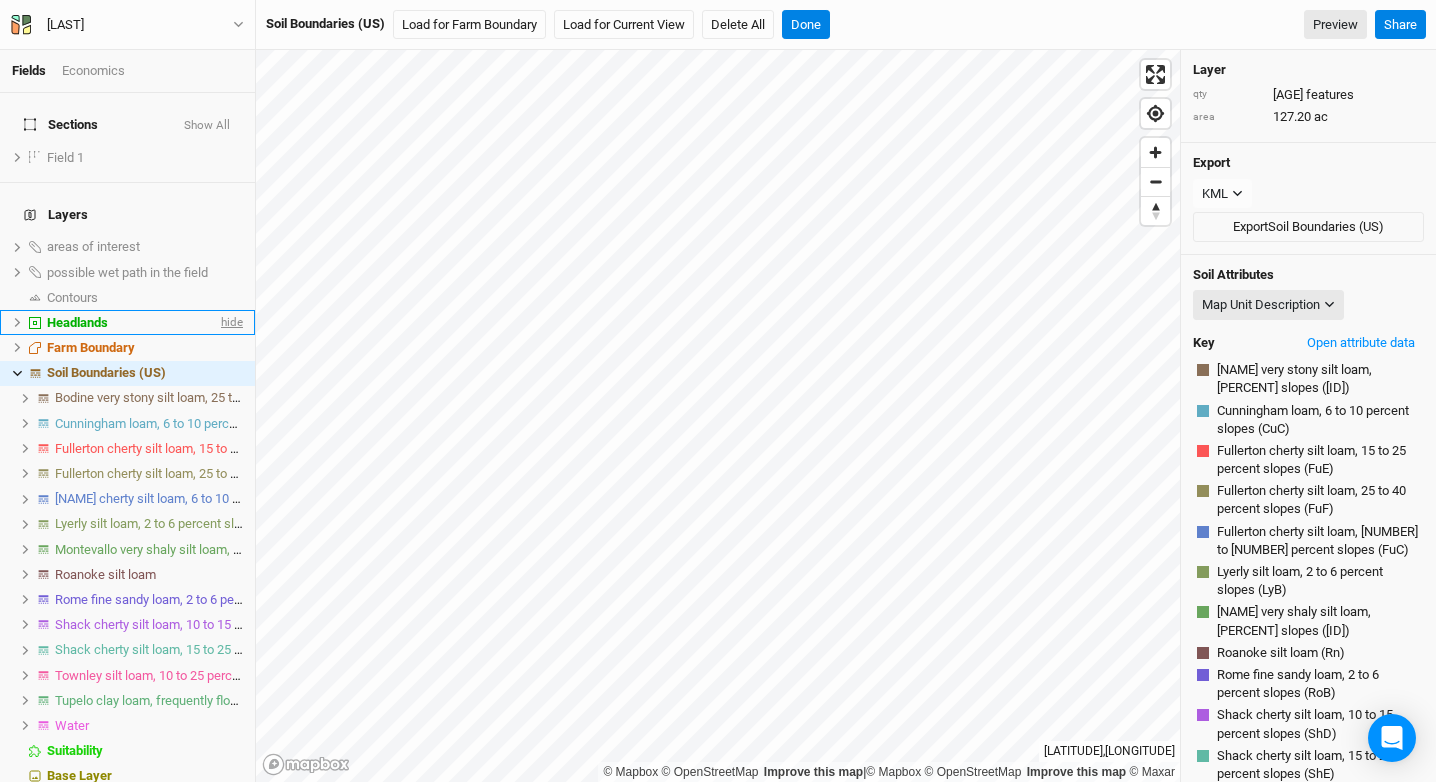 click on "hide" at bounding box center (230, 322) 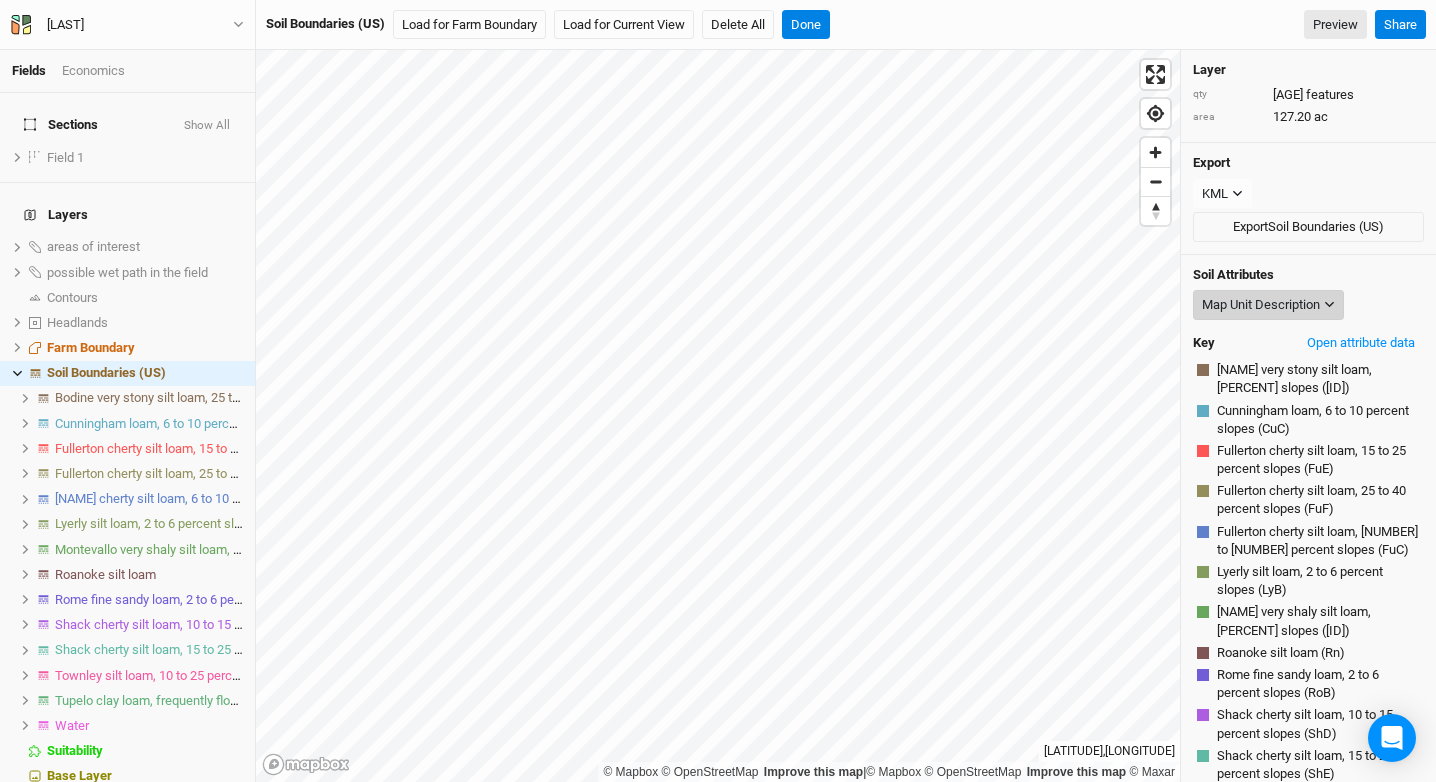 click on "Map Unit Description" at bounding box center [1261, 305] 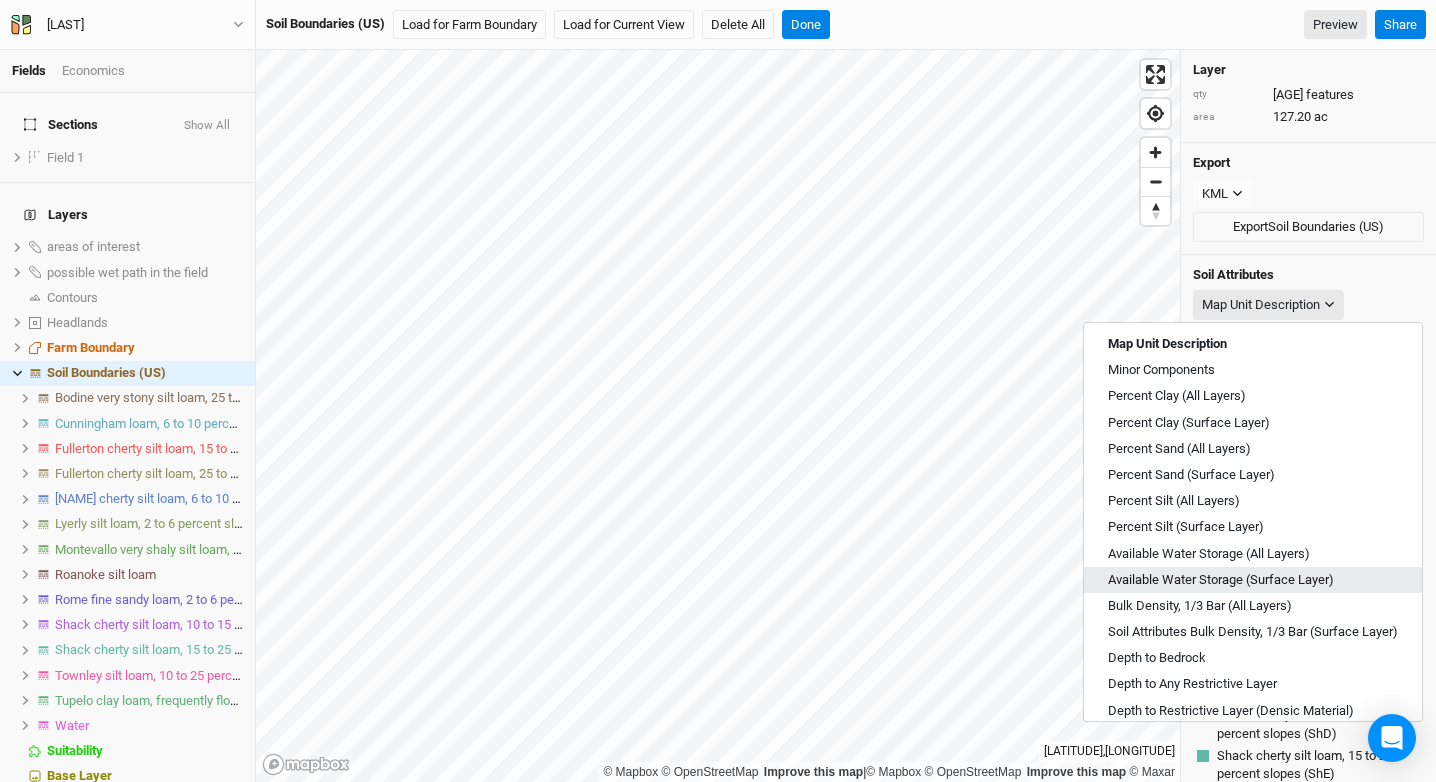 click on "Available Water Storage (Surface Layer)" at bounding box center [1221, 580] 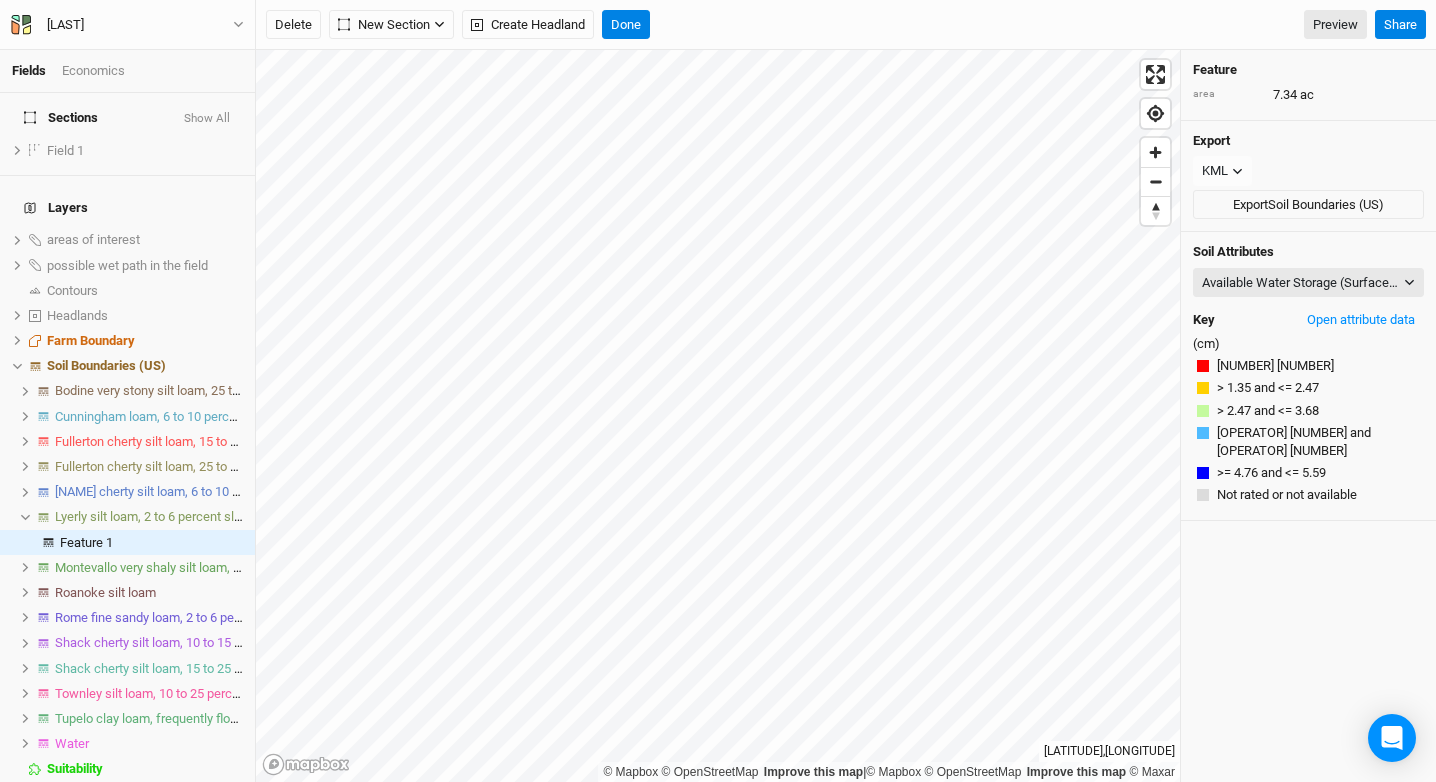 scroll, scrollTop: 8, scrollLeft: 0, axis: vertical 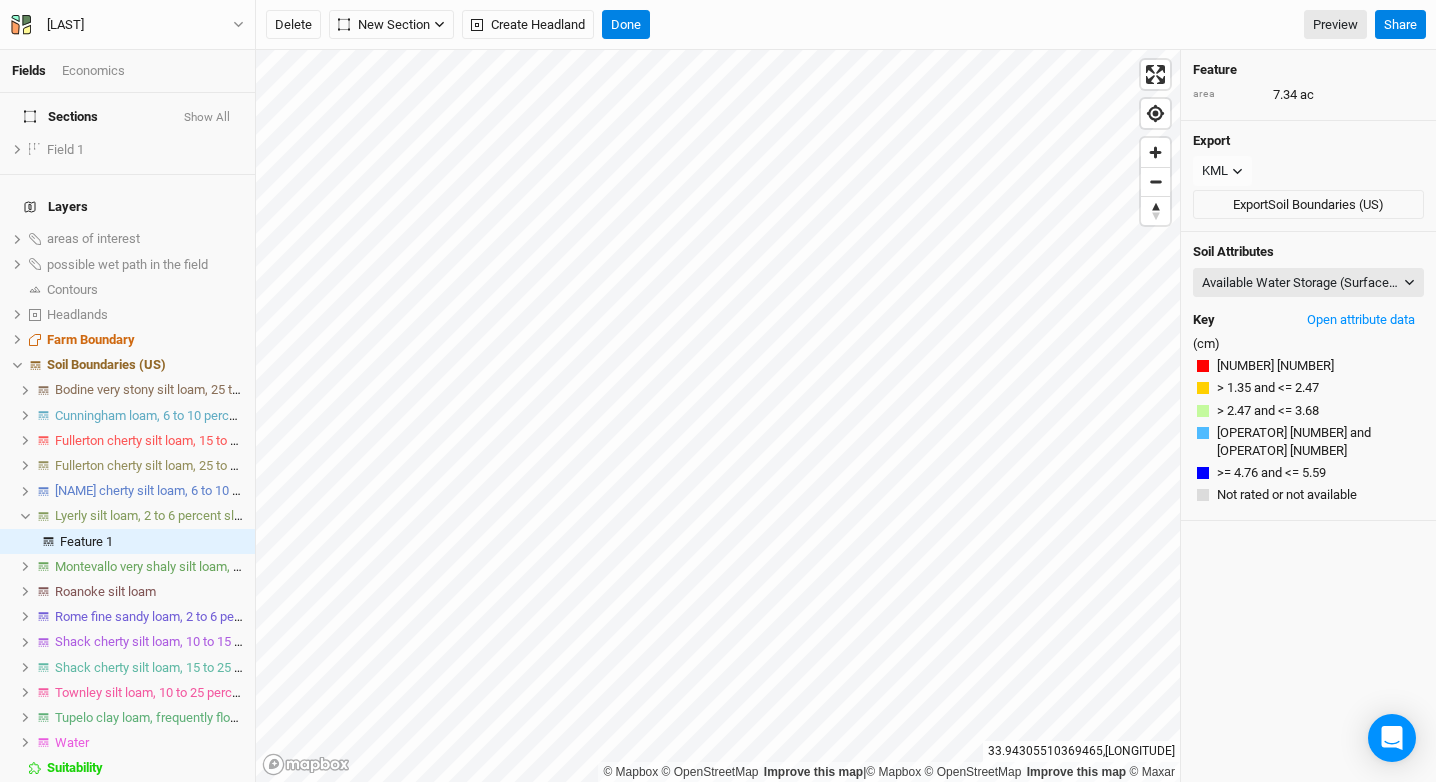 click on "Montevallo very shaly silt loam, 6 to 15 percent slopes" at bounding box center [206, 566] 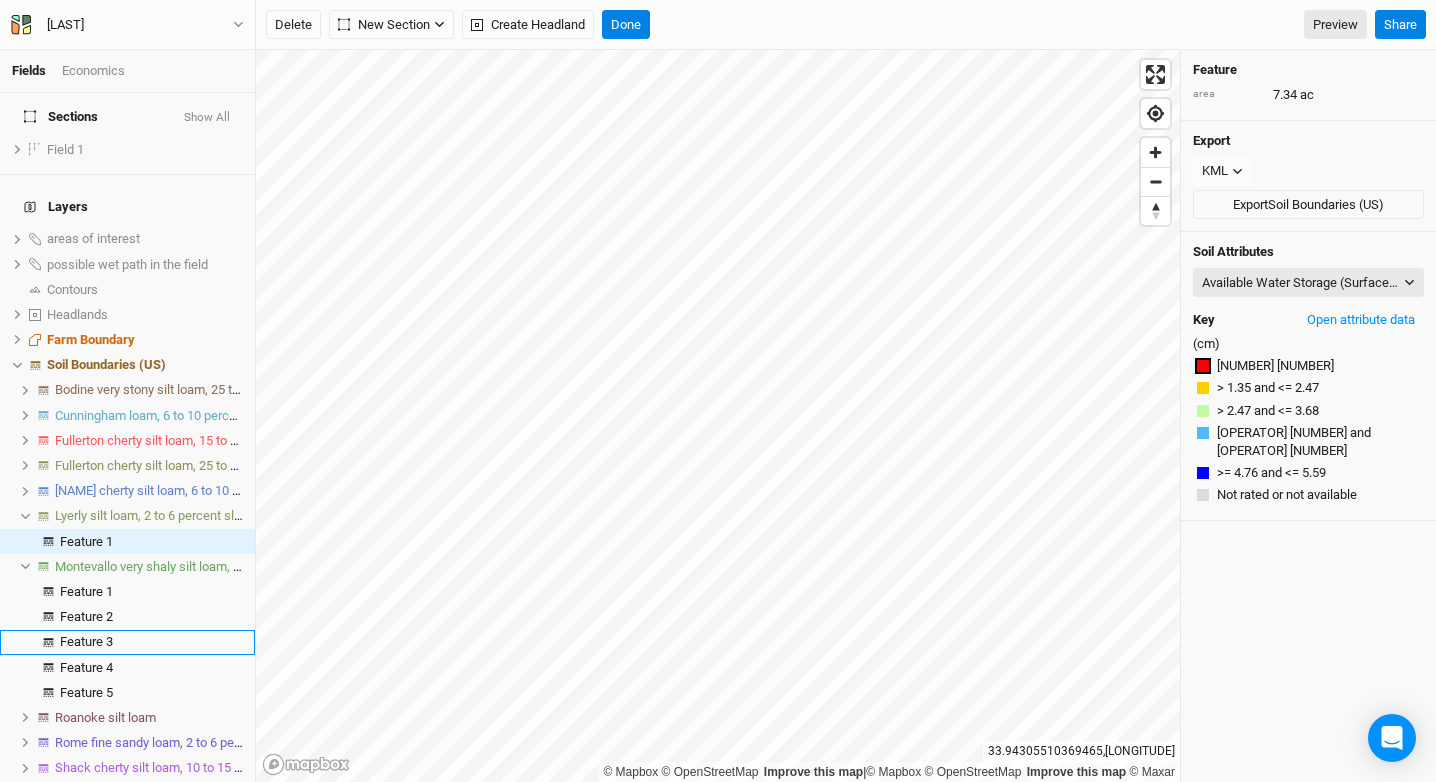 click on "Roanoke silt loam" at bounding box center [127, 717] 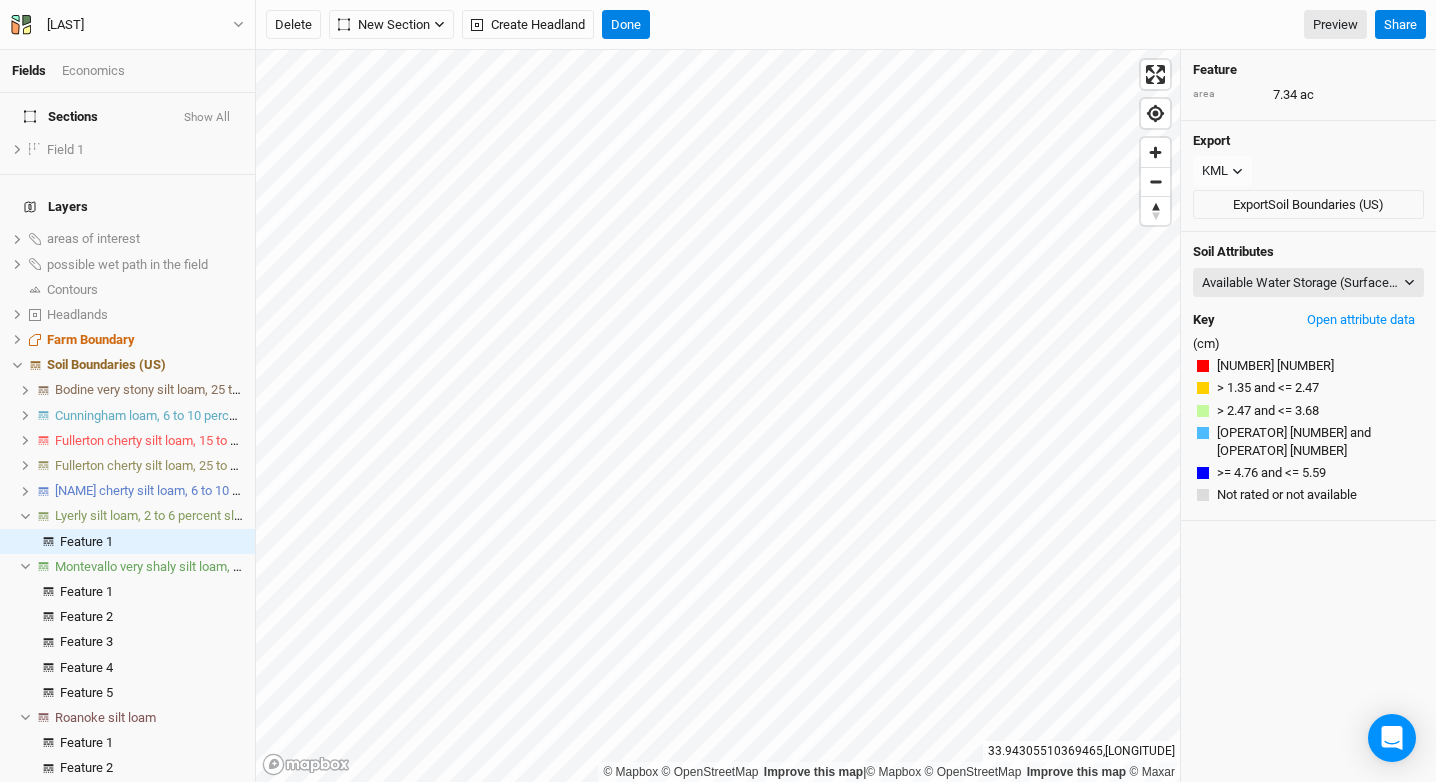 click 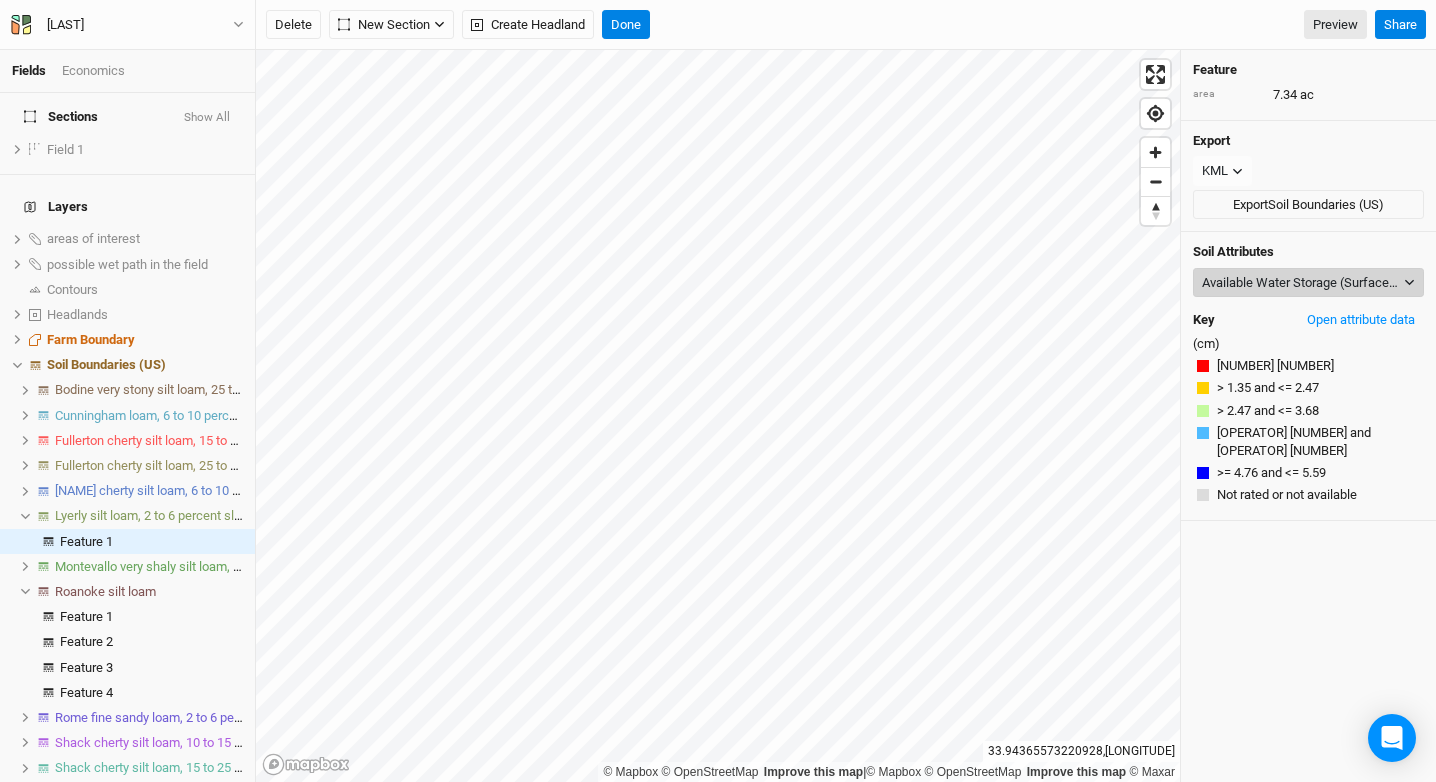 click on "Available Water Storage (Surface Layer)" at bounding box center (1308, 283) 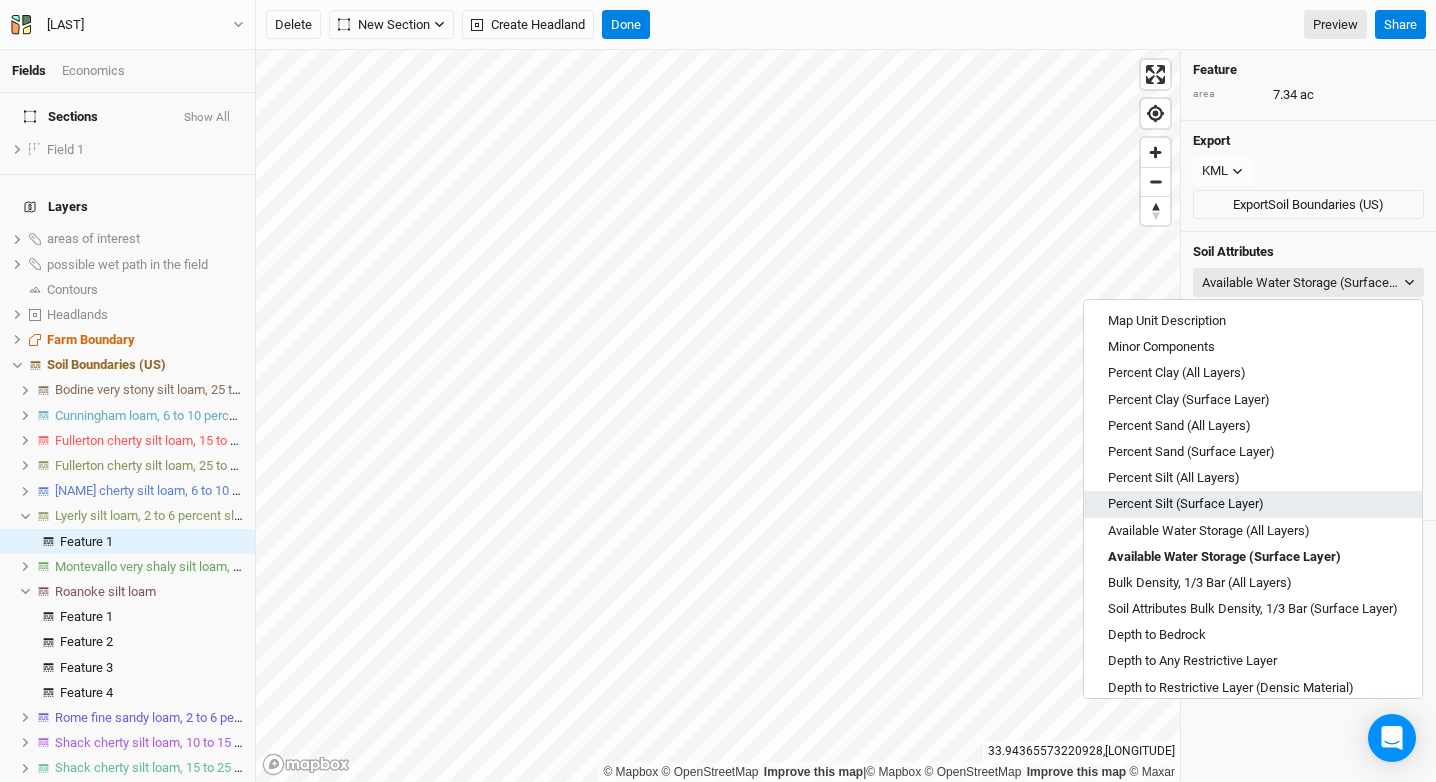 click on "Percent Silt (Surface Layer)" at bounding box center [1186, 504] 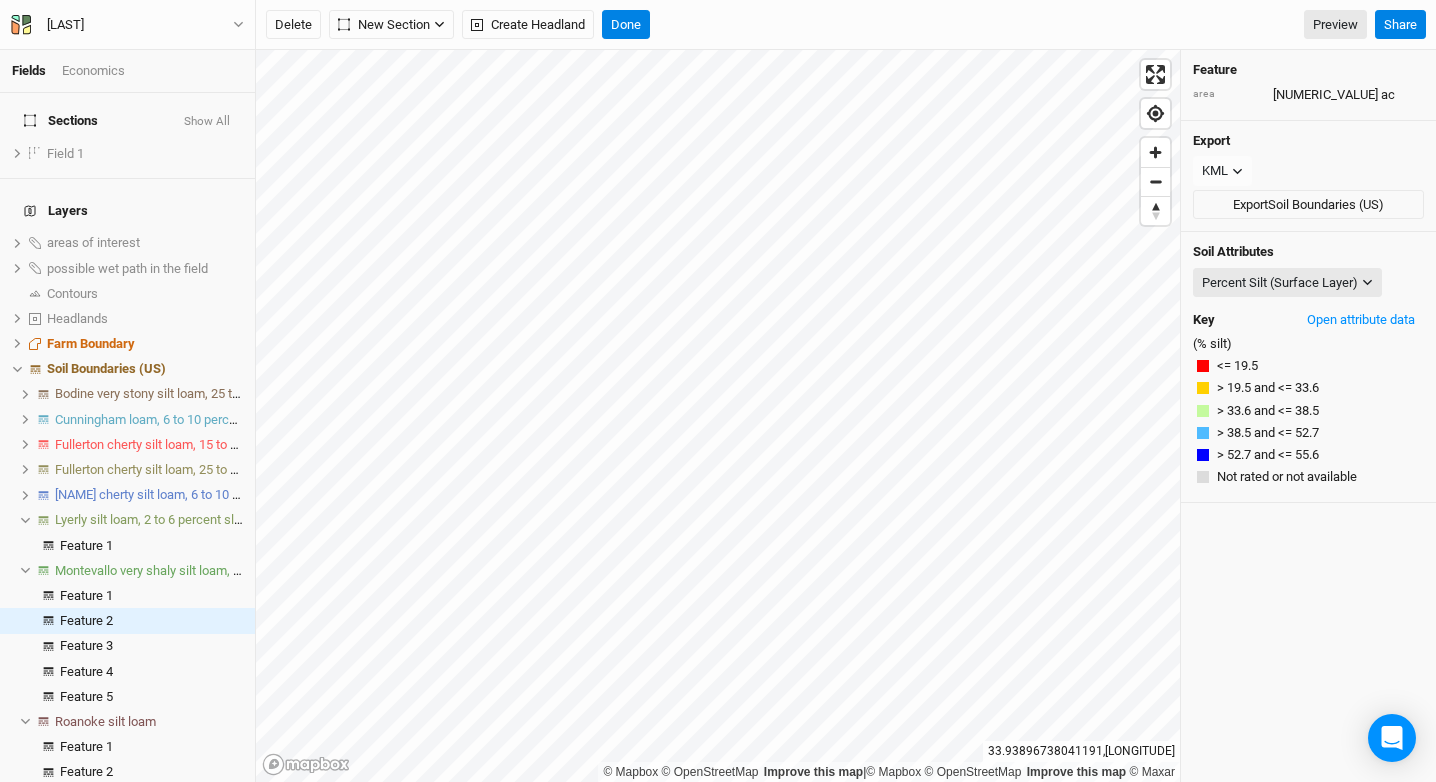 scroll, scrollTop: 8, scrollLeft: 0, axis: vertical 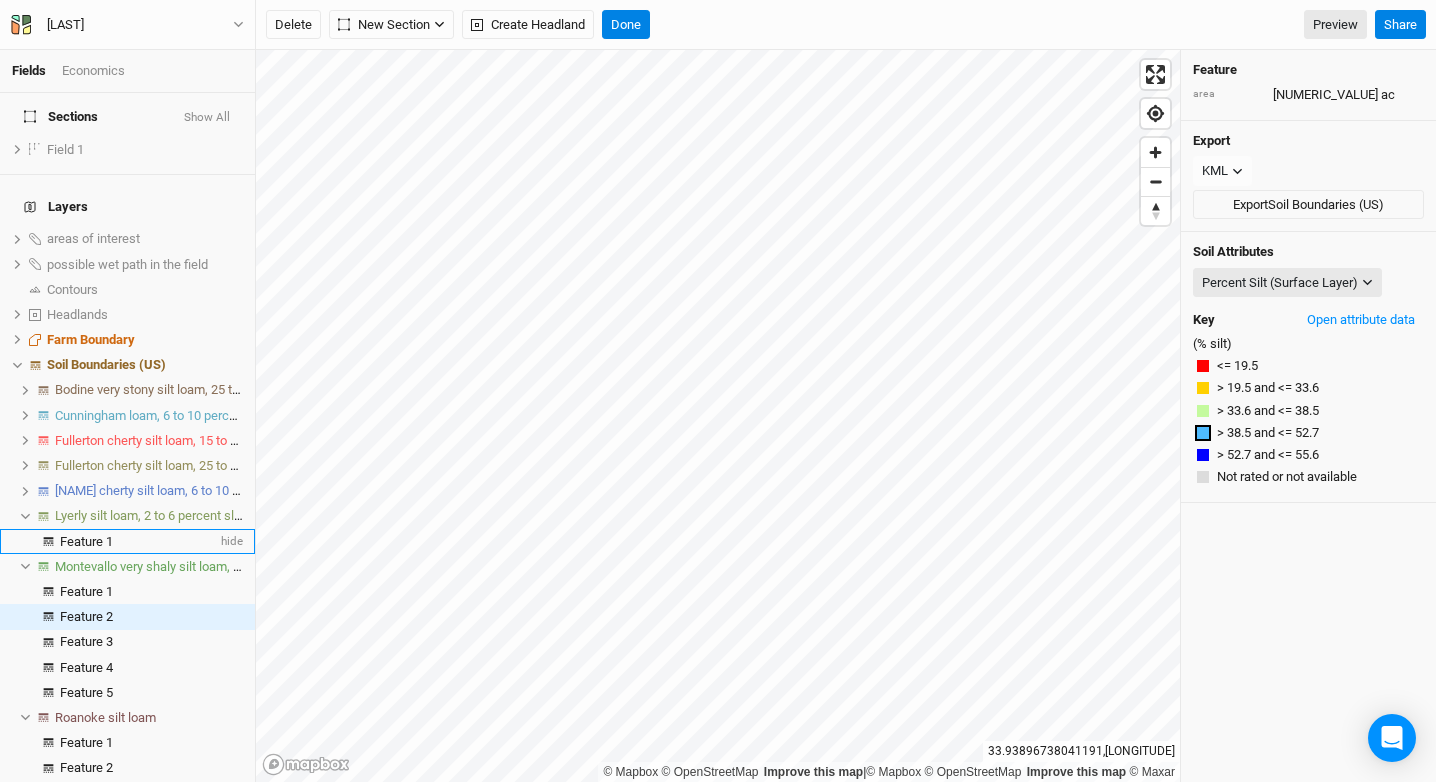 click on "Feature 1" at bounding box center [86, 541] 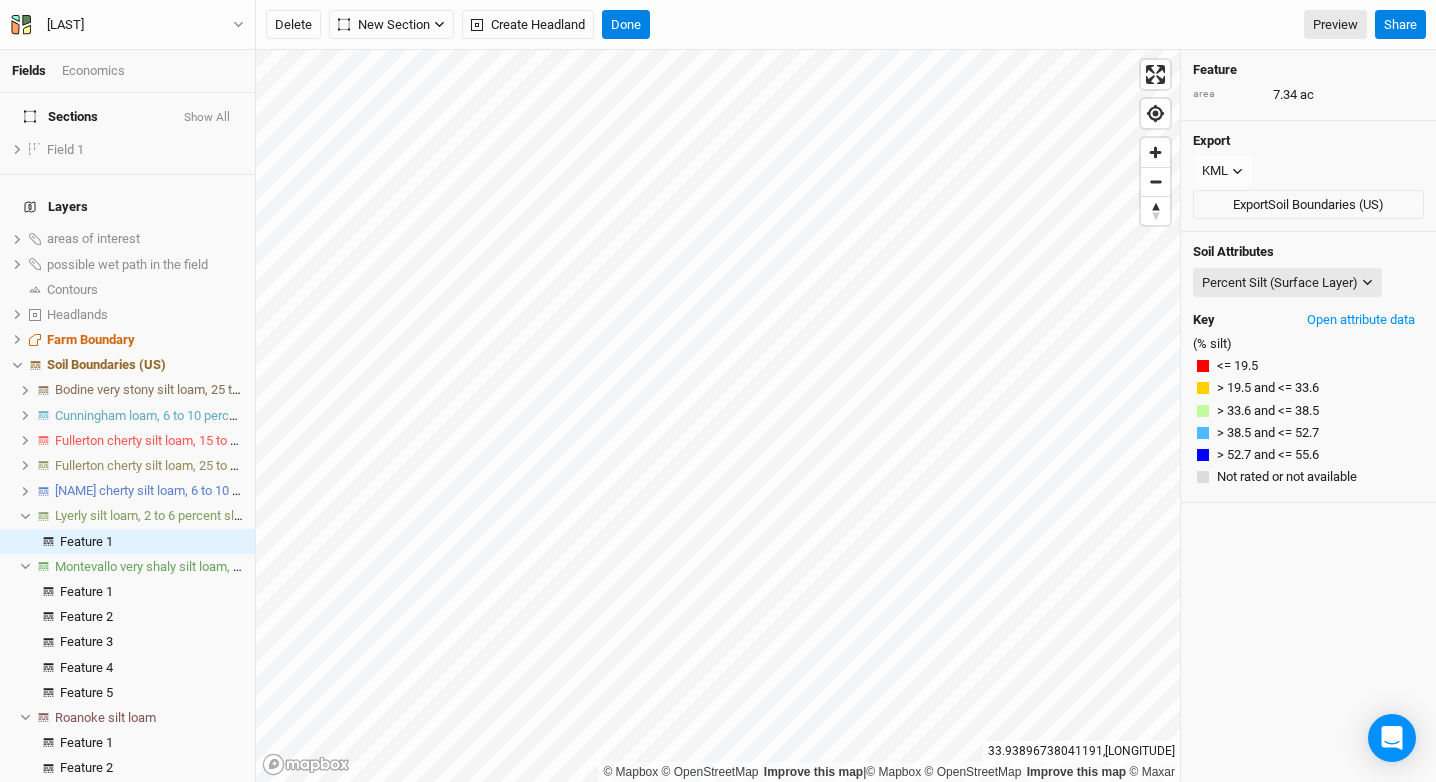 click on "Lyerly silt loam, 2 to 6 percent slopes" at bounding box center (158, 515) 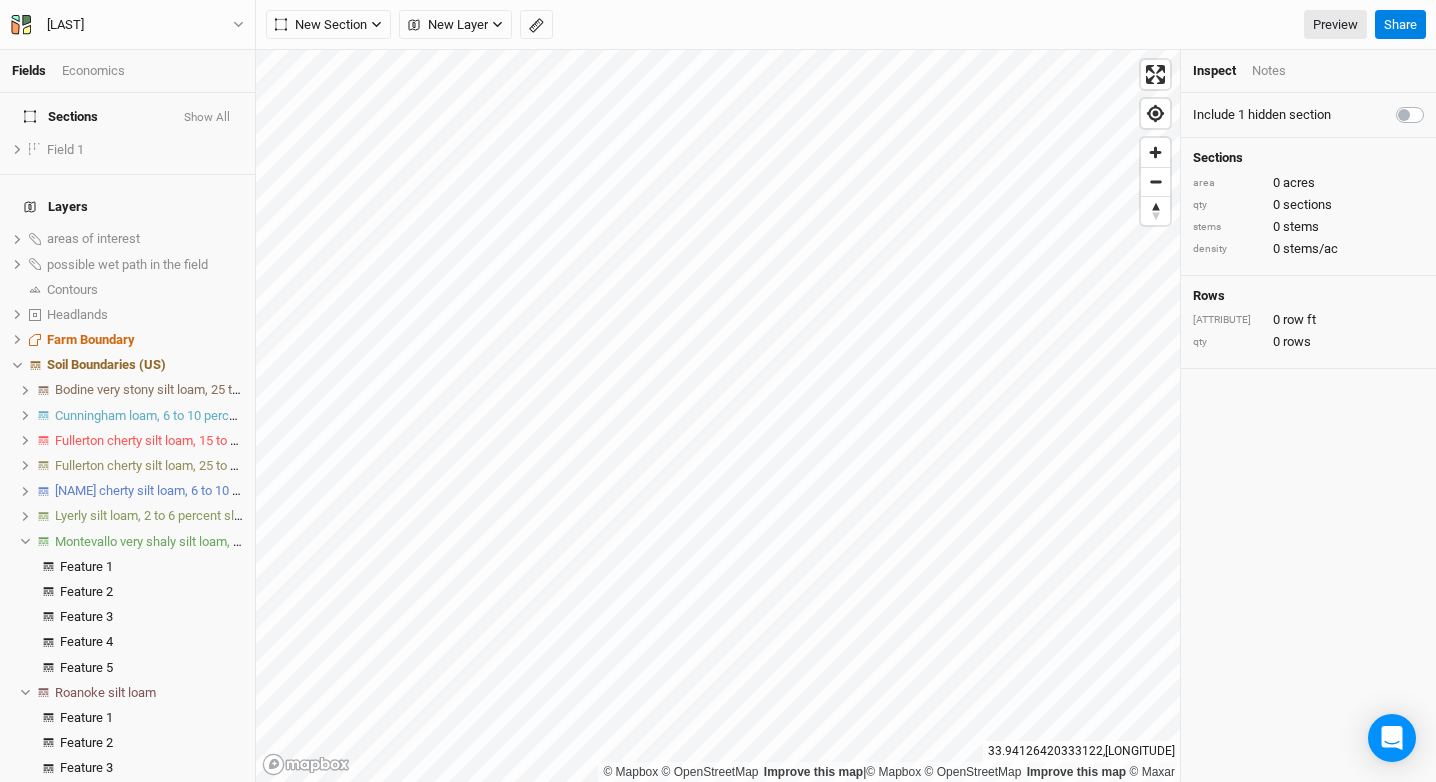 click on "Montevallo very shaly silt loam, 6 to 15 percent slopes" at bounding box center [206, 541] 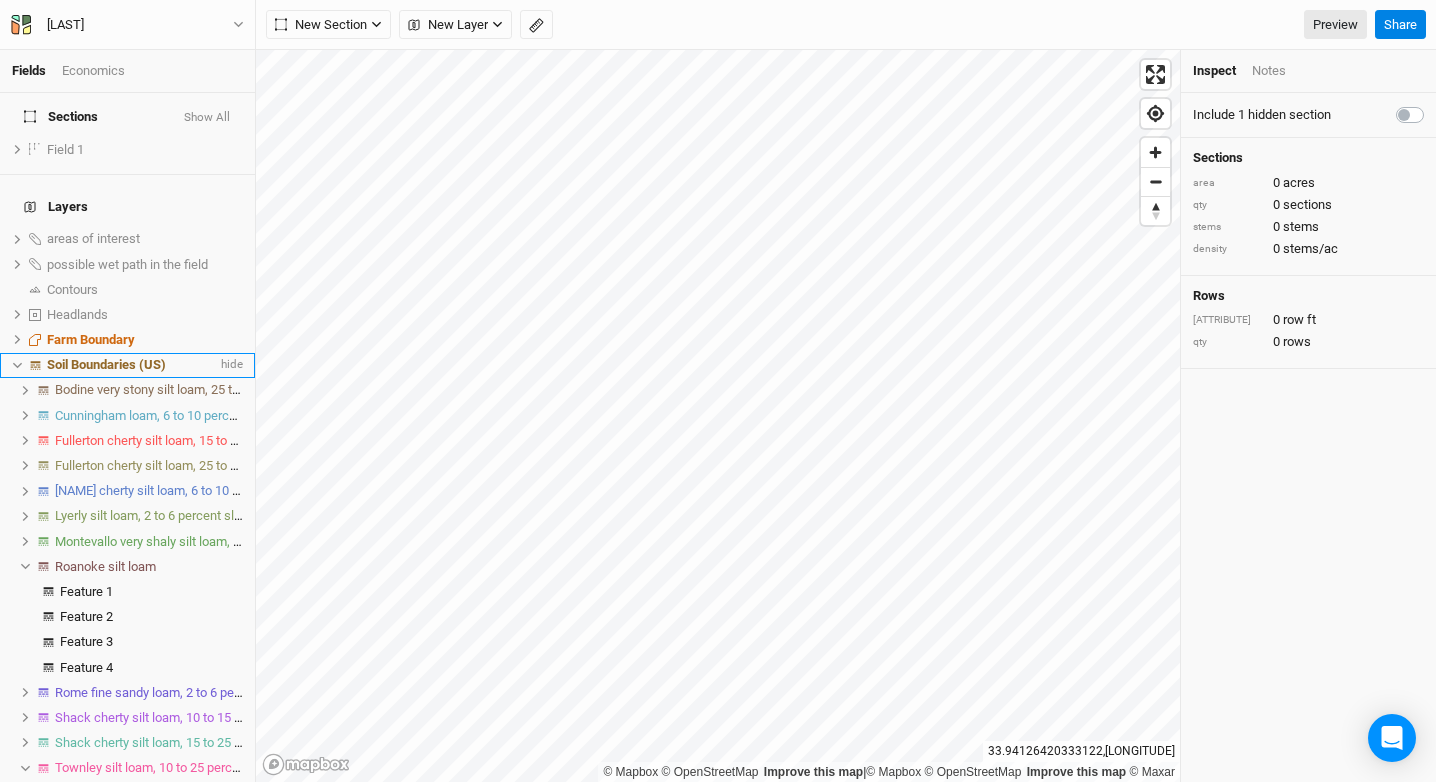 click on "Soil Boundaries (US)" at bounding box center [106, 364] 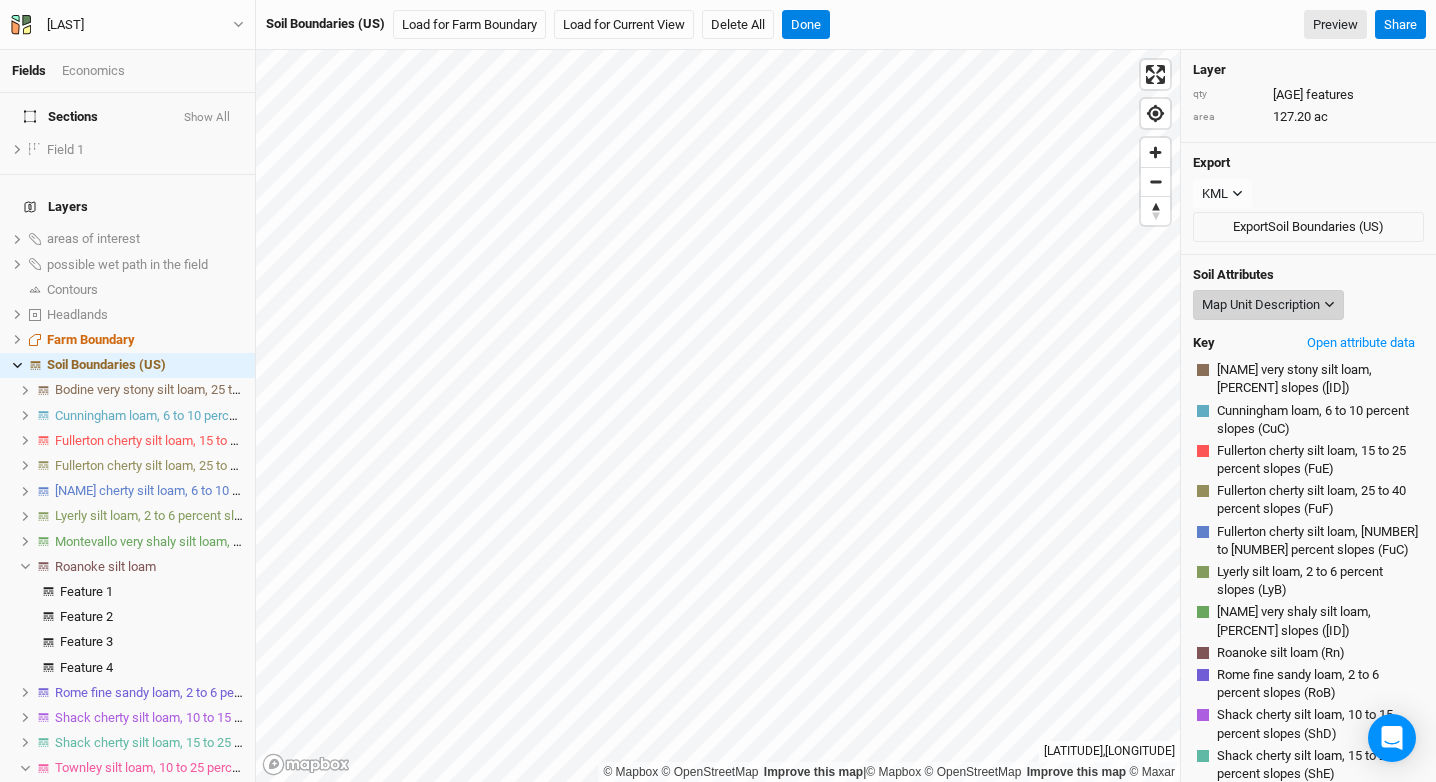 click on "Map Unit Description" at bounding box center (1261, 305) 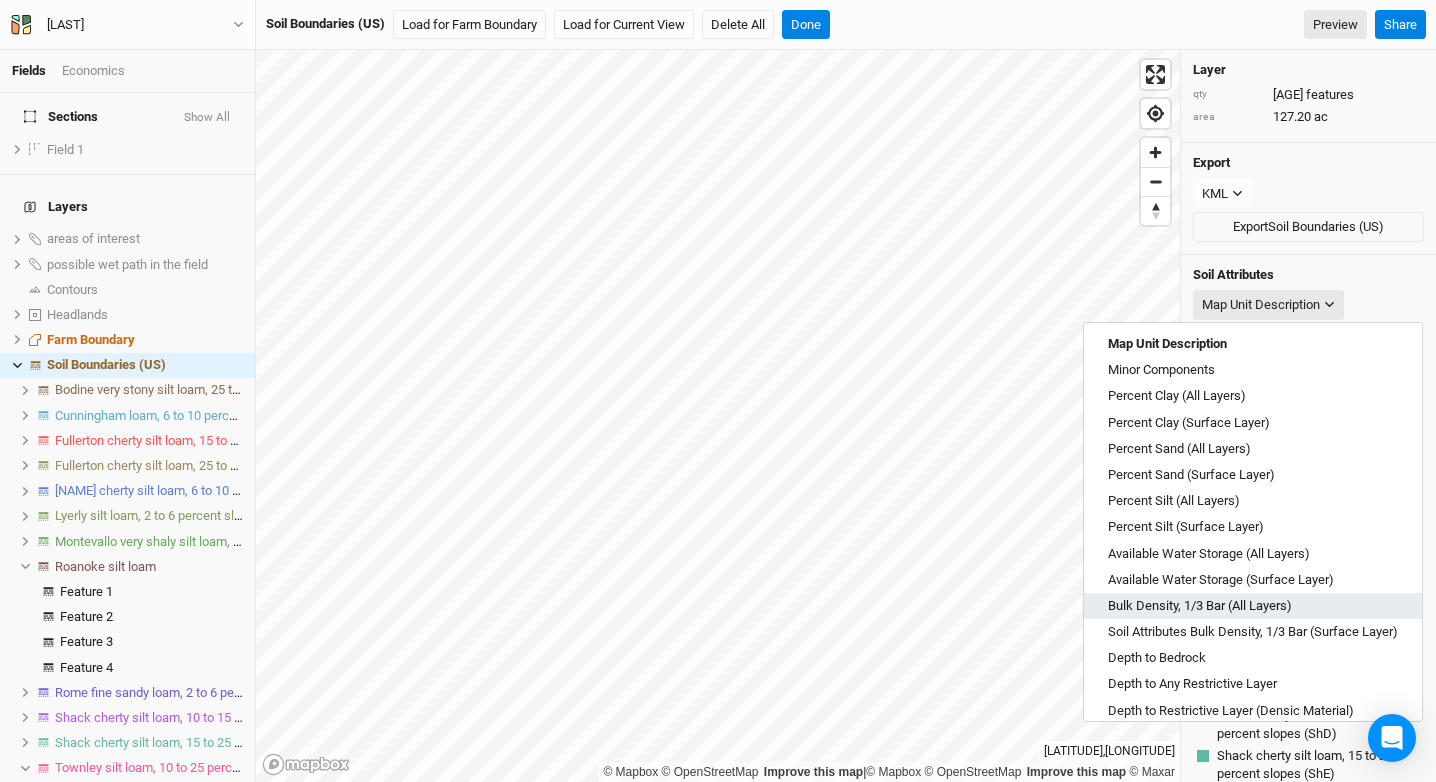 click on "Bulk Density, 1/3 Bar (All Layers)" at bounding box center (1200, 606) 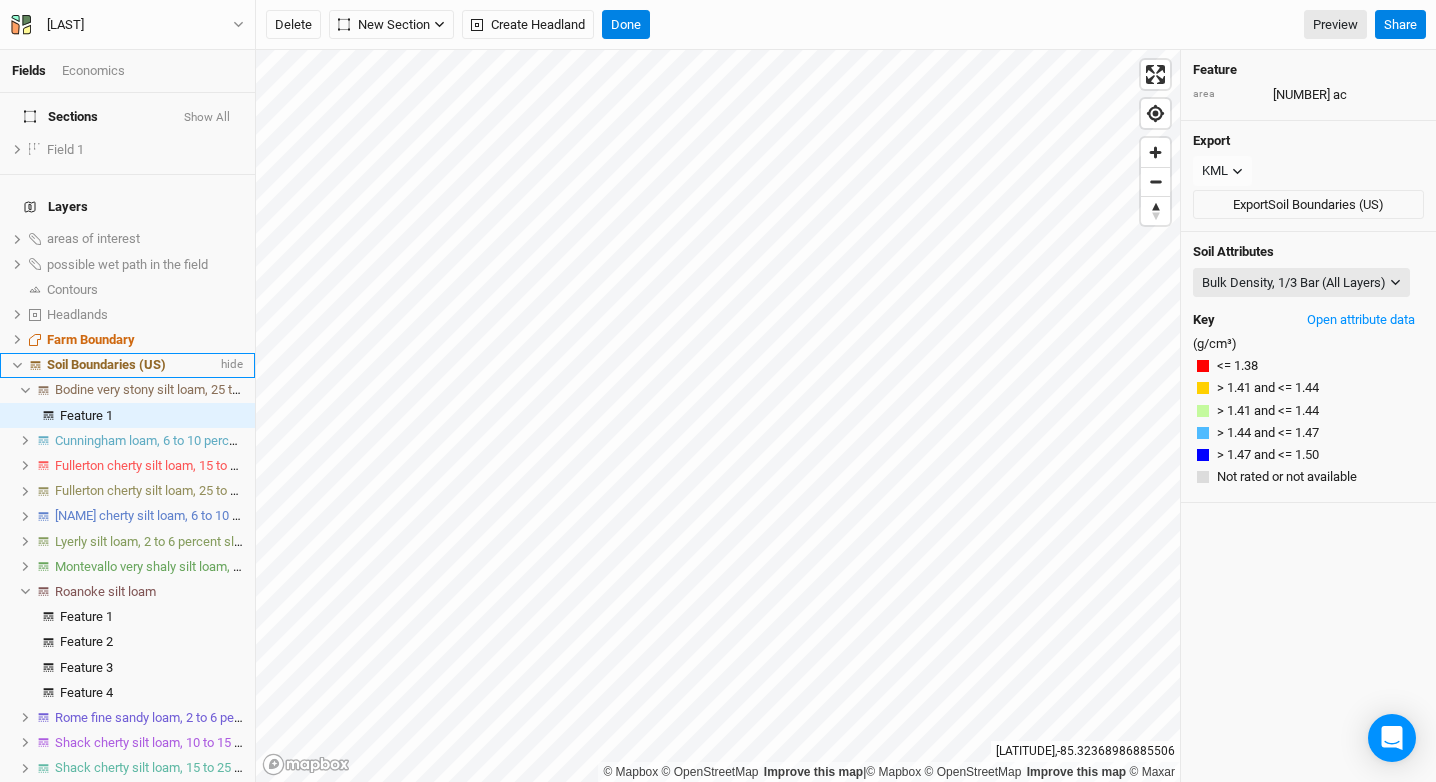 click on "Soil Boundaries (US)" at bounding box center (106, 364) 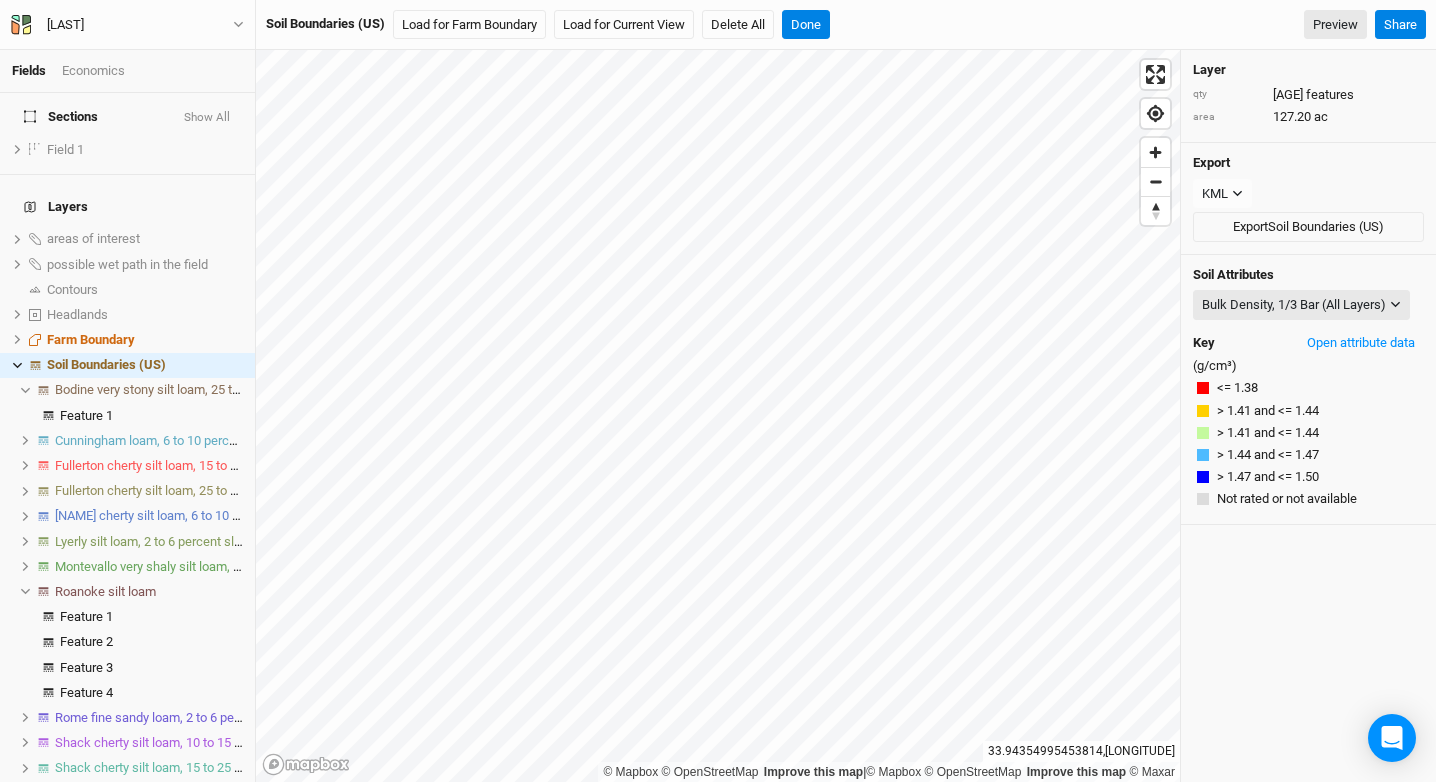 click 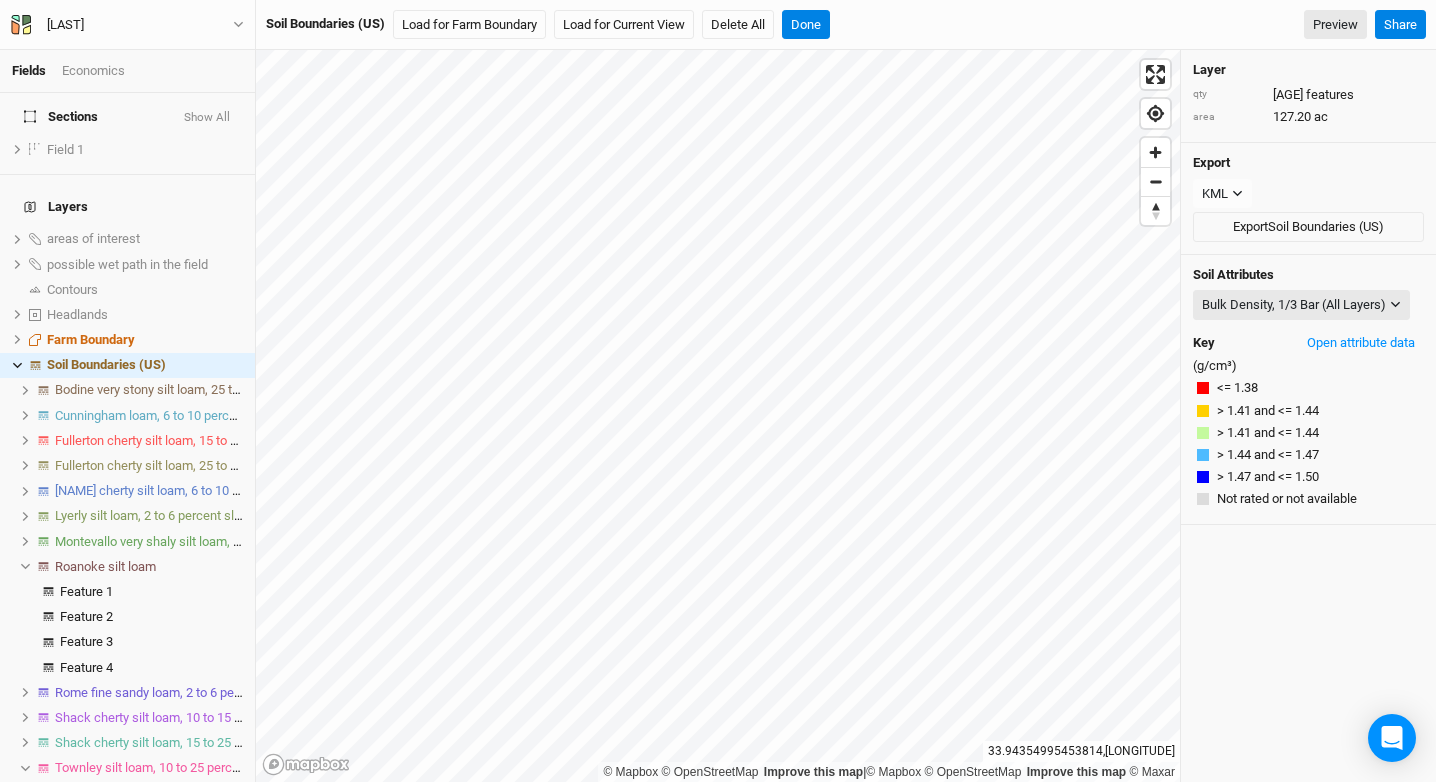 click 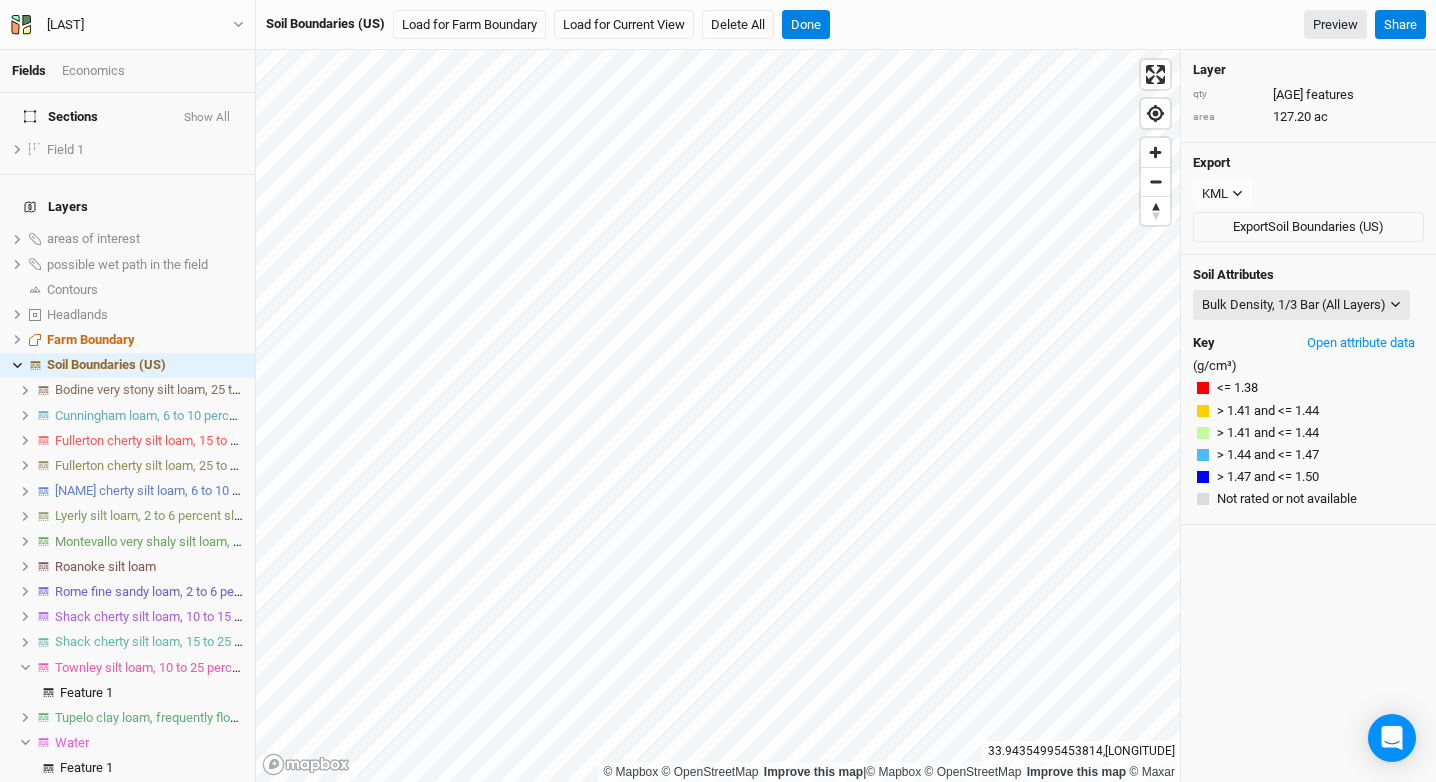 click 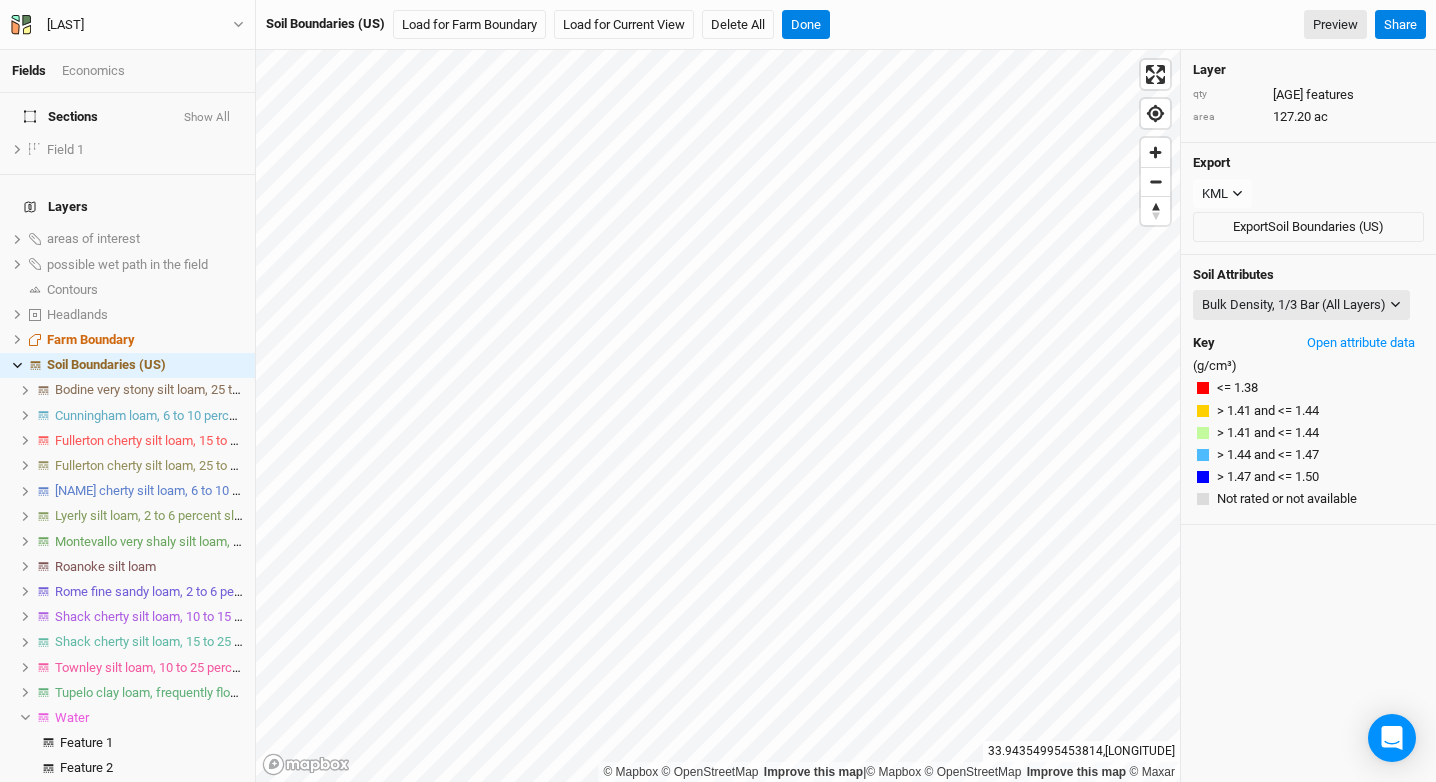 click 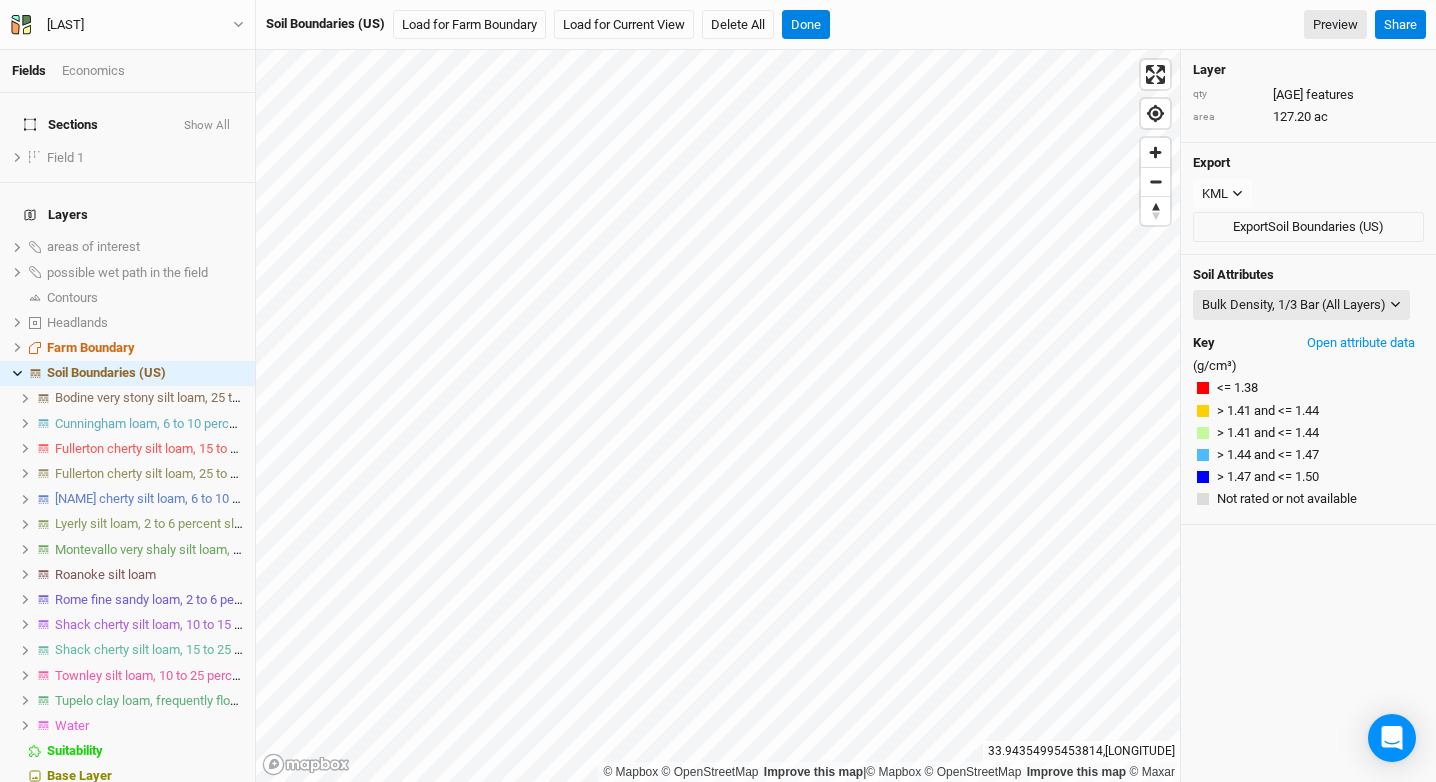 click 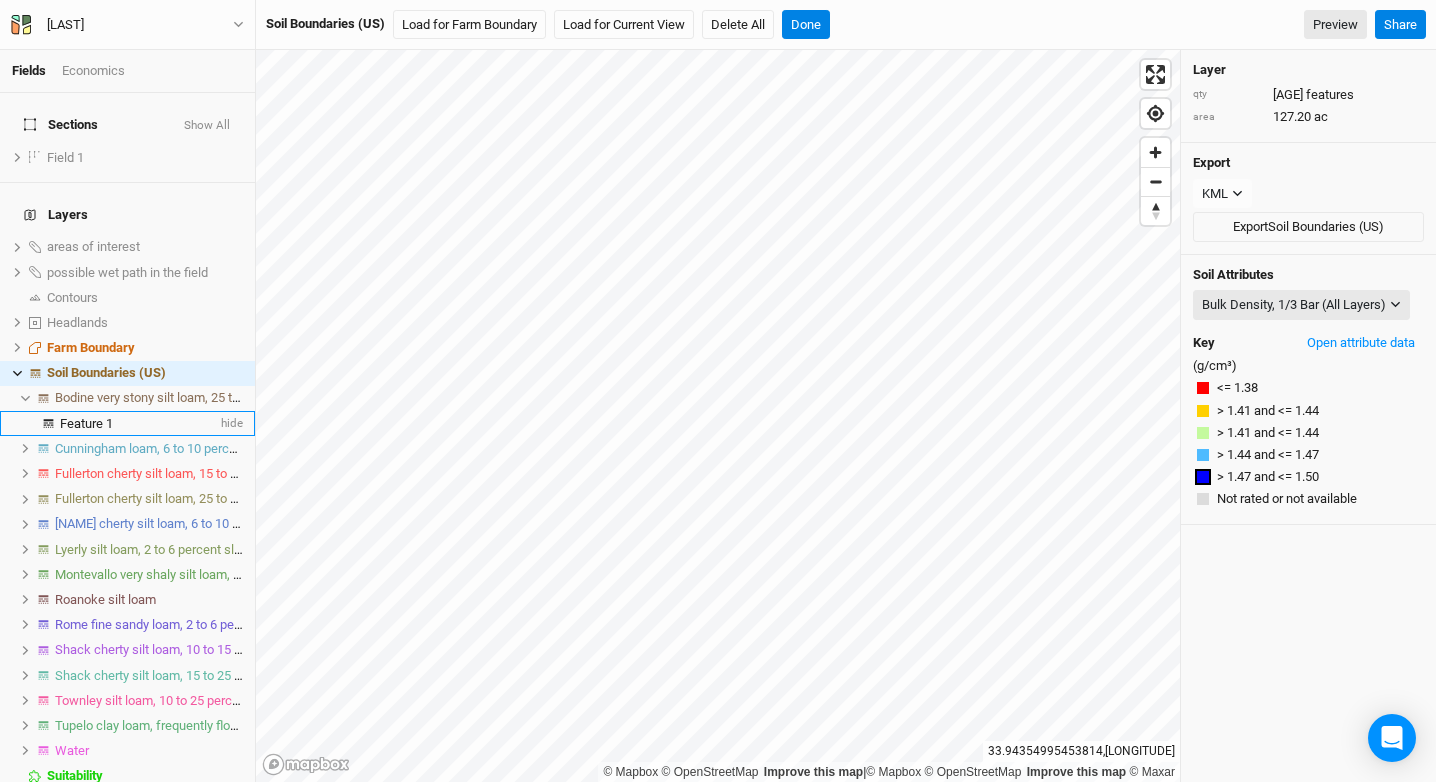 click on "Feature 1" at bounding box center (86, 423) 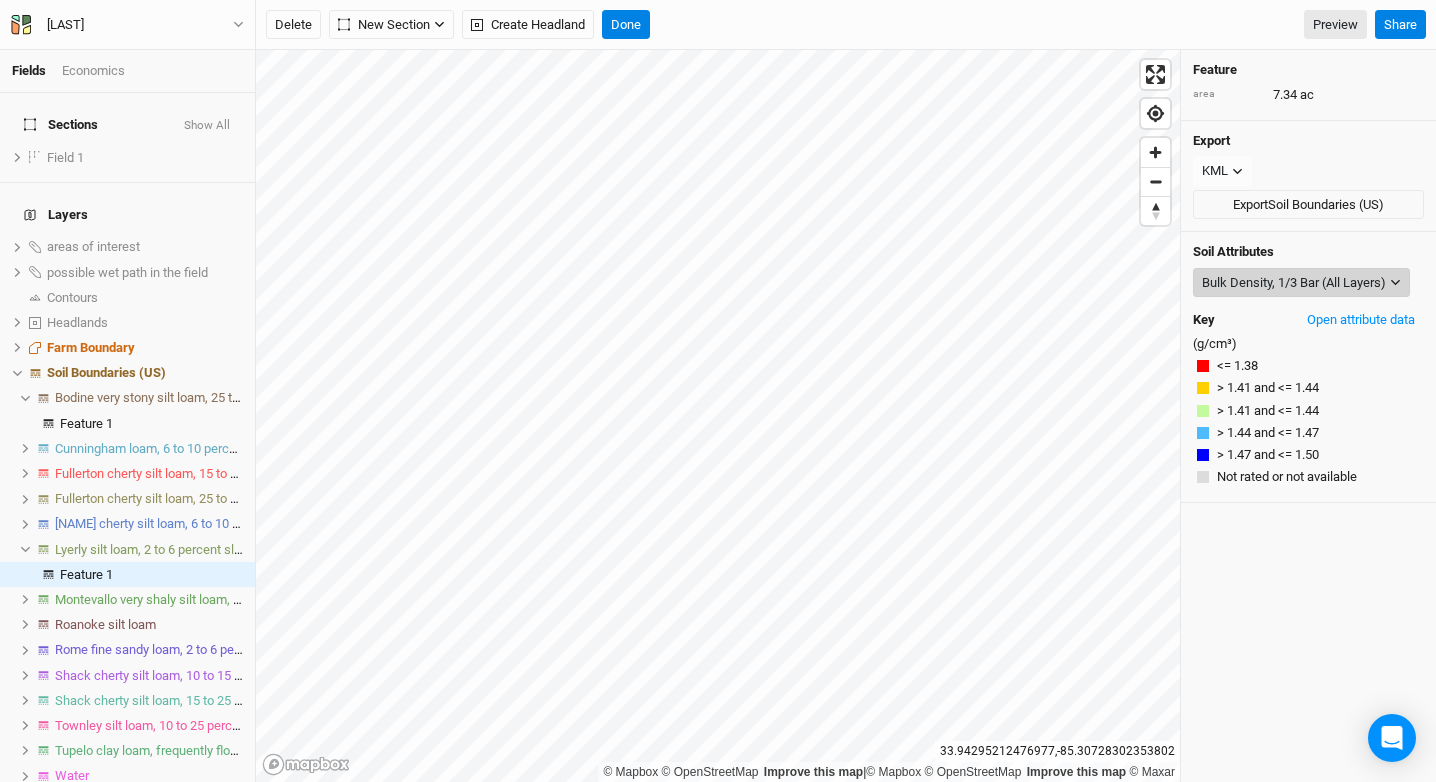 click on "Bulk Density, 1/3 Bar (All Layers)" at bounding box center (1294, 283) 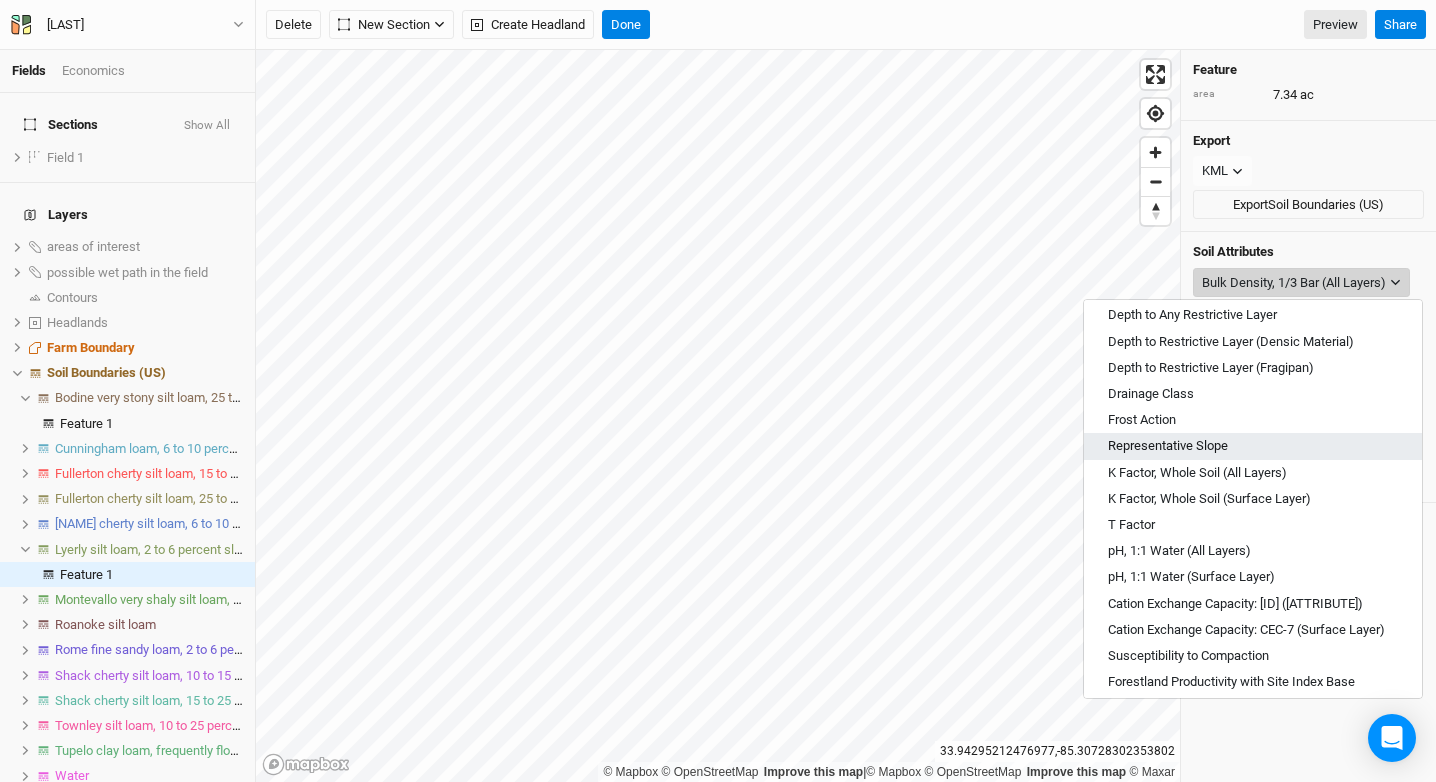 scroll, scrollTop: 558, scrollLeft: 0, axis: vertical 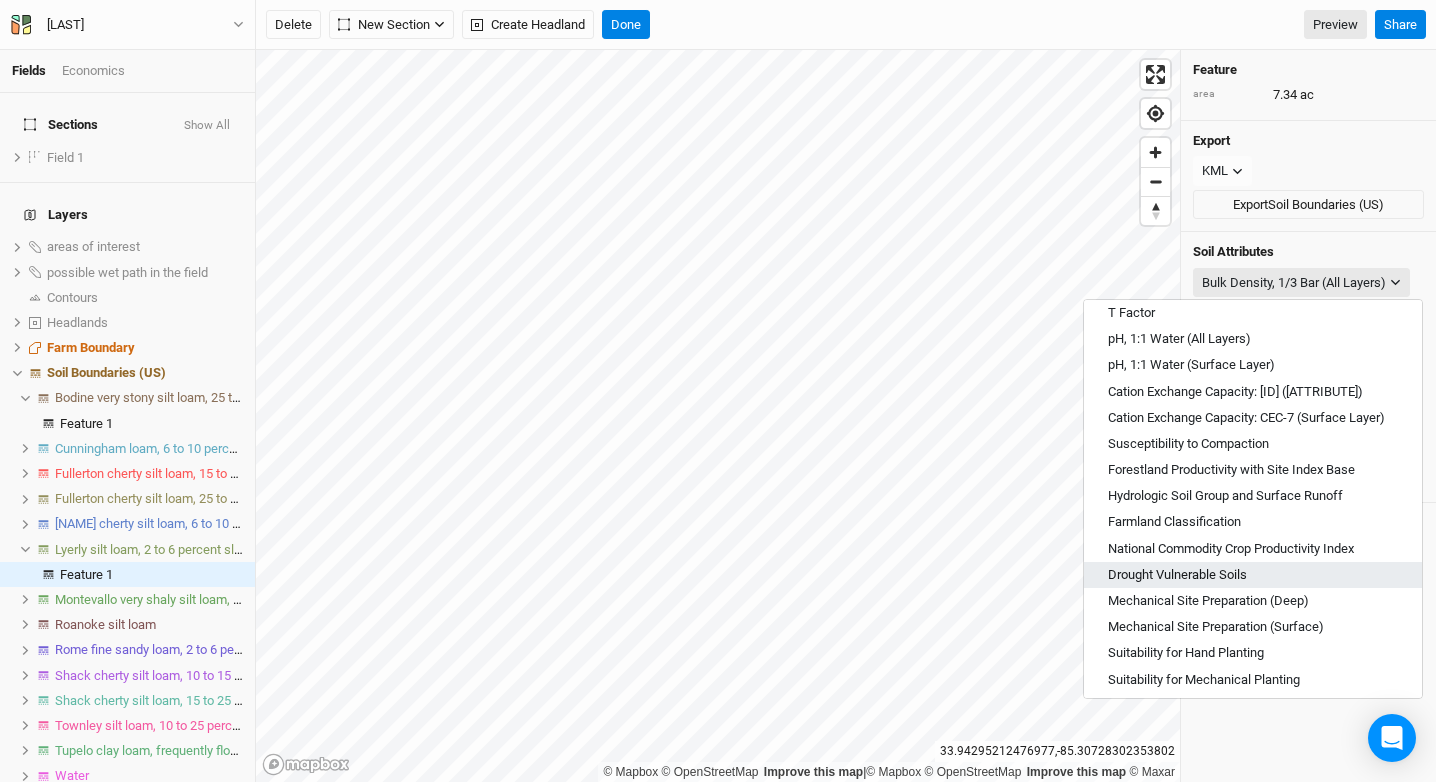 click on "Drought Vulnerable Soils" at bounding box center (1253, 575) 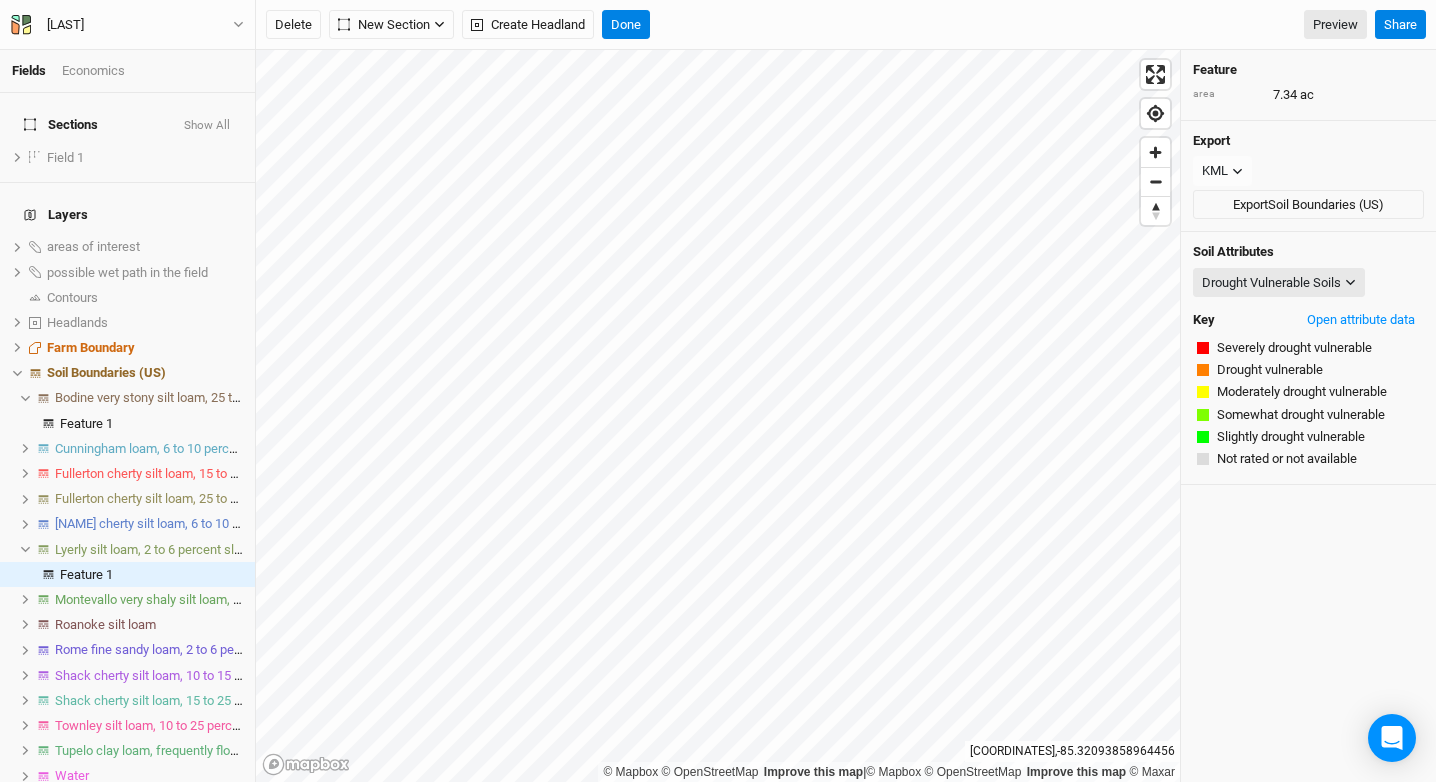 click 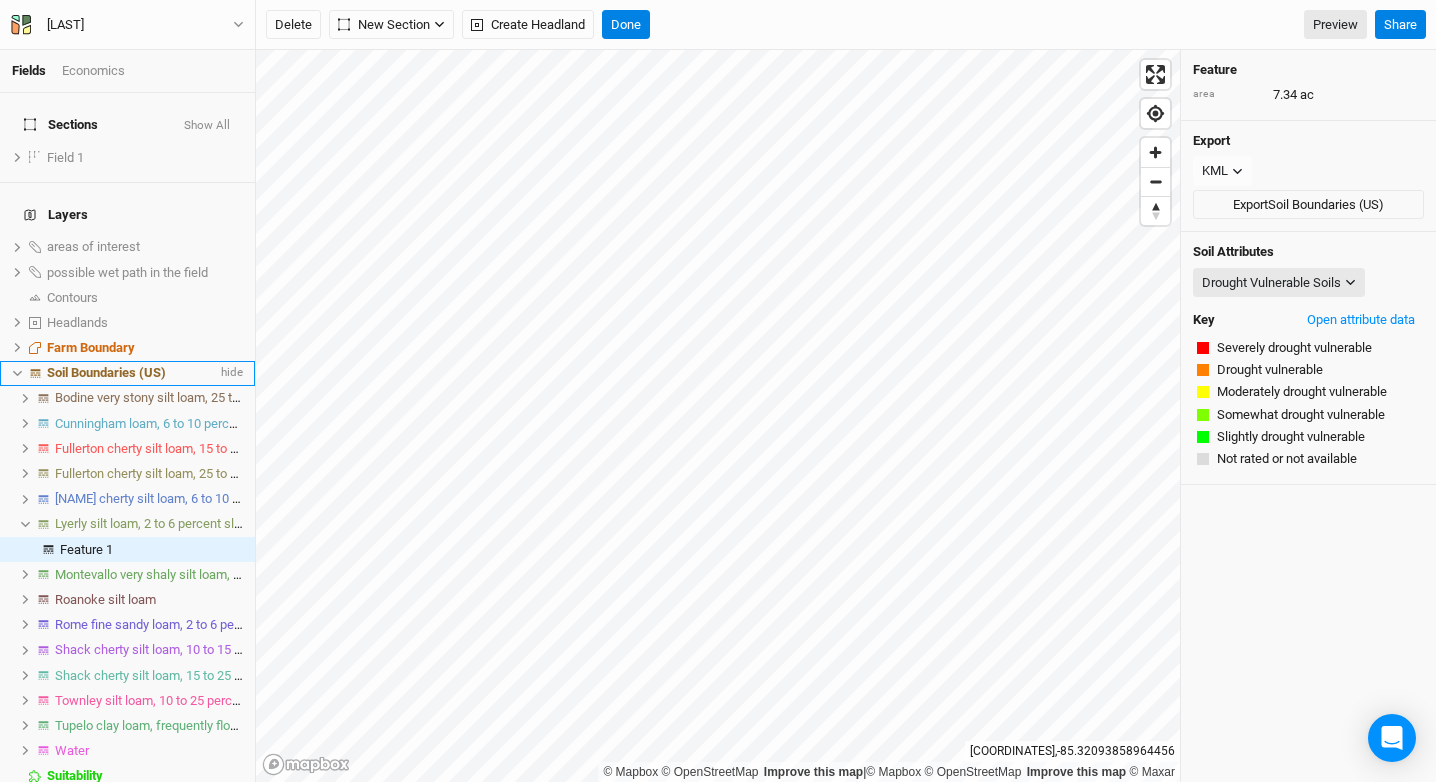 click 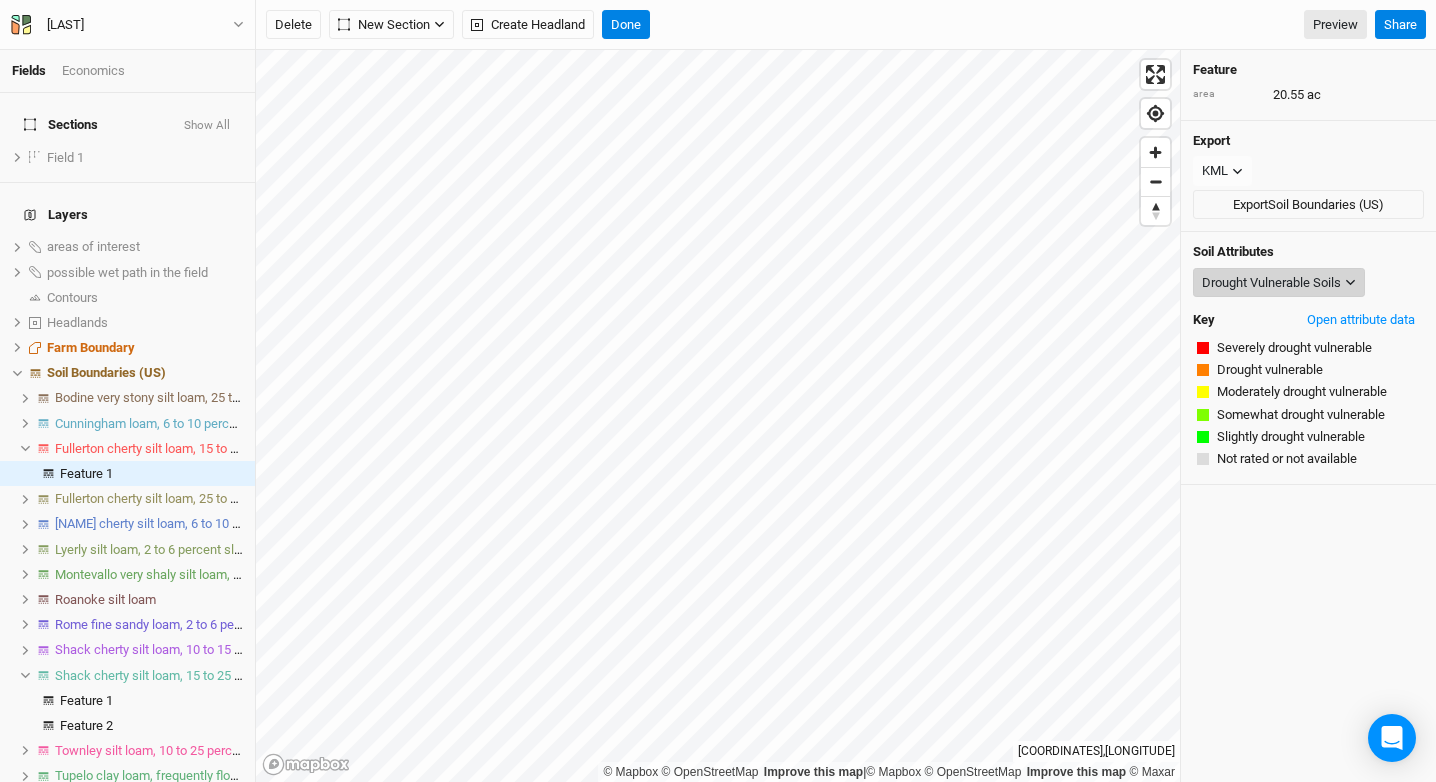 click on "Drought Vulnerable Soils" at bounding box center (1271, 283) 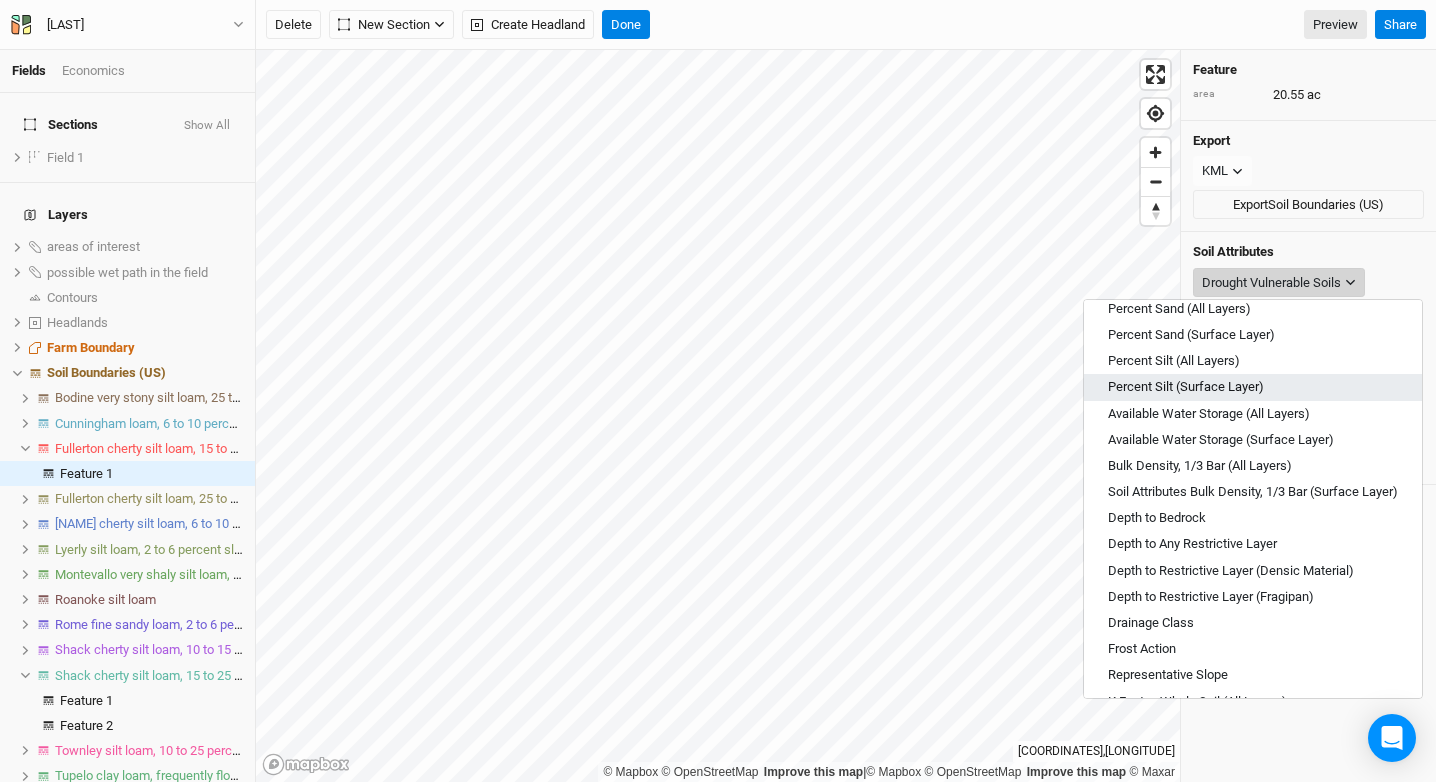 scroll, scrollTop: 244, scrollLeft: 0, axis: vertical 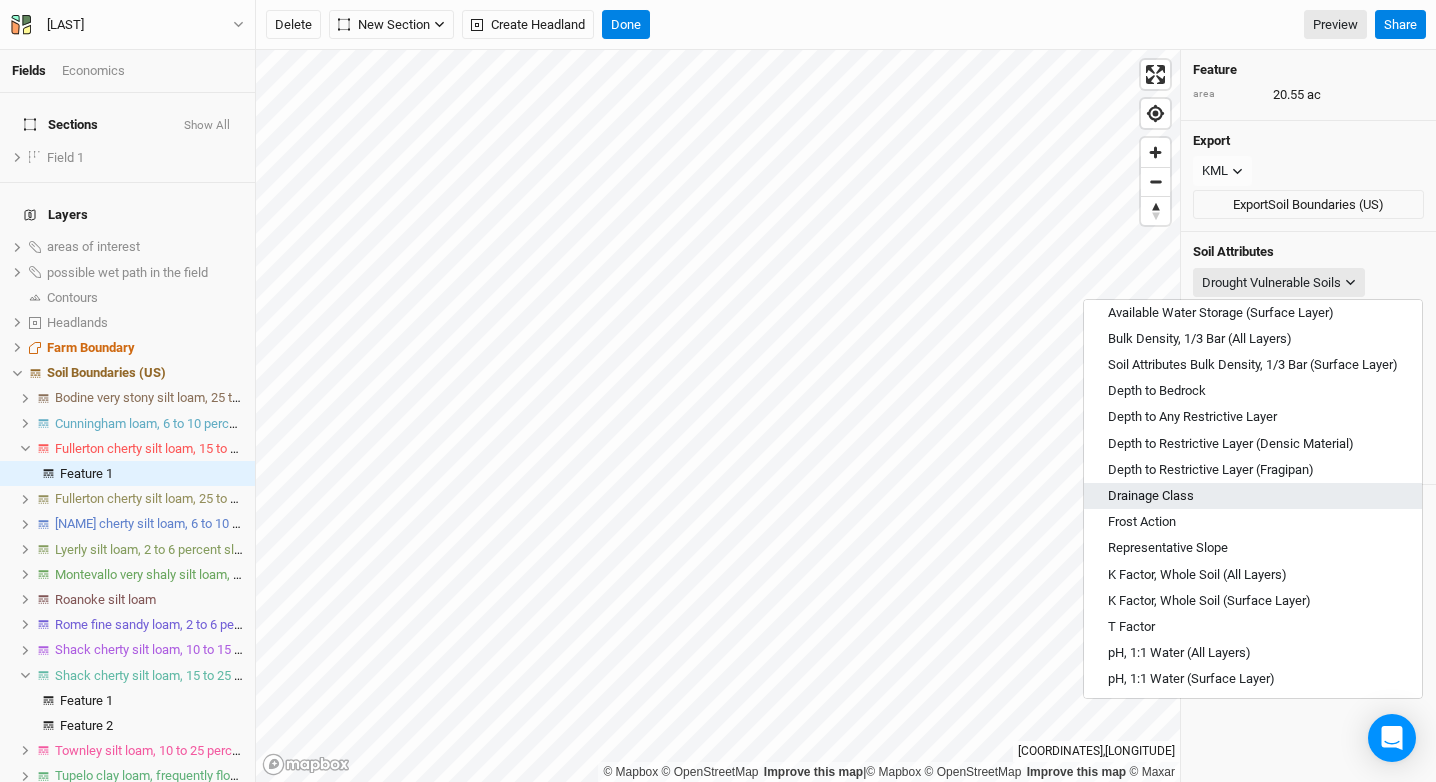 click on "Drainage Class" at bounding box center (1253, 496) 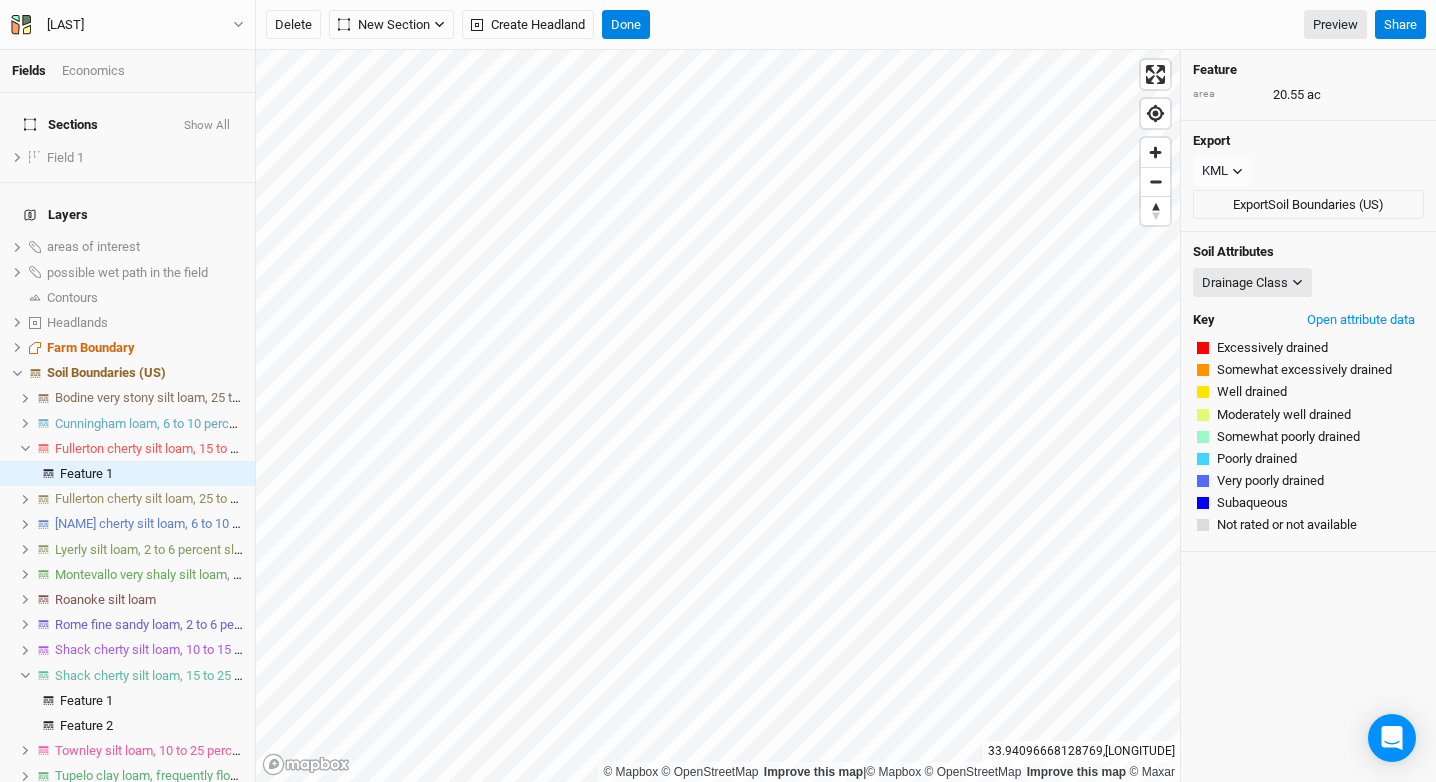 click on "Fullerton cherty silt loam, 15 to 25 percent slopes" at bounding box center (149, 449) 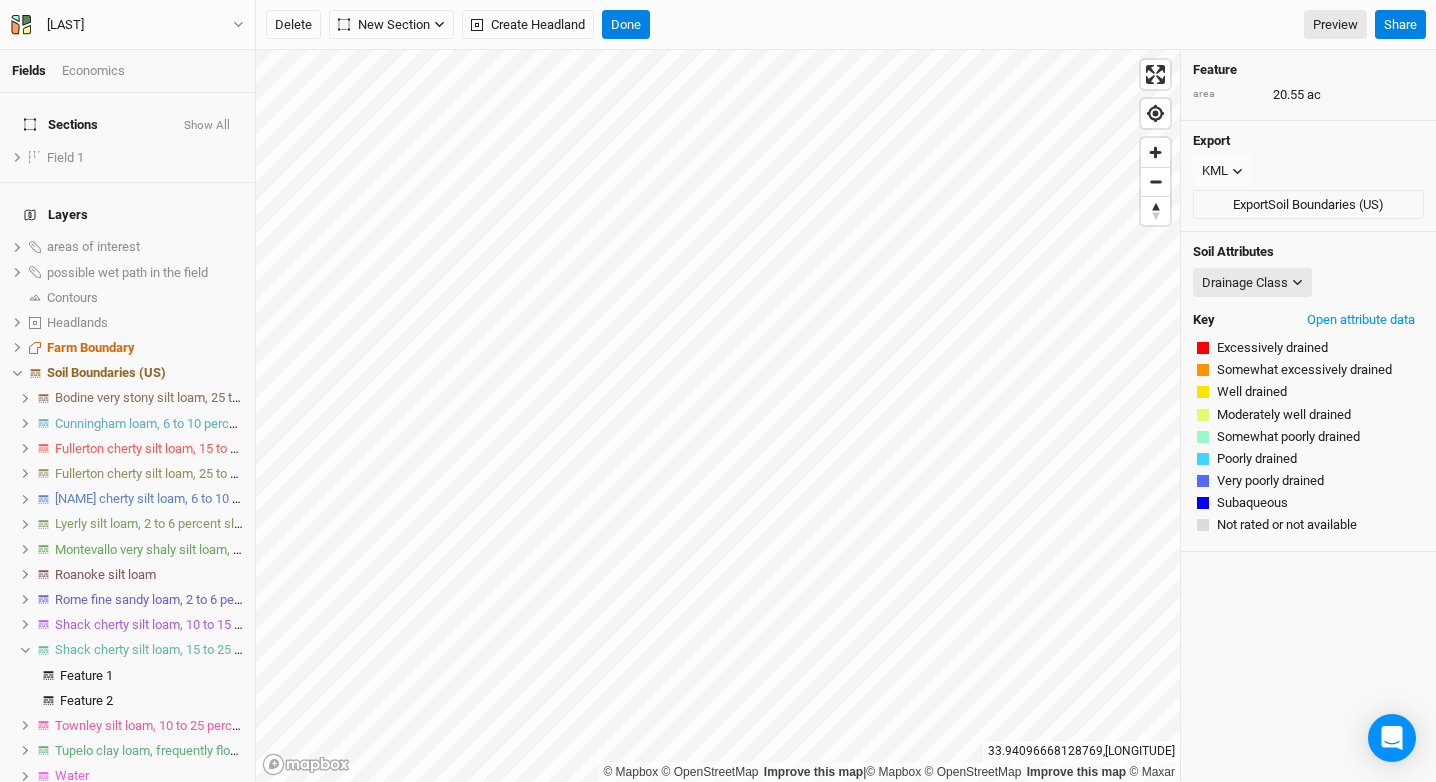 click on "Fullerton cherty silt loam, 15 to 25 percent slopes" at bounding box center [193, 448] 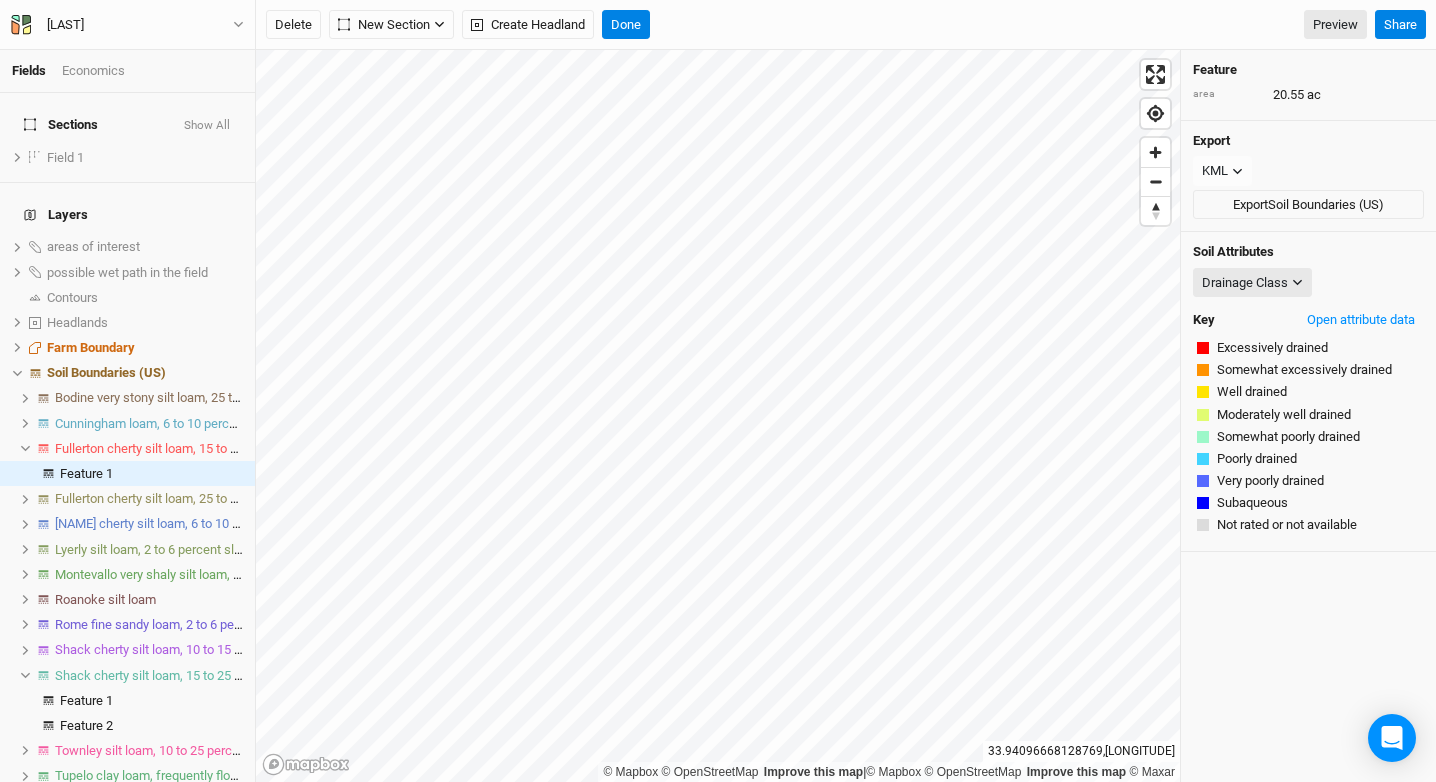 click 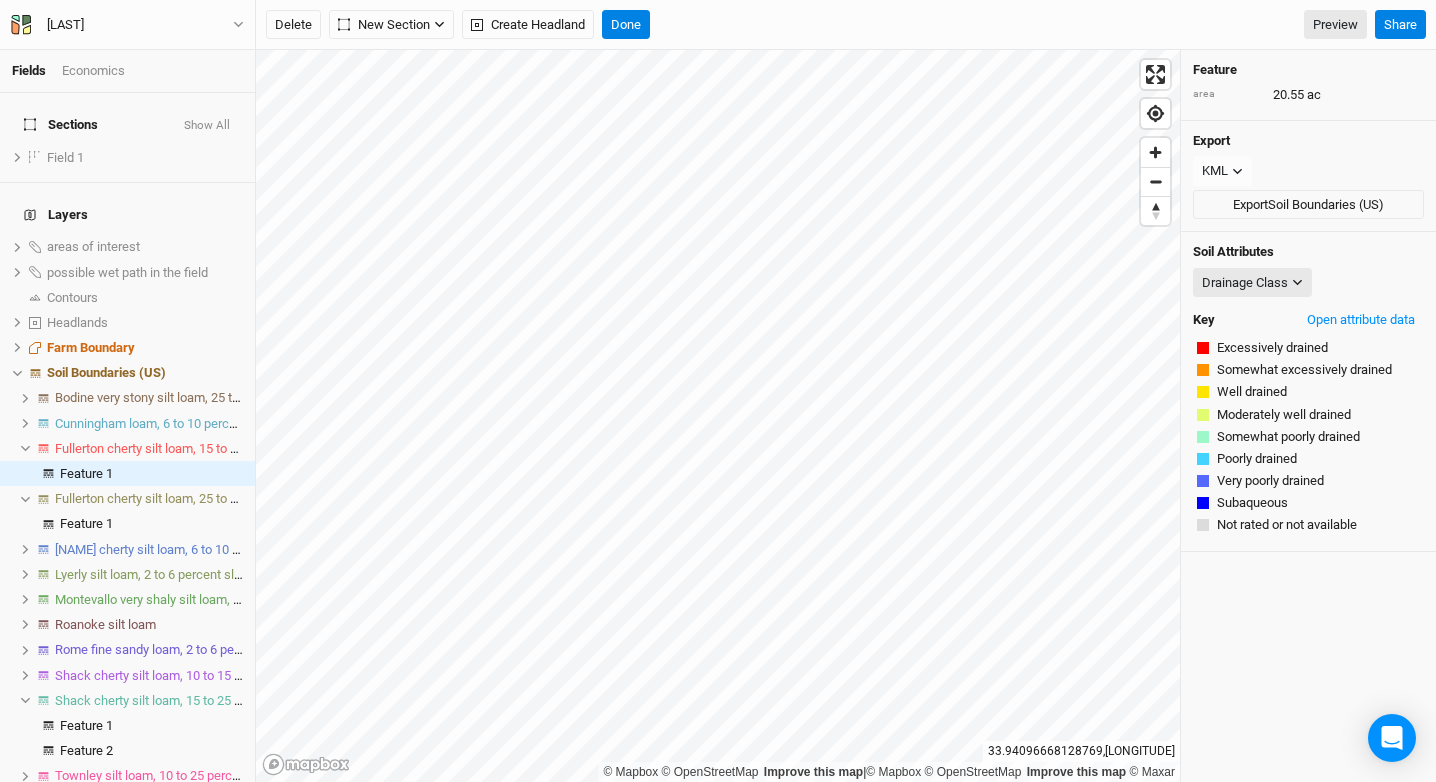 click 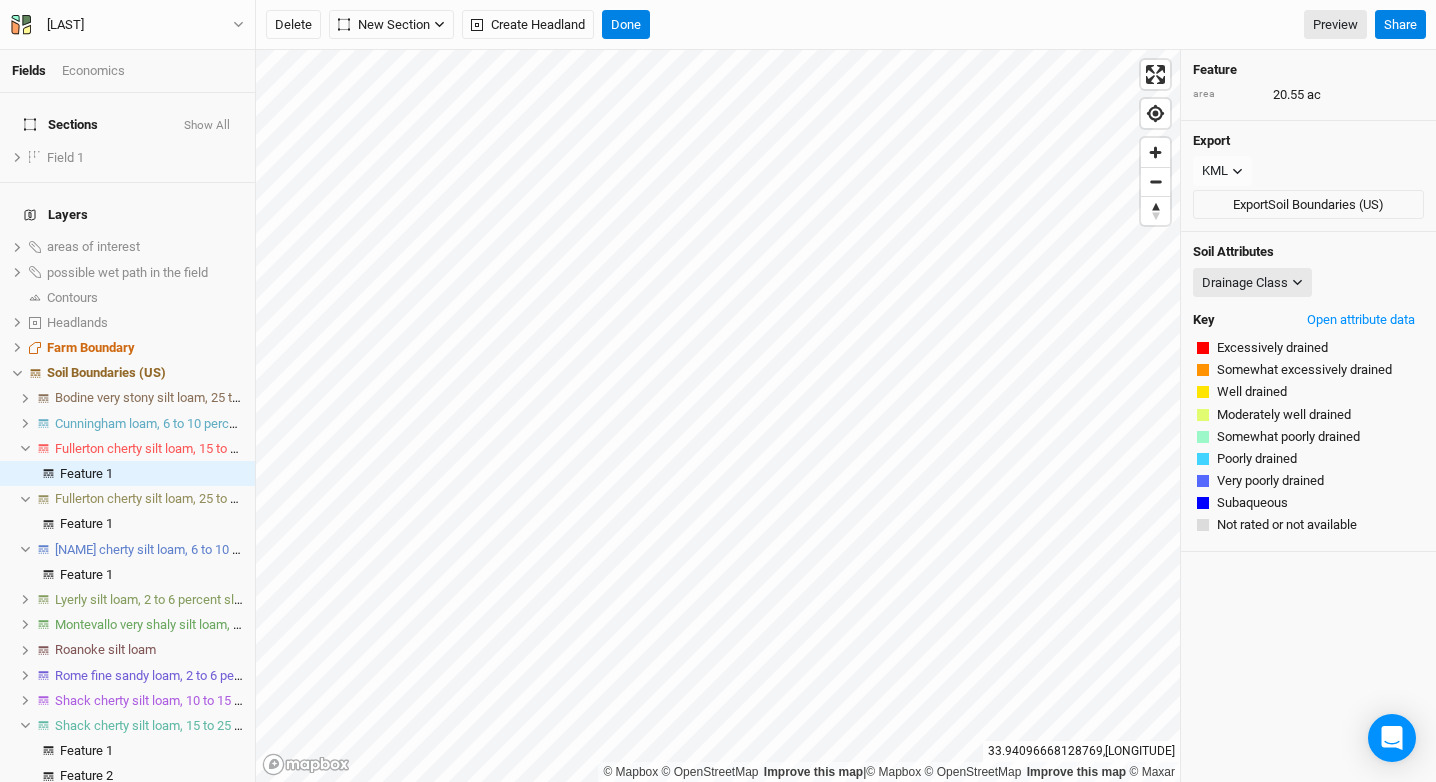 click 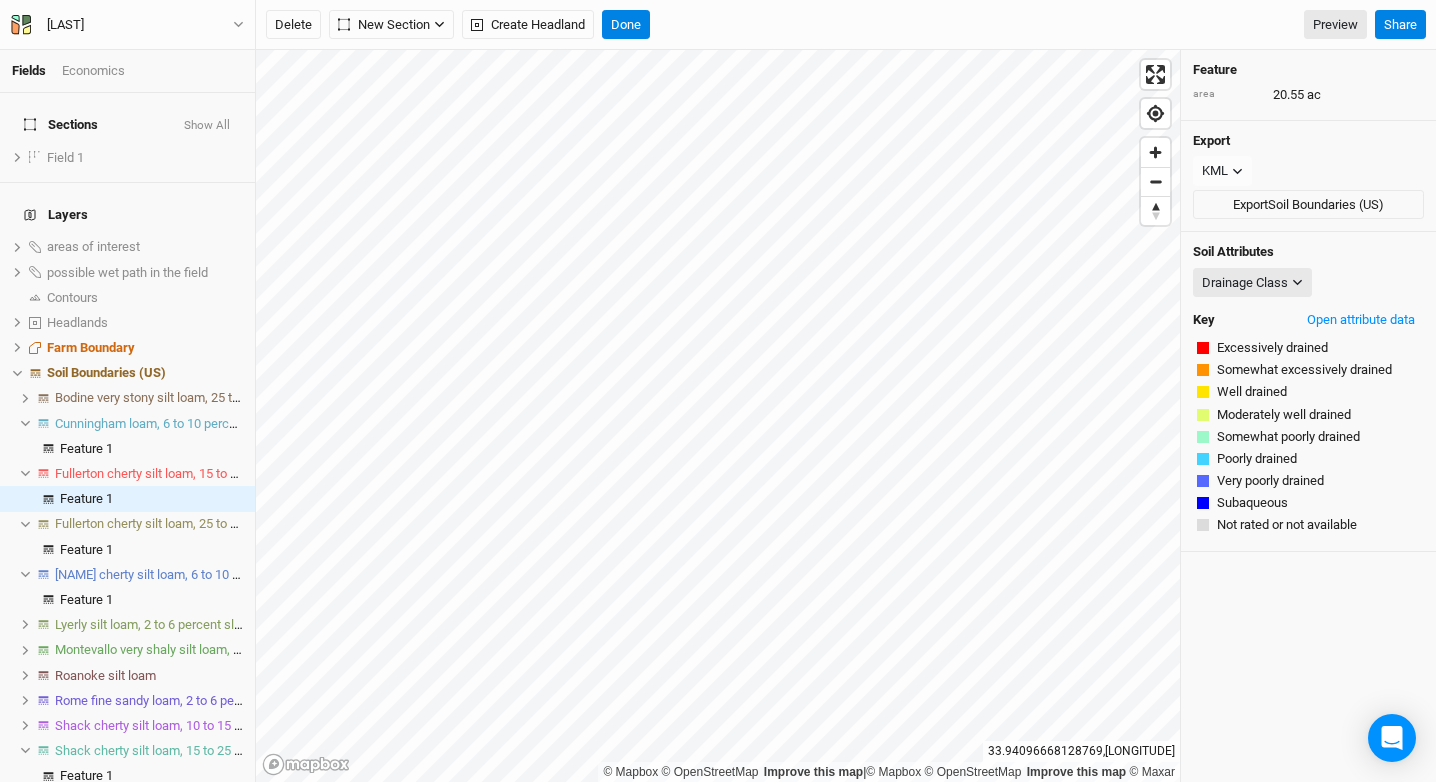 click 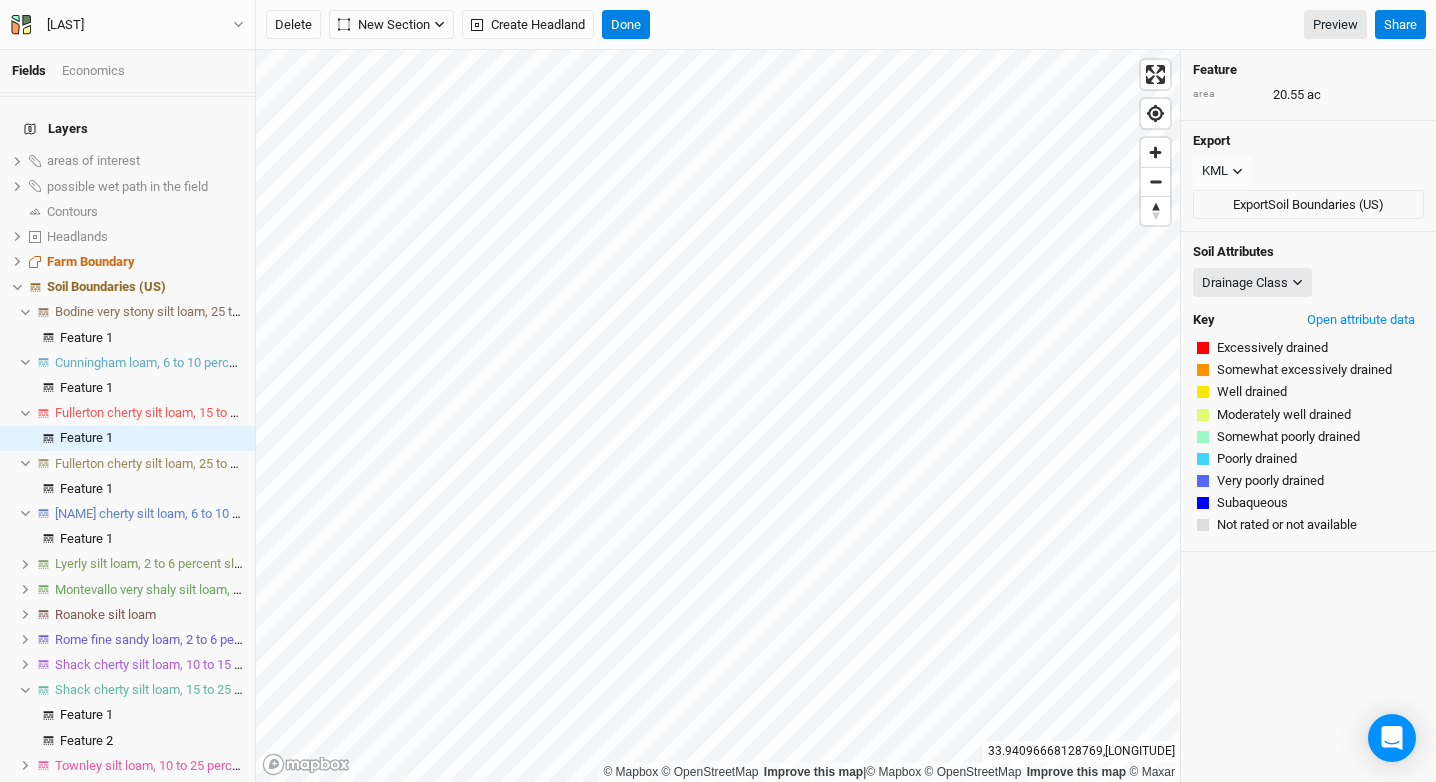 scroll, scrollTop: 172, scrollLeft: 0, axis: vertical 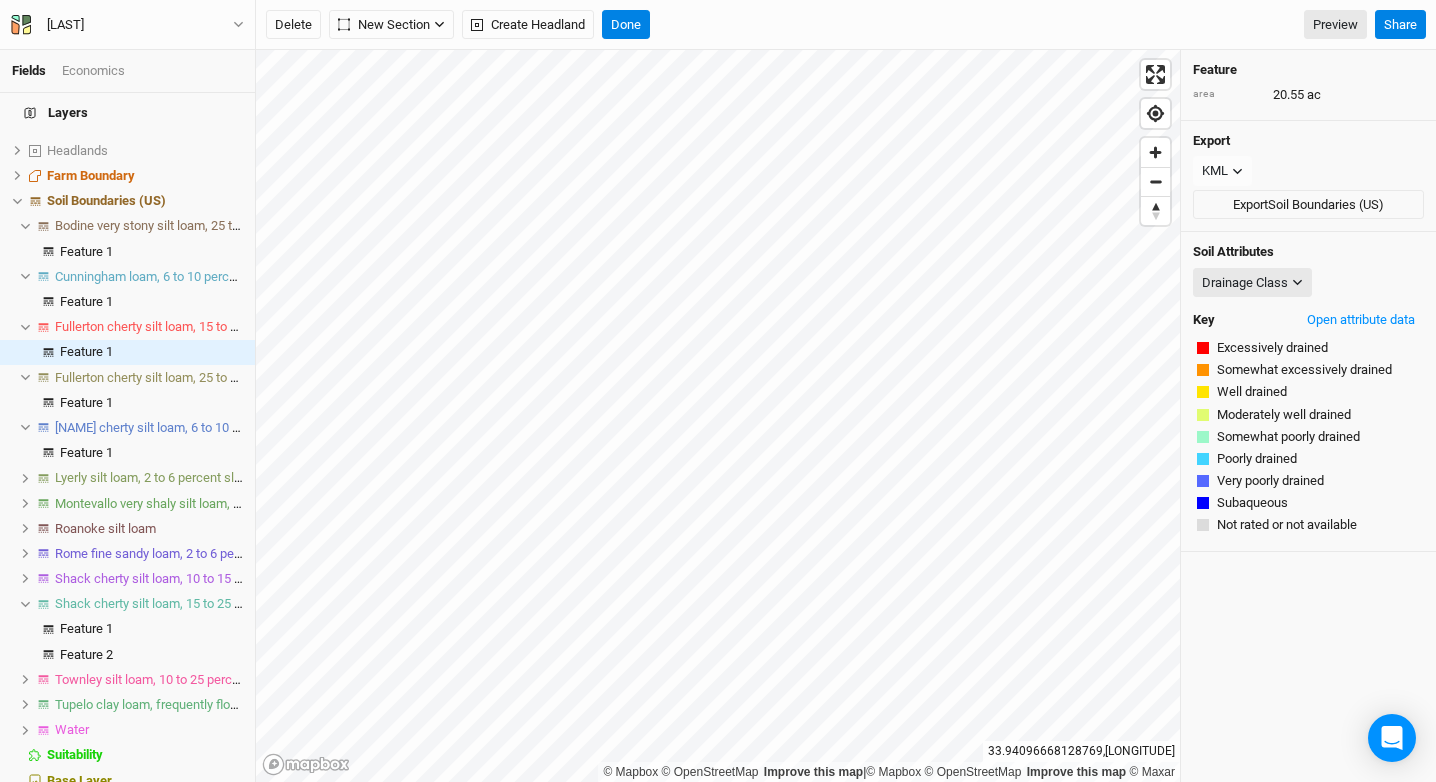 click on "Shack cherty silt loam, 10 to 15 percent slopes" at bounding box center (127, 578) 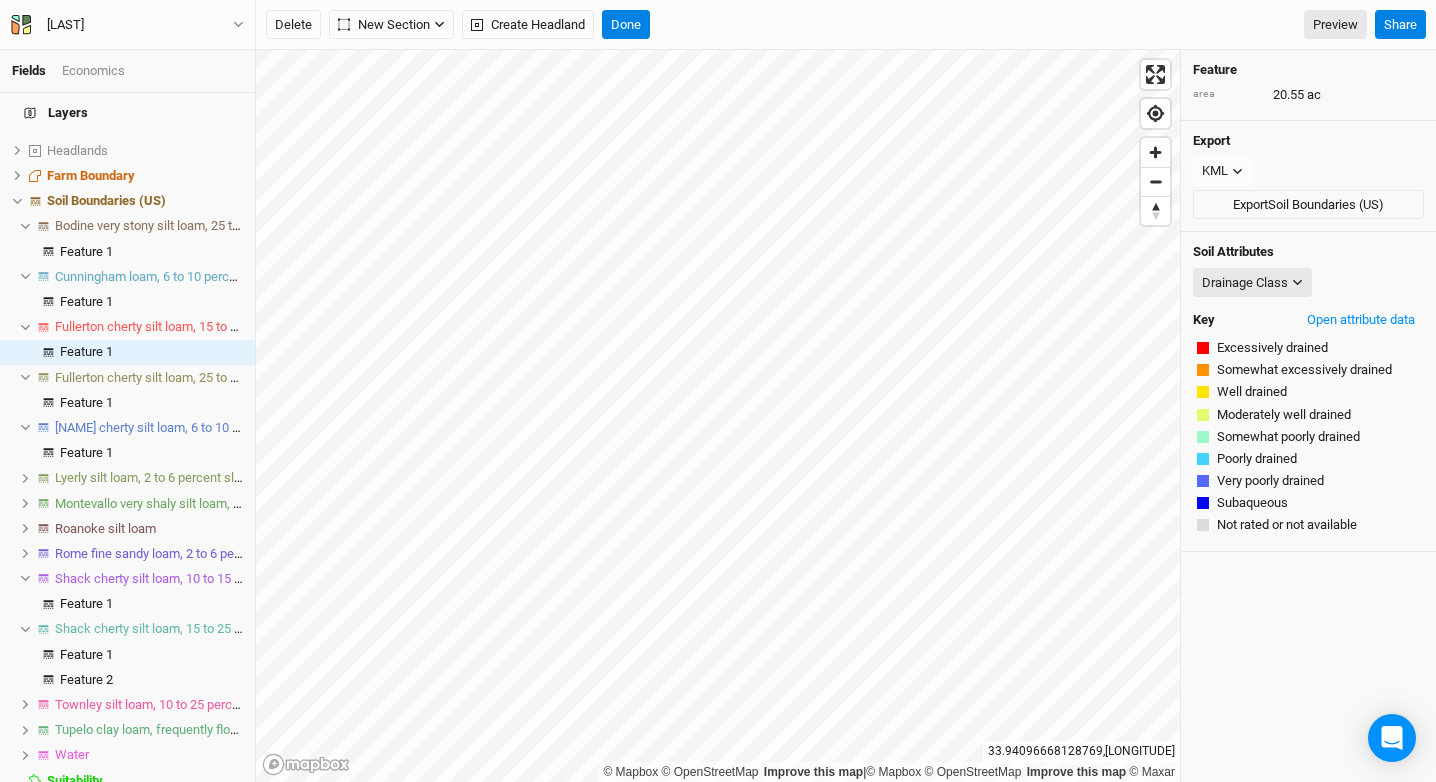 click 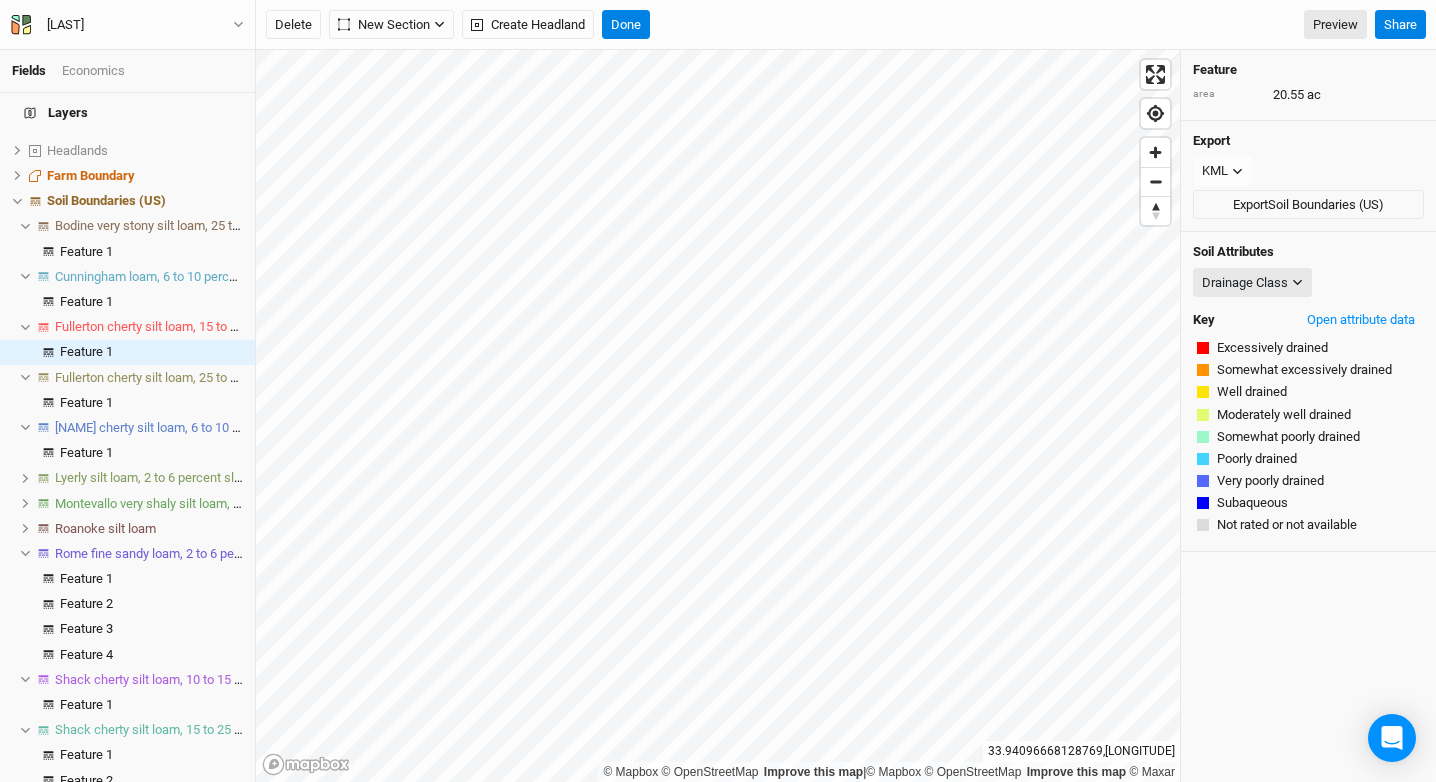 click on "Rome fine sandy loam, 2 to 6 percent slopes" at bounding box center [179, 553] 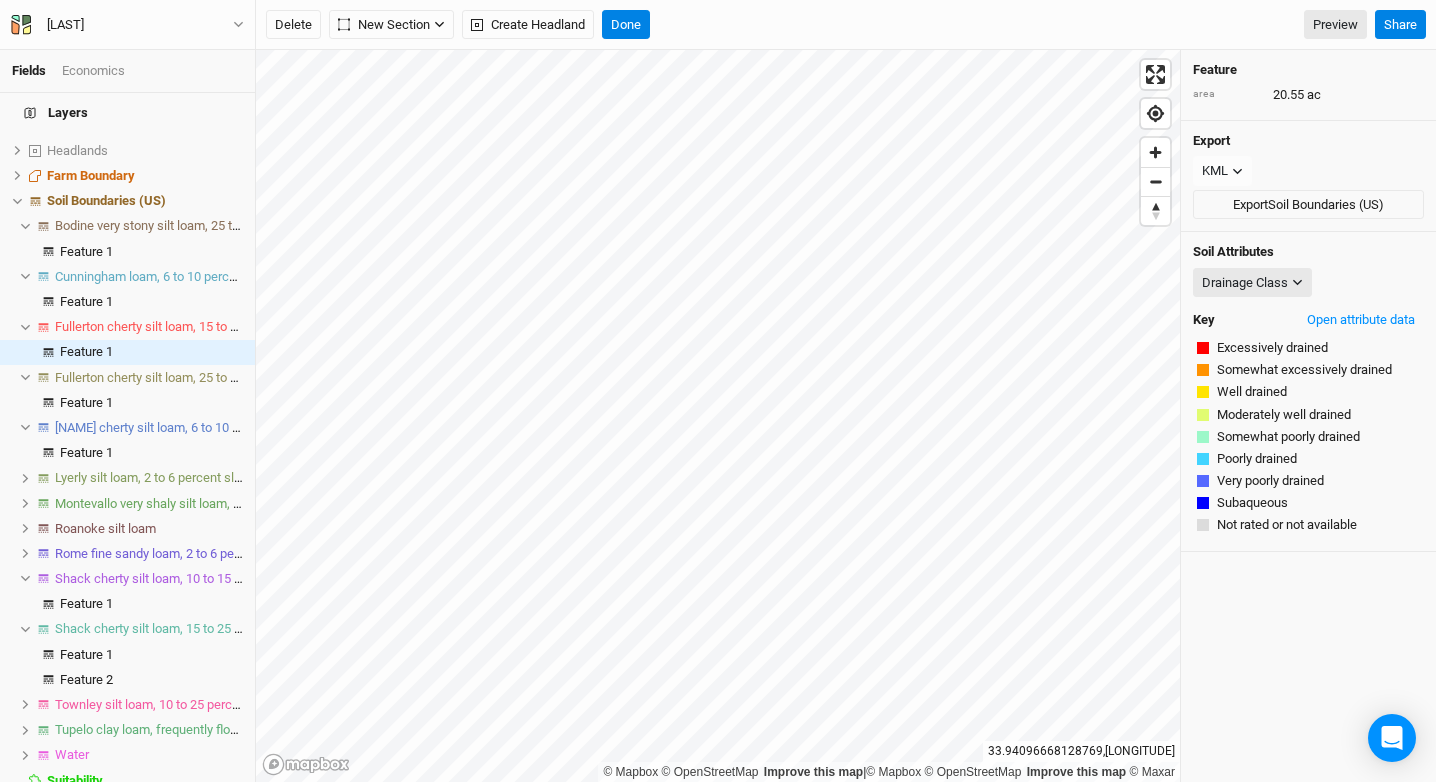 click on "Rome fine sandy loam, 2 to 6 percent slopes" at bounding box center (179, 553) 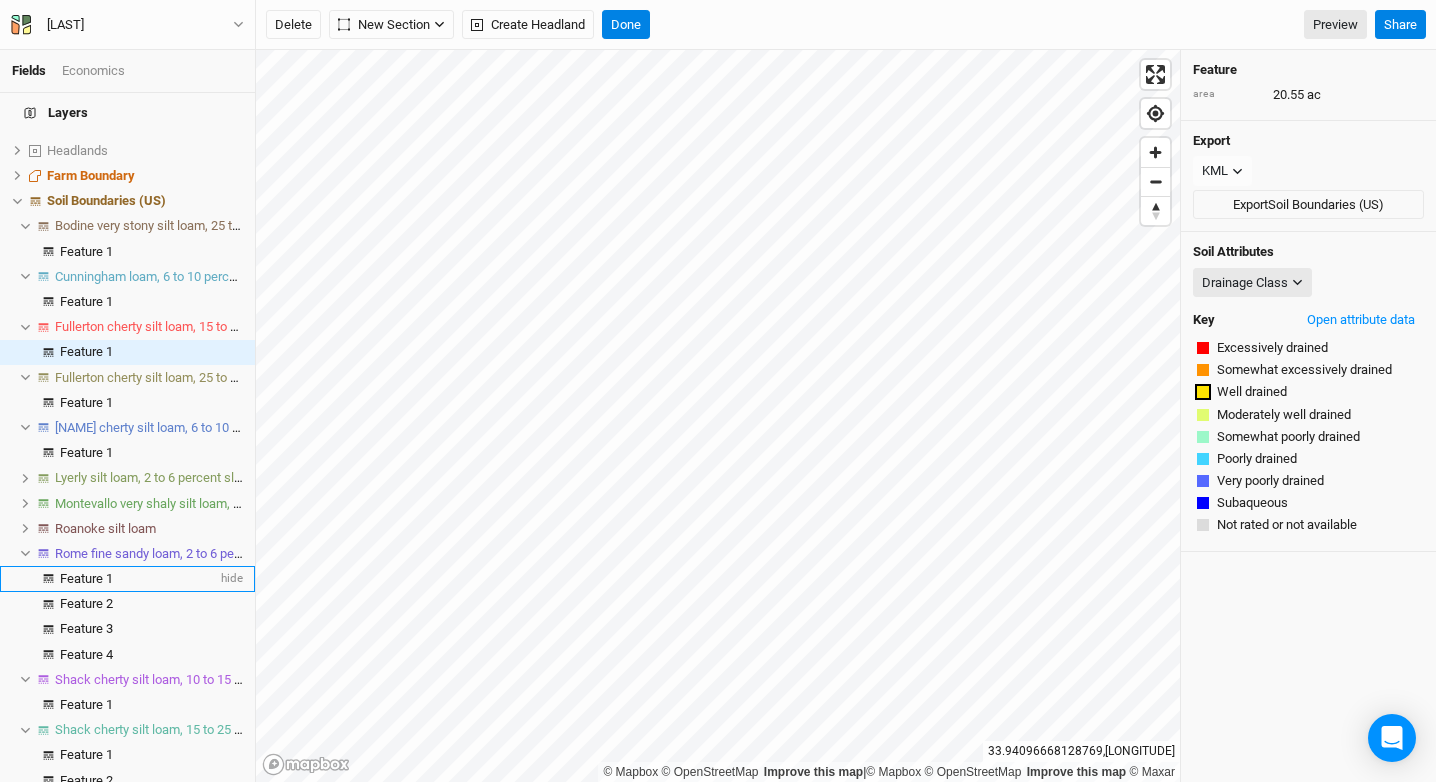 click on "Feature 1" at bounding box center [86, 578] 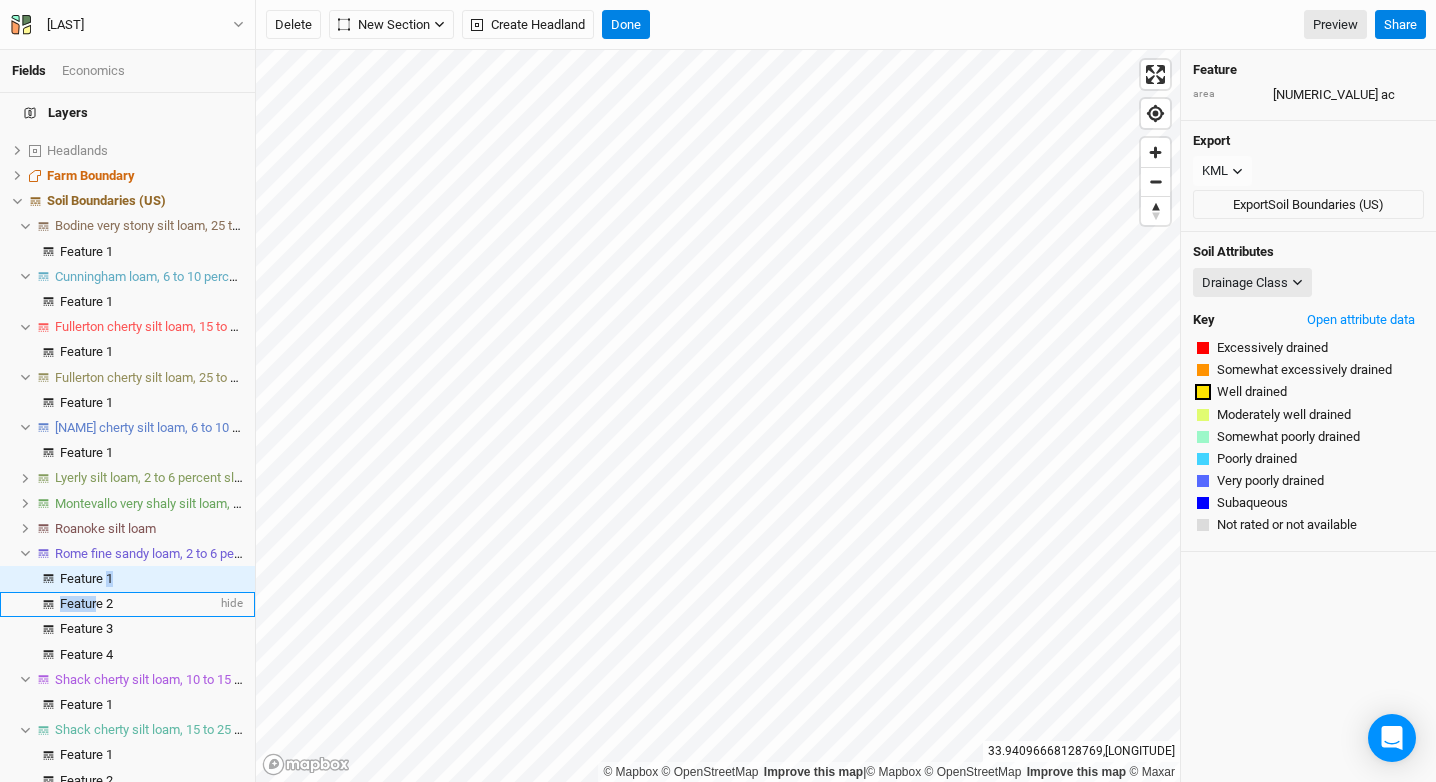 click on "Feature 2" at bounding box center (86, 603) 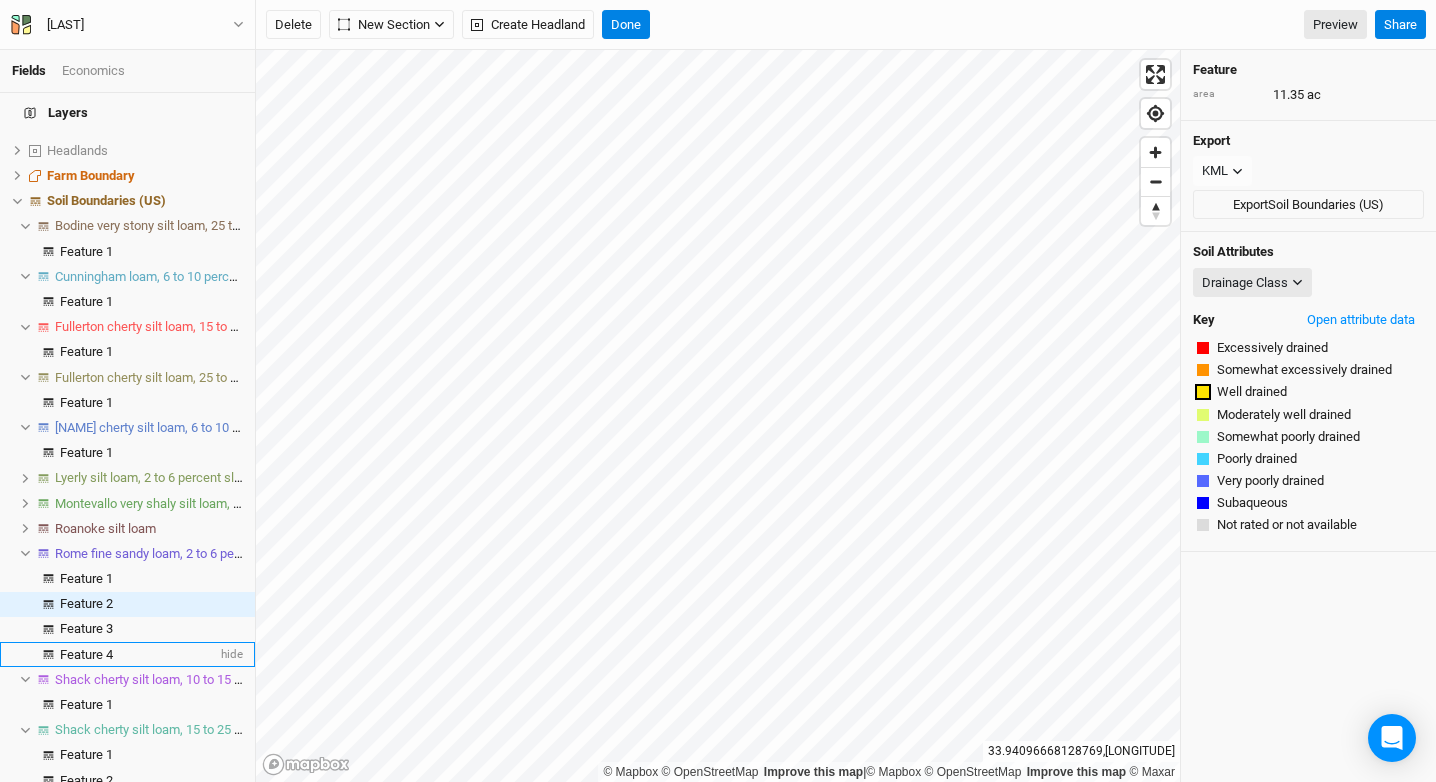 click on "Feature 4" at bounding box center [86, 654] 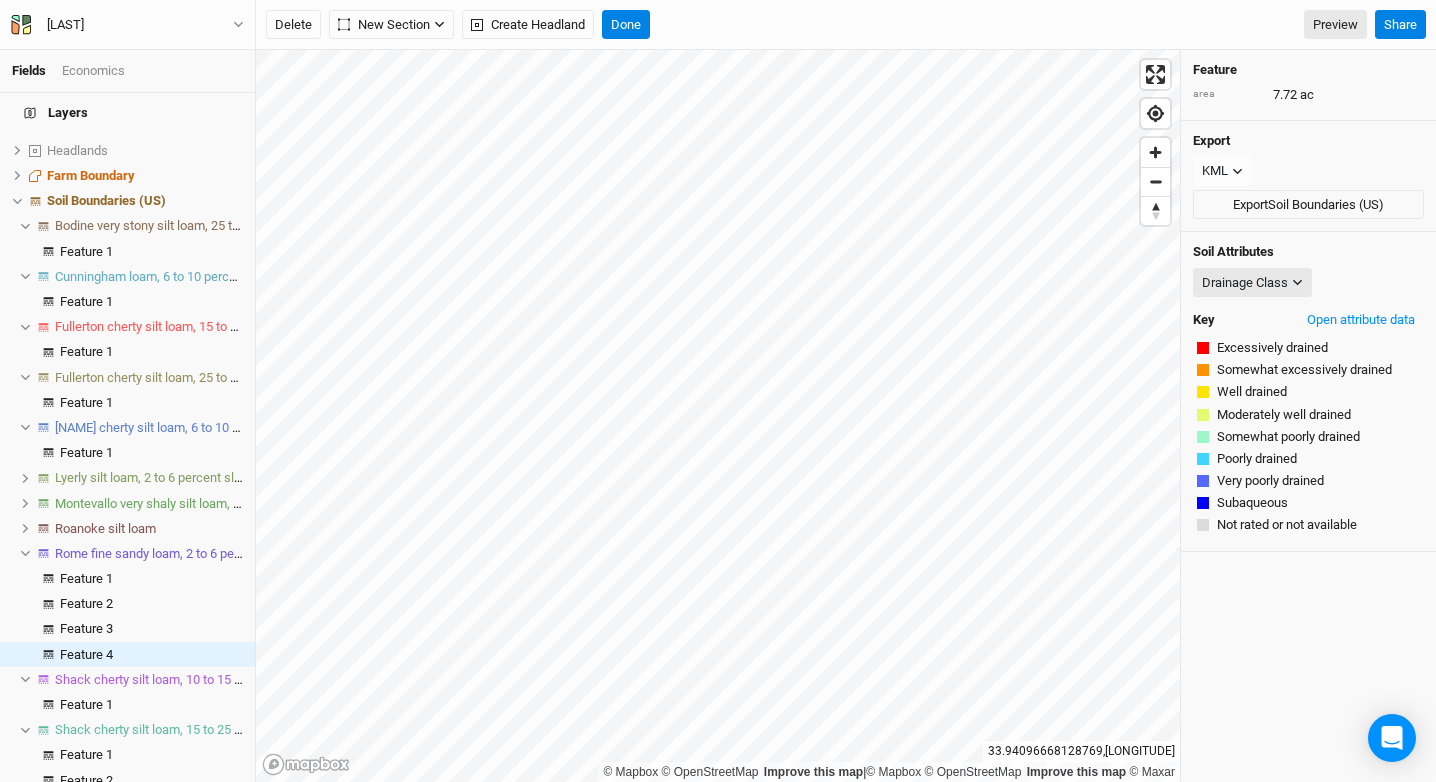click on "Rome fine sandy loam, 2 to 6 percent slopes" at bounding box center (179, 553) 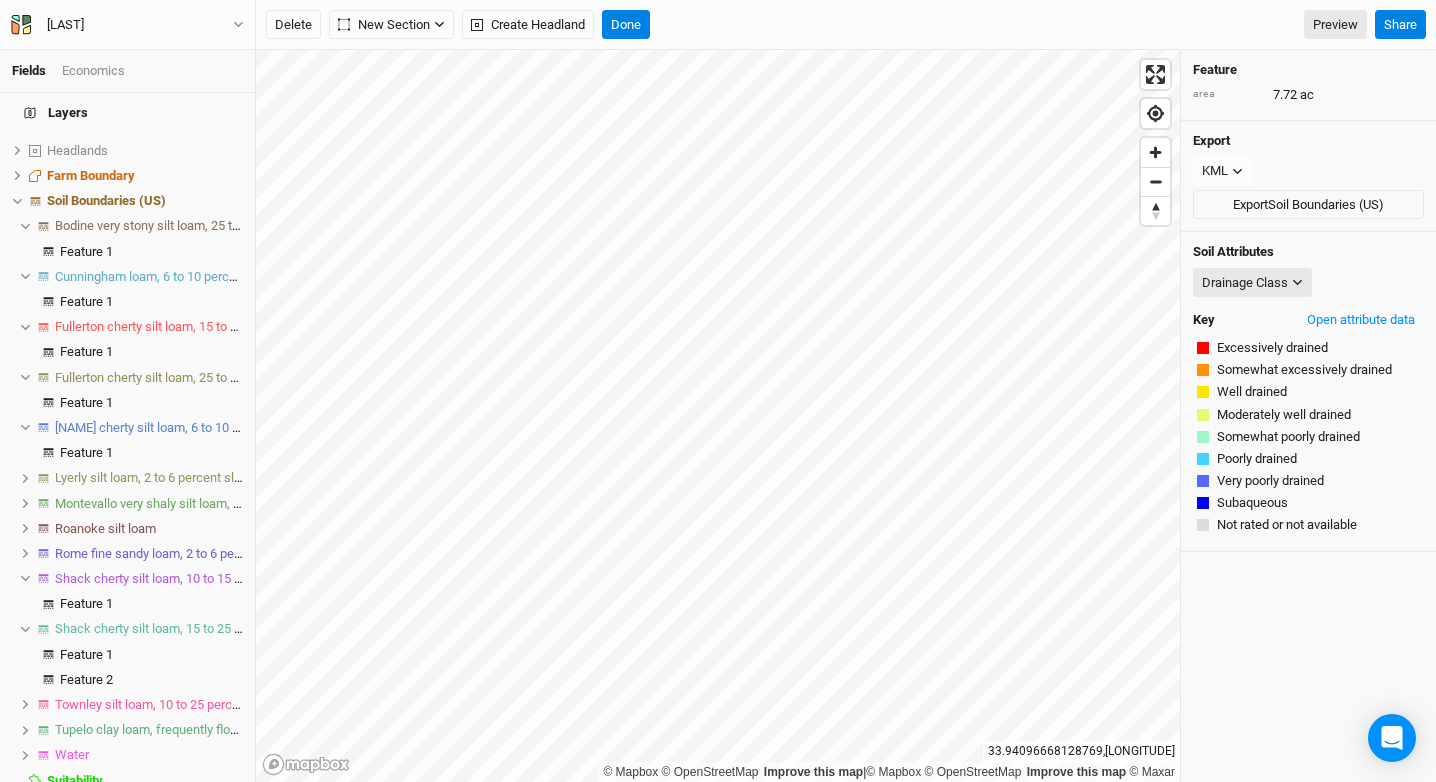 click on "Rome fine sandy loam, 2 to 6 percent slopes" at bounding box center [179, 553] 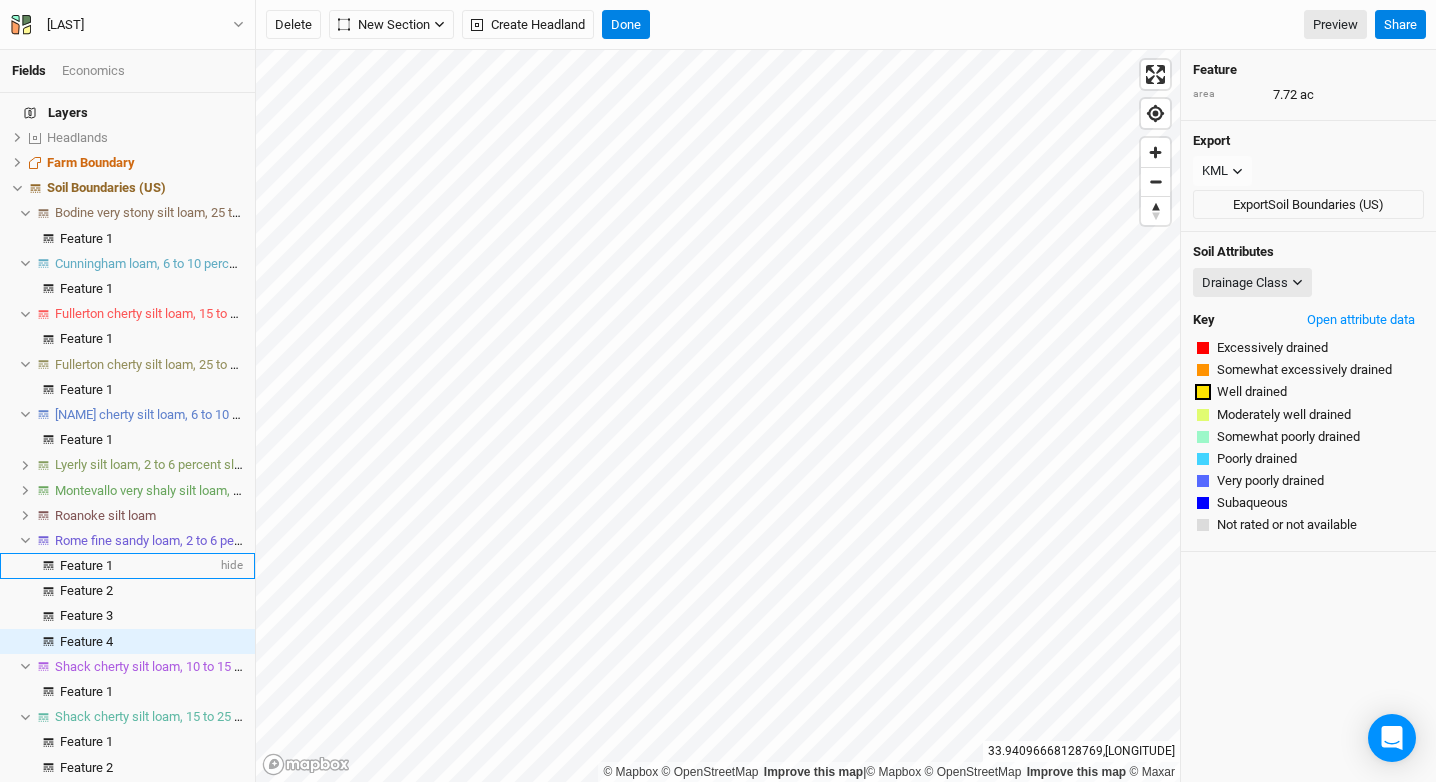 scroll, scrollTop: 298, scrollLeft: 0, axis: vertical 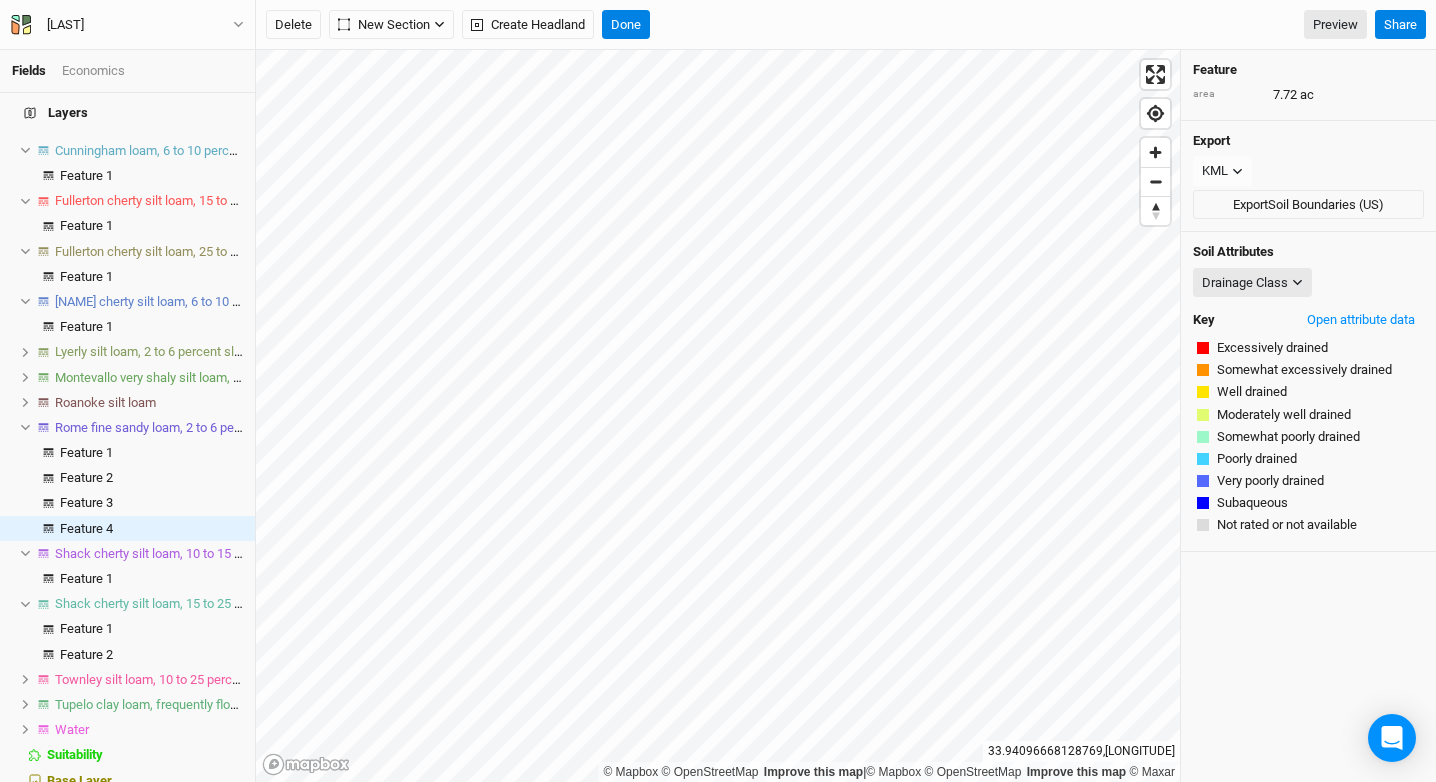 click on "Townley silt loam, 10 to 25 percent slopes" at bounding box center (127, 679) 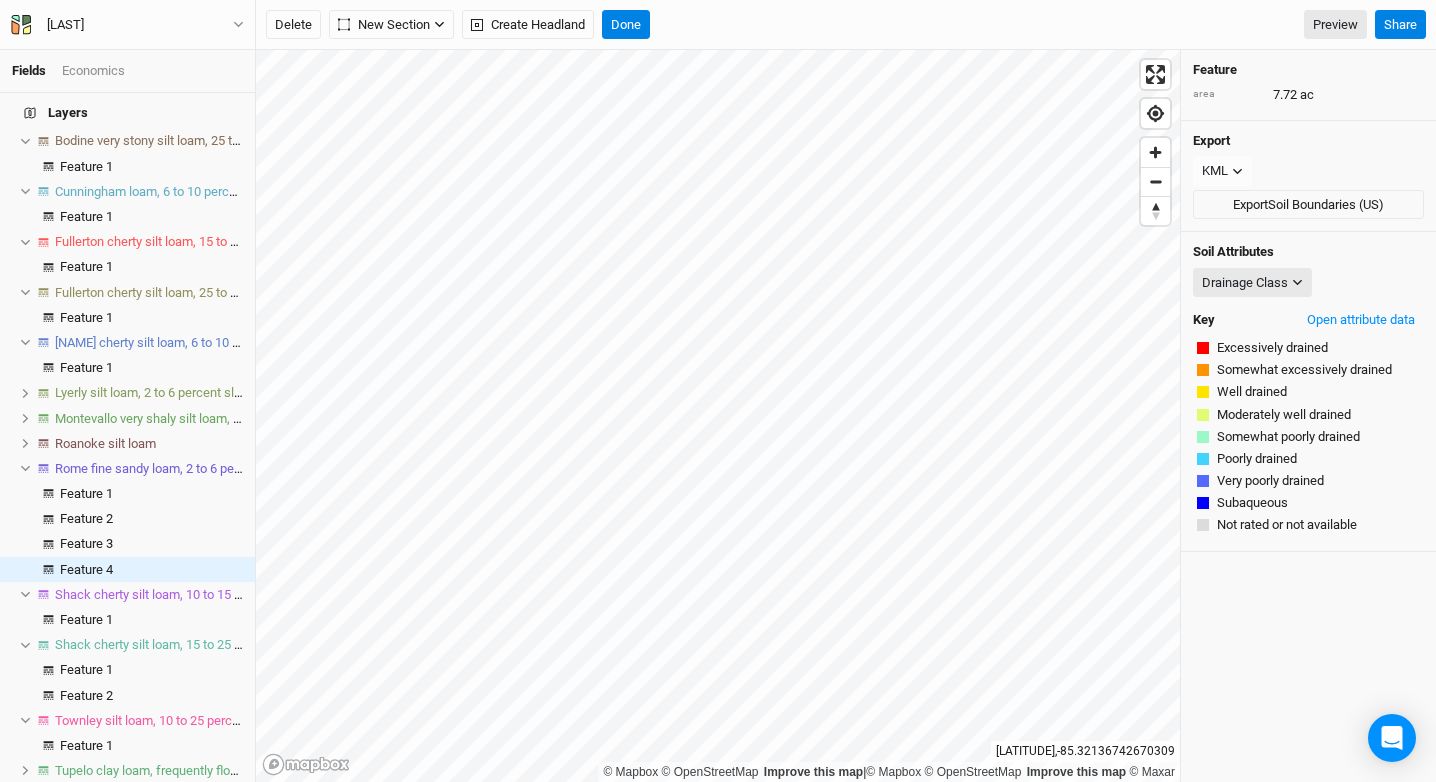 scroll, scrollTop: 323, scrollLeft: 0, axis: vertical 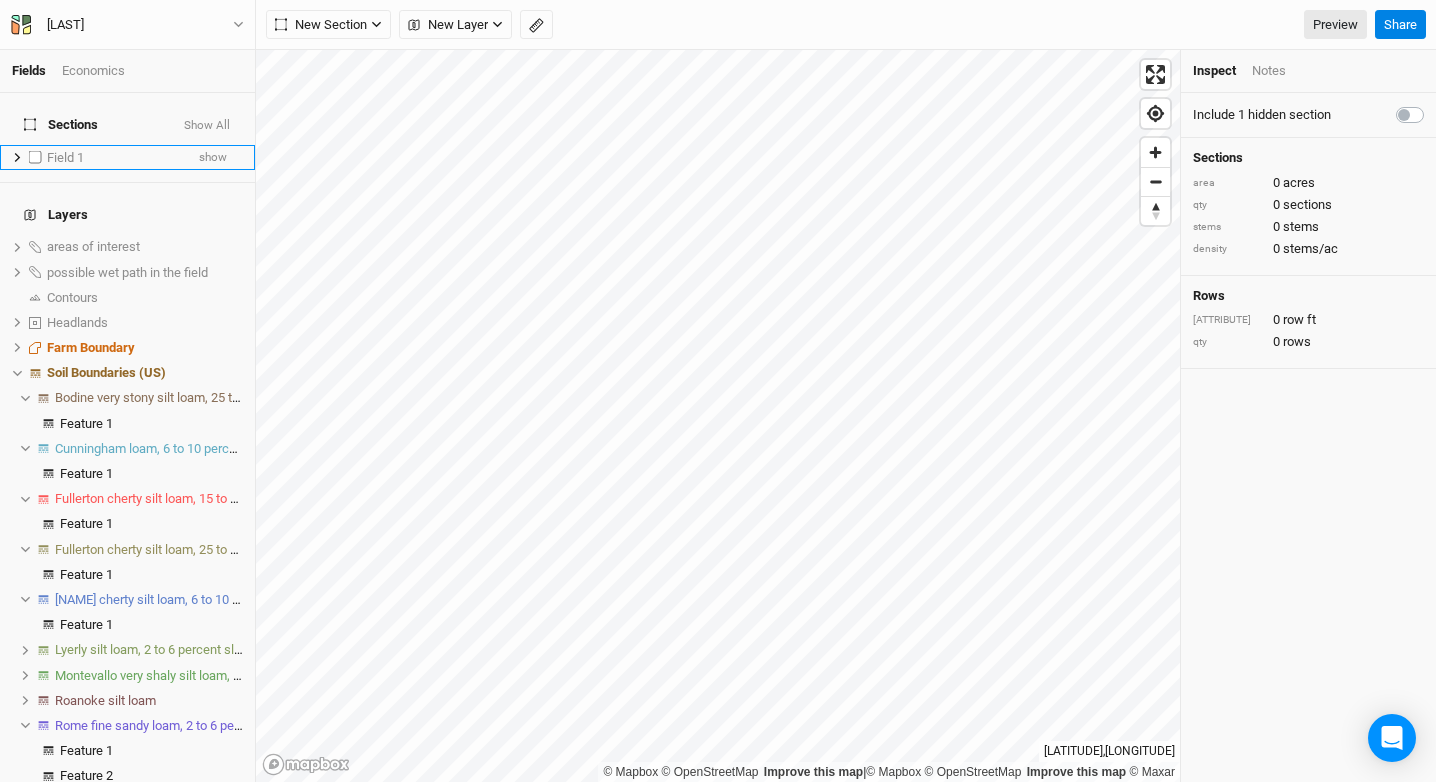 click at bounding box center [35, 157] 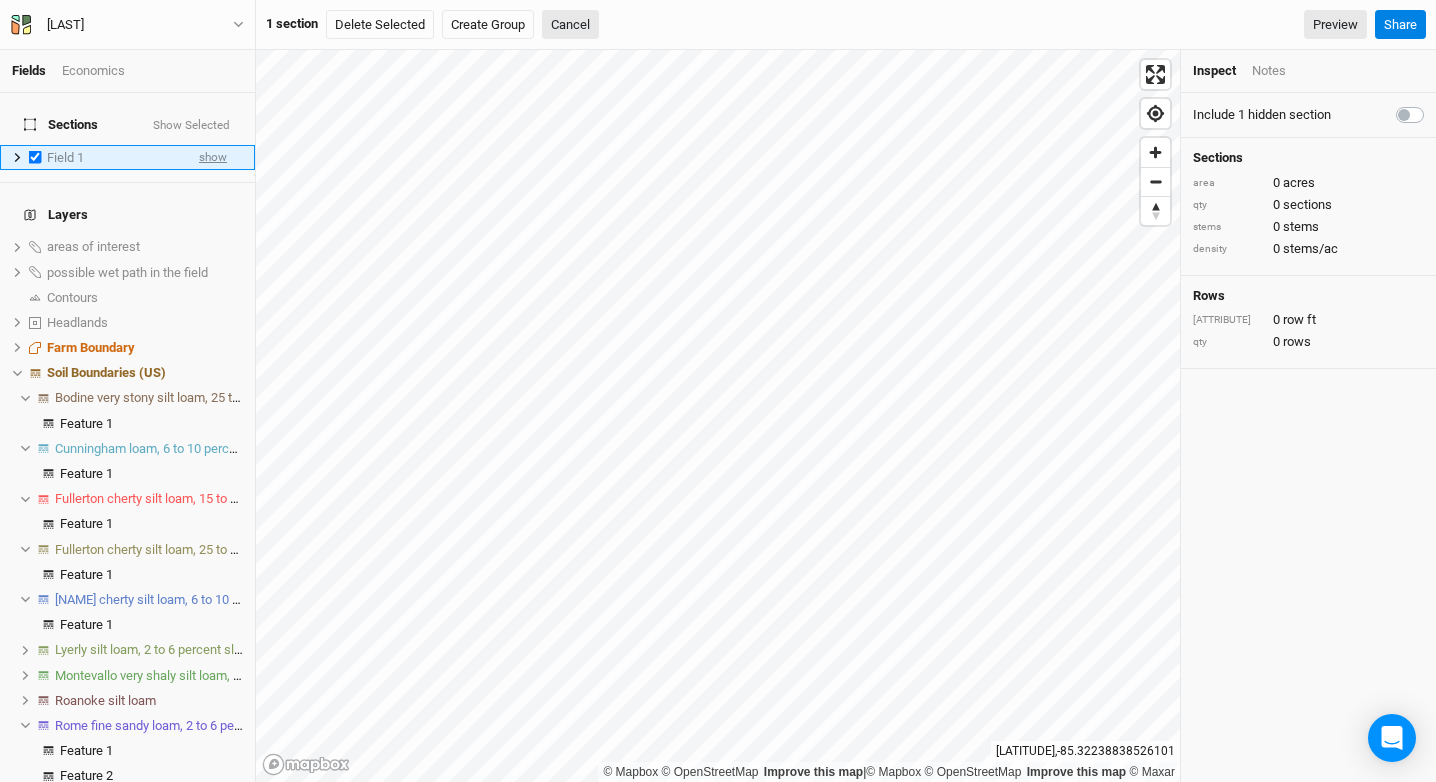 click on "show" at bounding box center (213, 157) 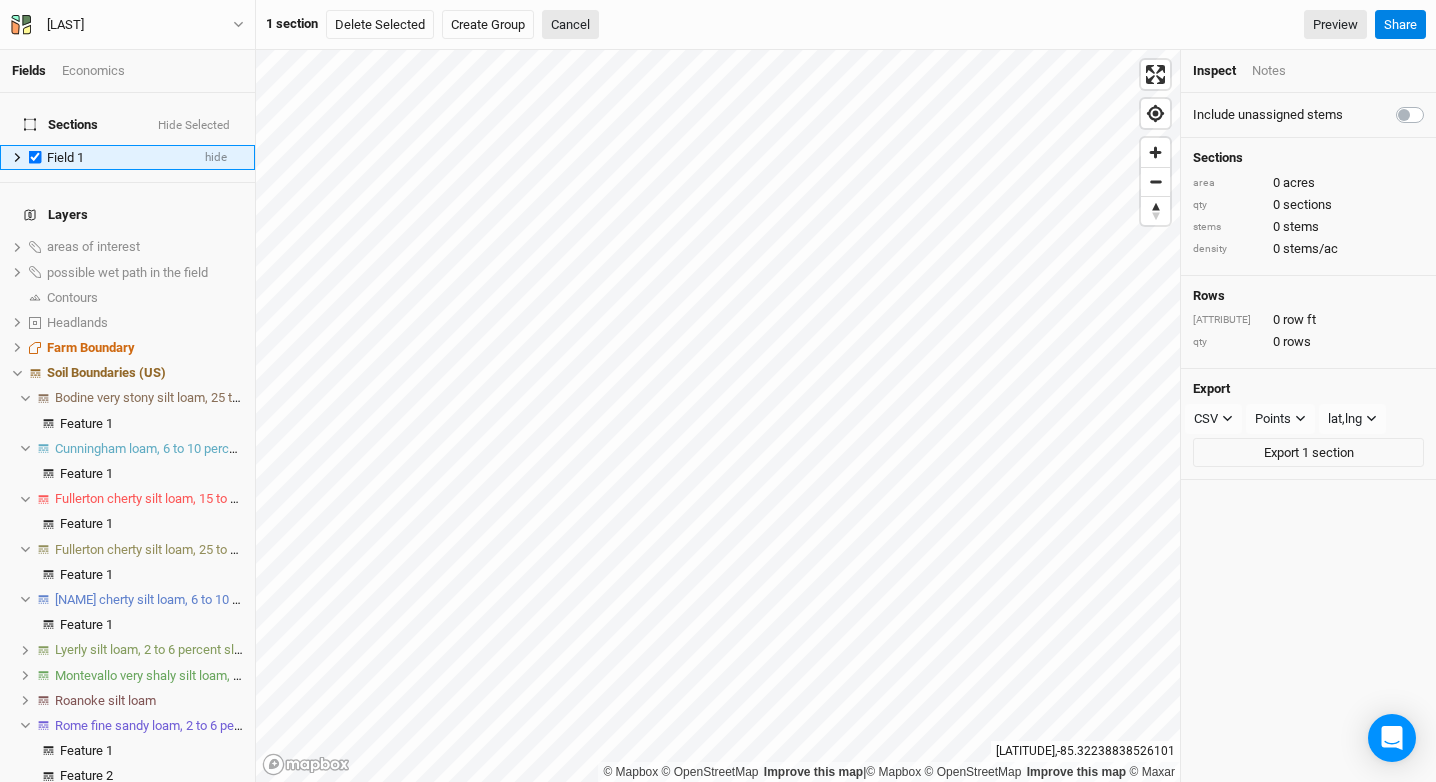 click at bounding box center (35, 157) 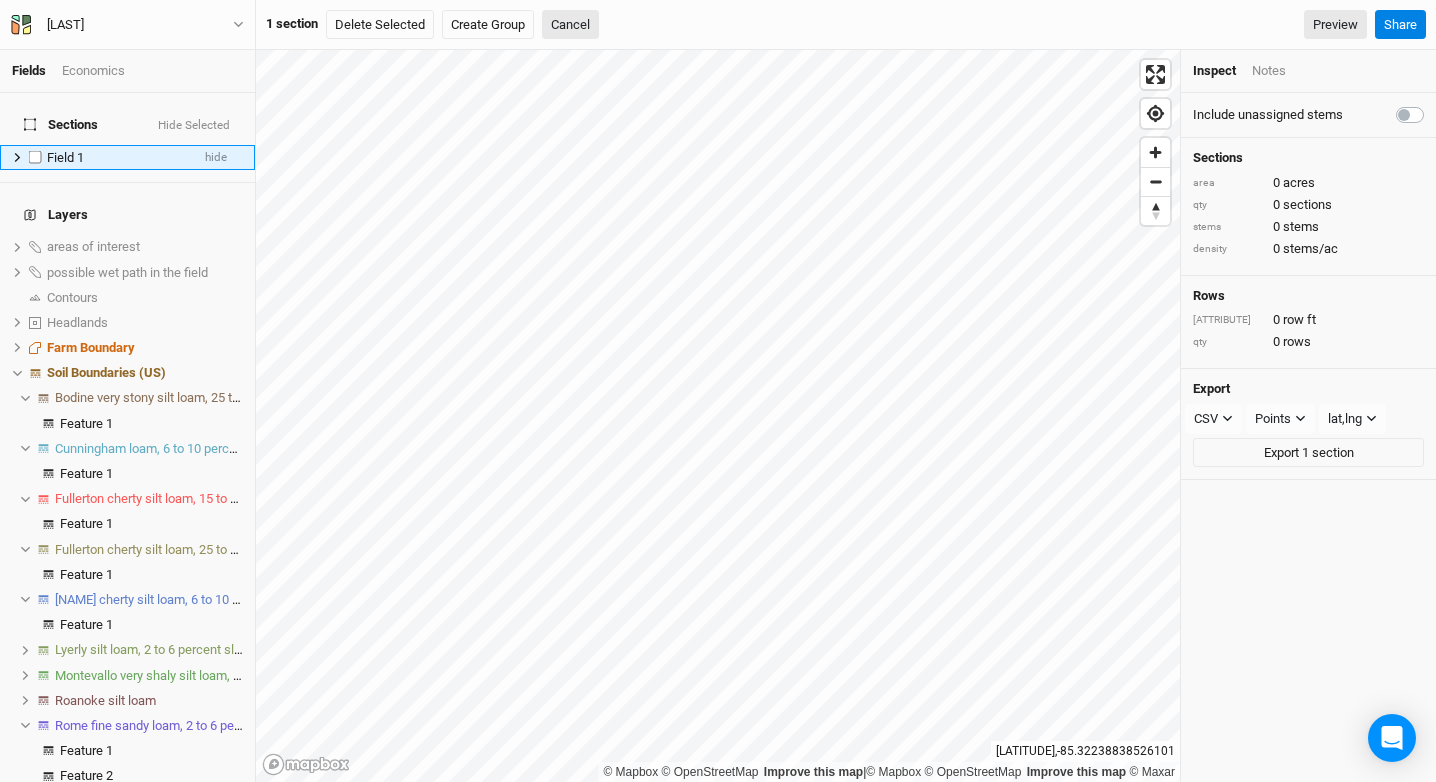 checkbox on "false" 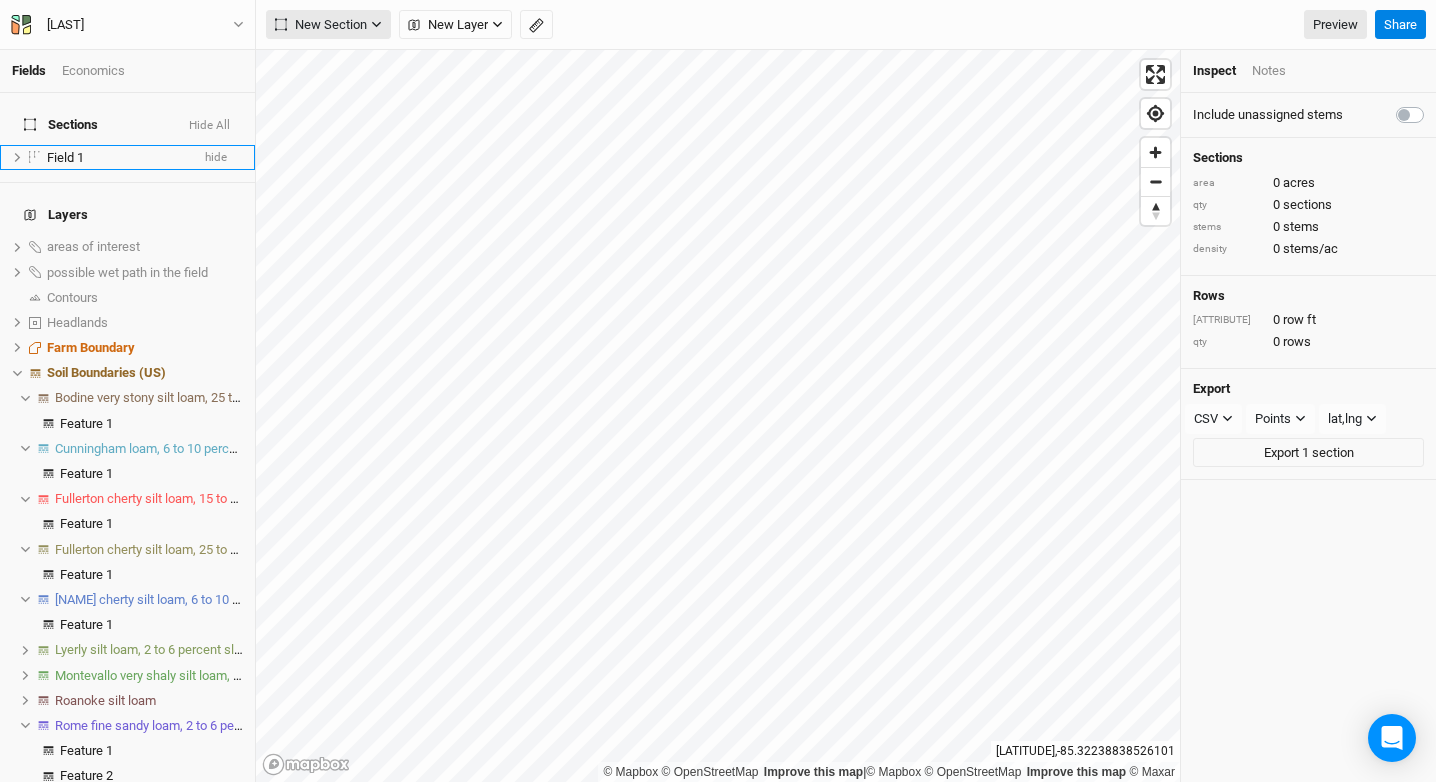 click on "New Section" at bounding box center (321, 25) 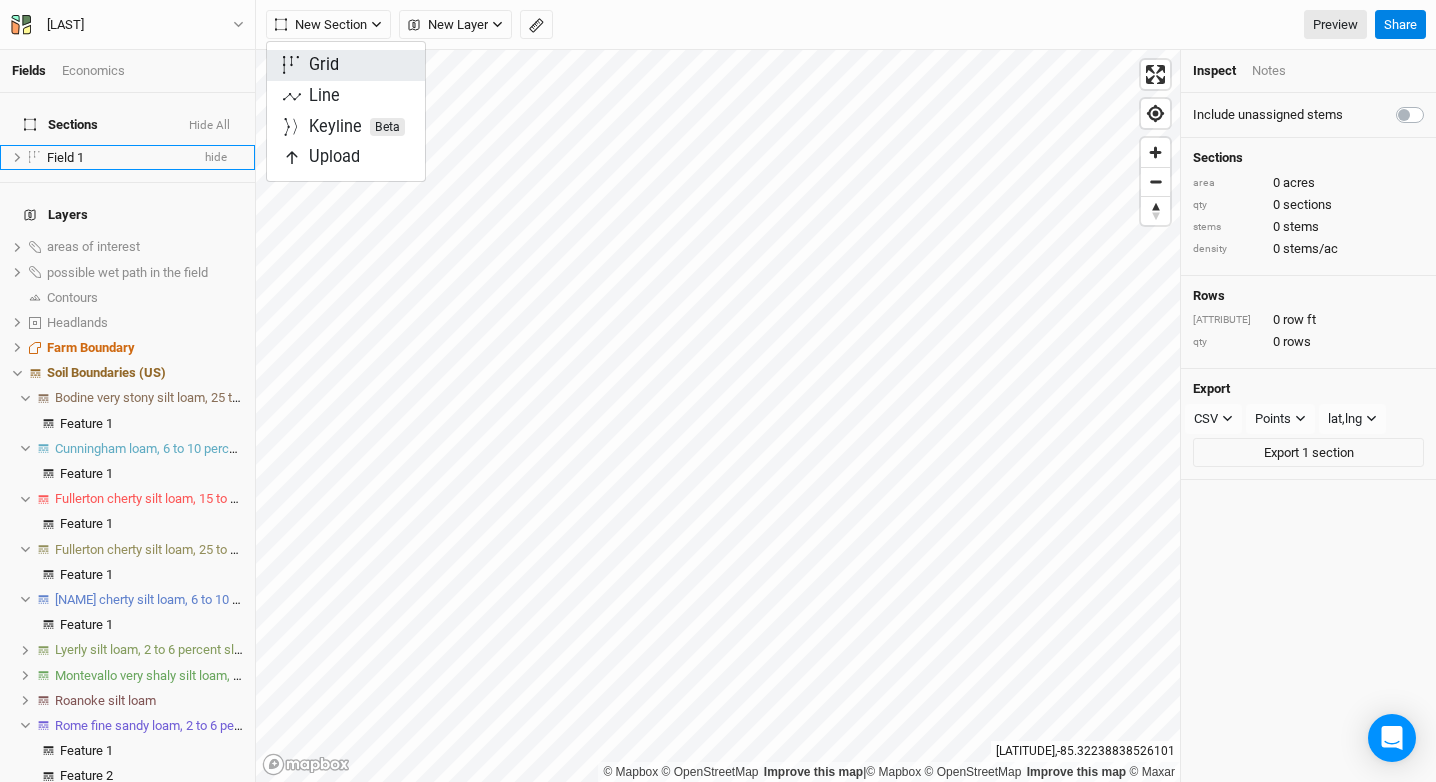 click on "Grid" at bounding box center [324, 65] 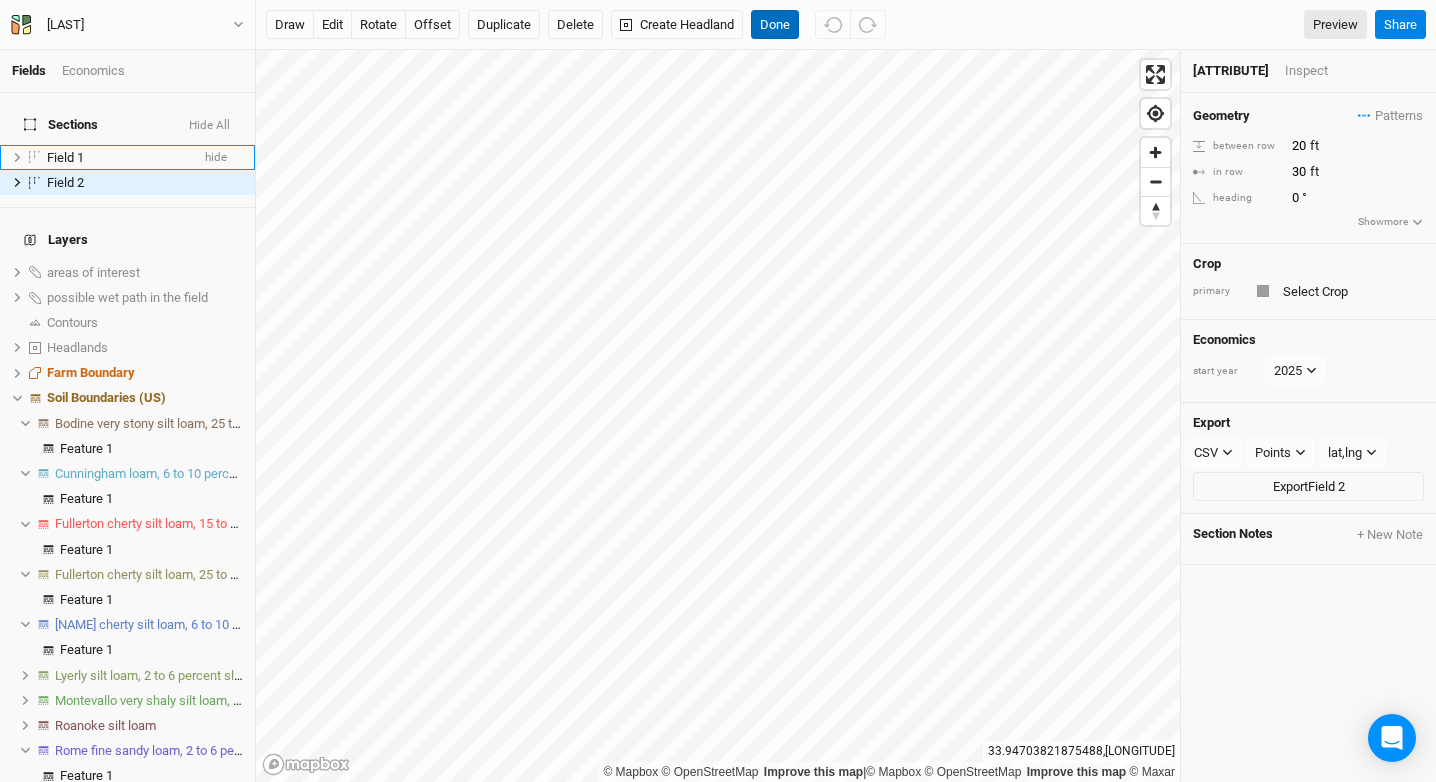 click on "Done" at bounding box center (775, 25) 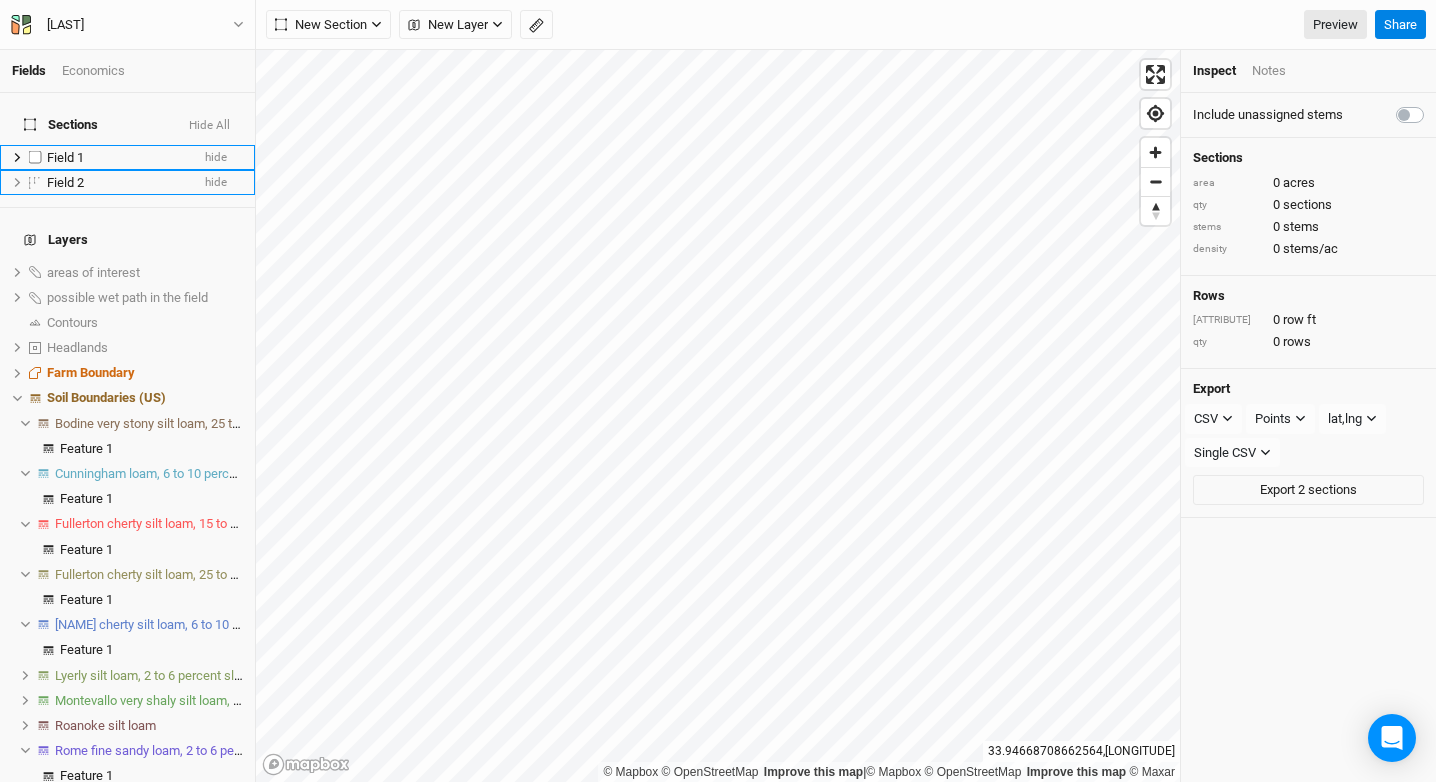 click on "Field 2 hide" at bounding box center [127, 182] 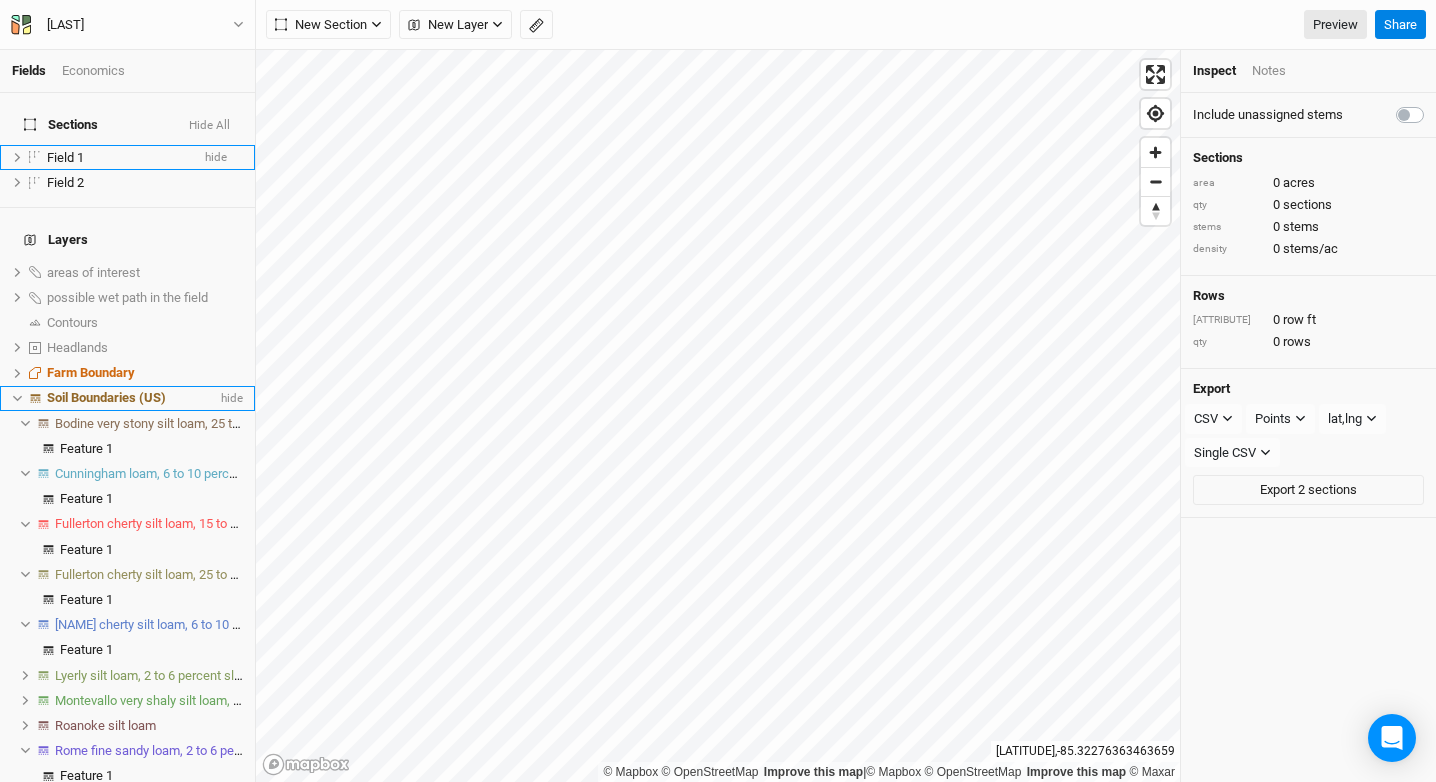 click on "Soil Boundaries (US)" at bounding box center [106, 397] 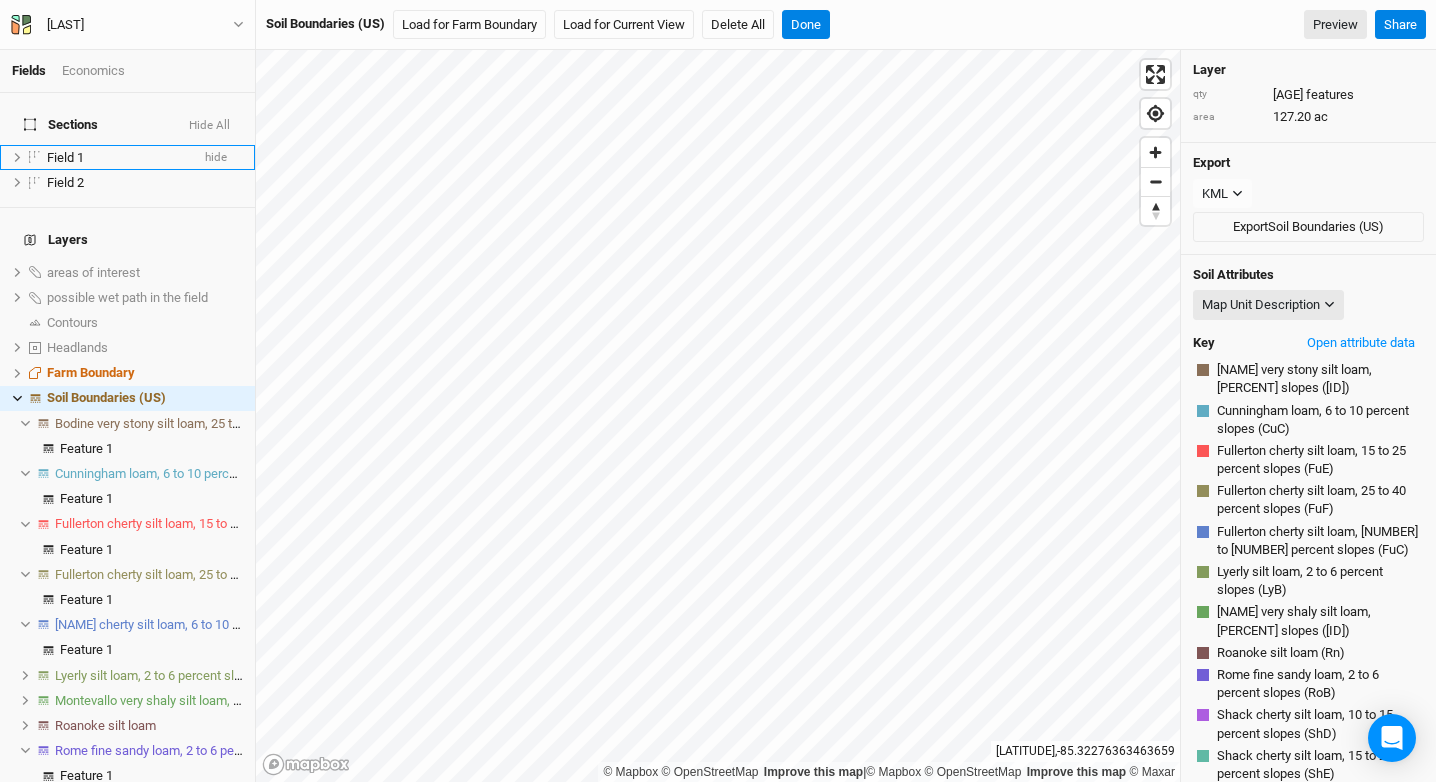 click on "Bodine very stony silt loam, 25 to 60 percent slopes" at bounding box center (199, 423) 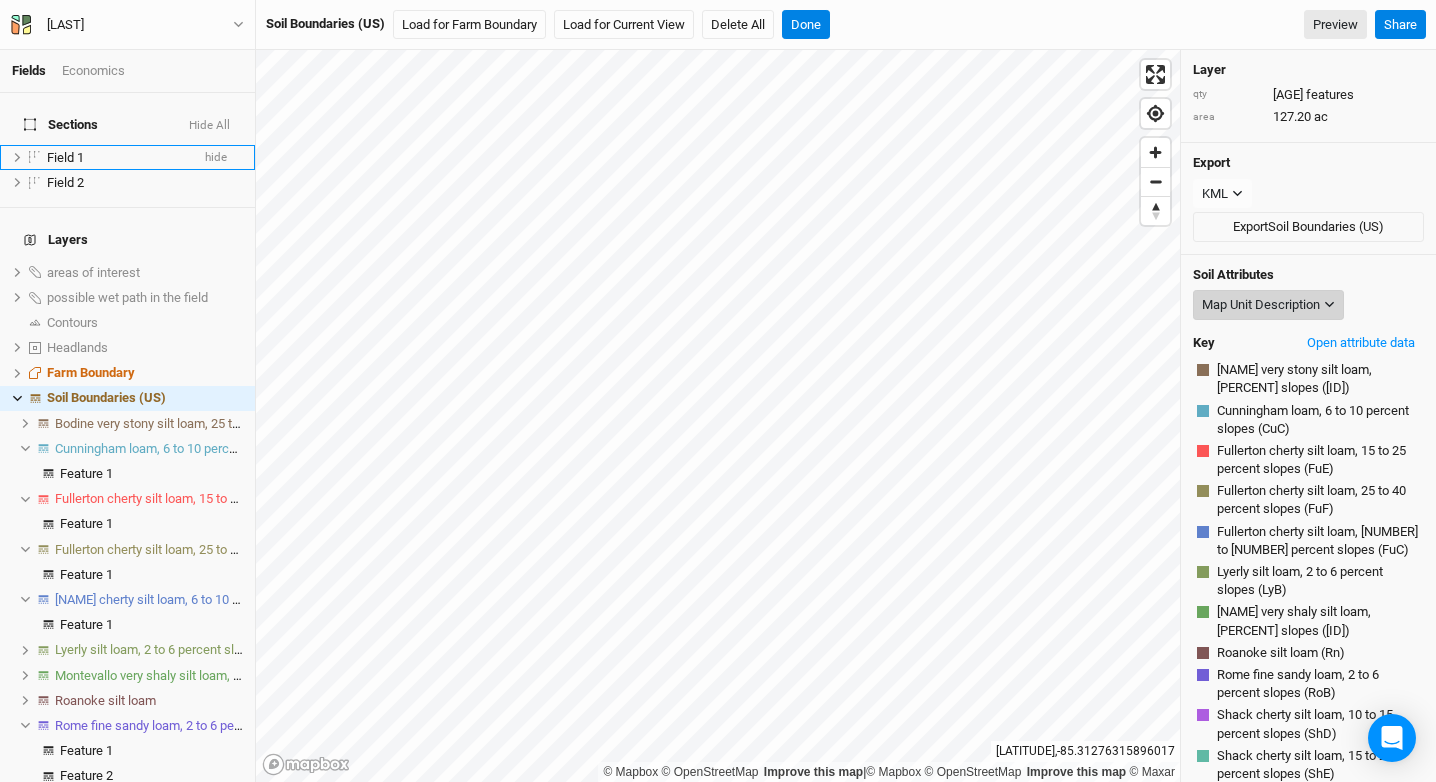 drag, startPoint x: 1182, startPoint y: 302, endPoint x: 1244, endPoint y: 306, distance: 62.1289 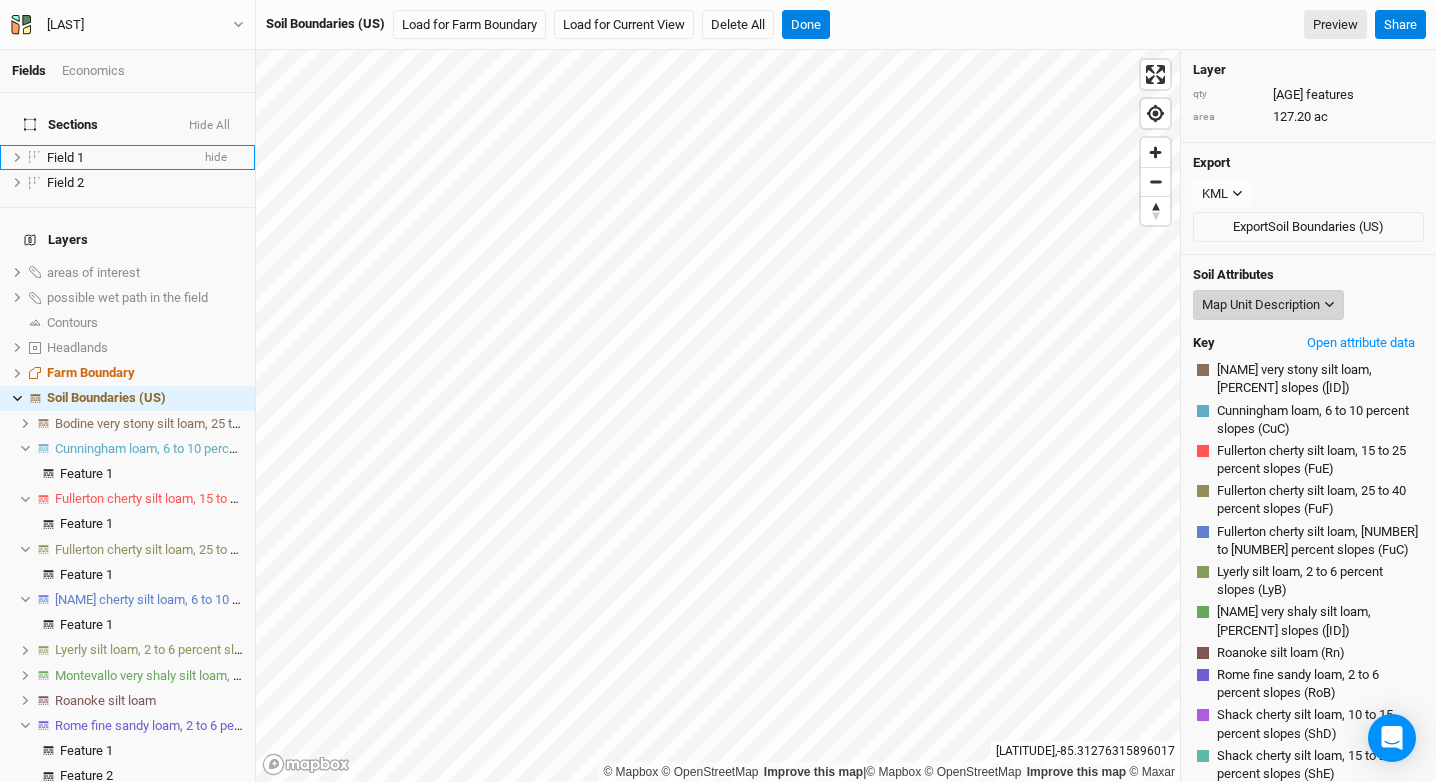 click on "Map Unit Description" at bounding box center (1261, 305) 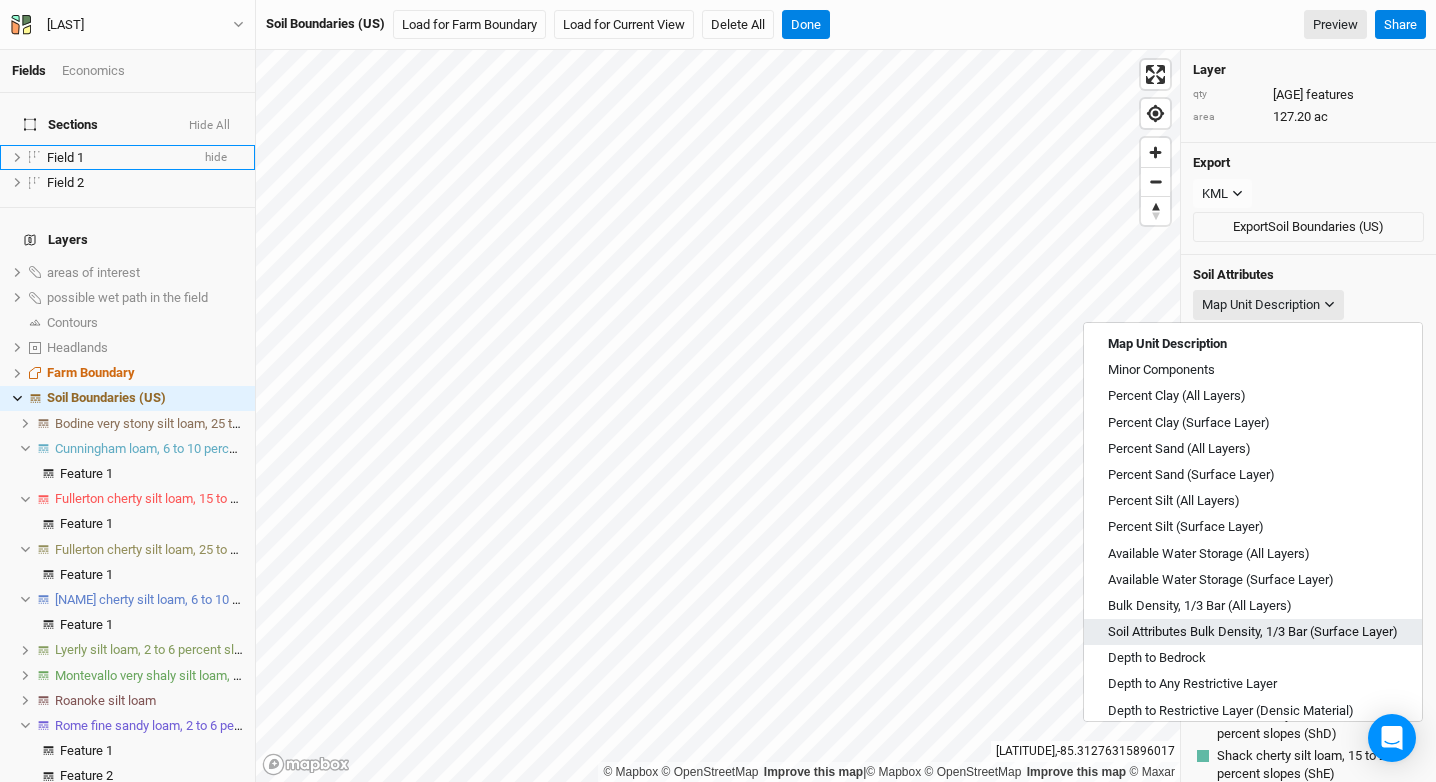 click on "Soil Attributes Bulk Density, 1/3 Bar (Surface Layer)" at bounding box center [1253, 632] 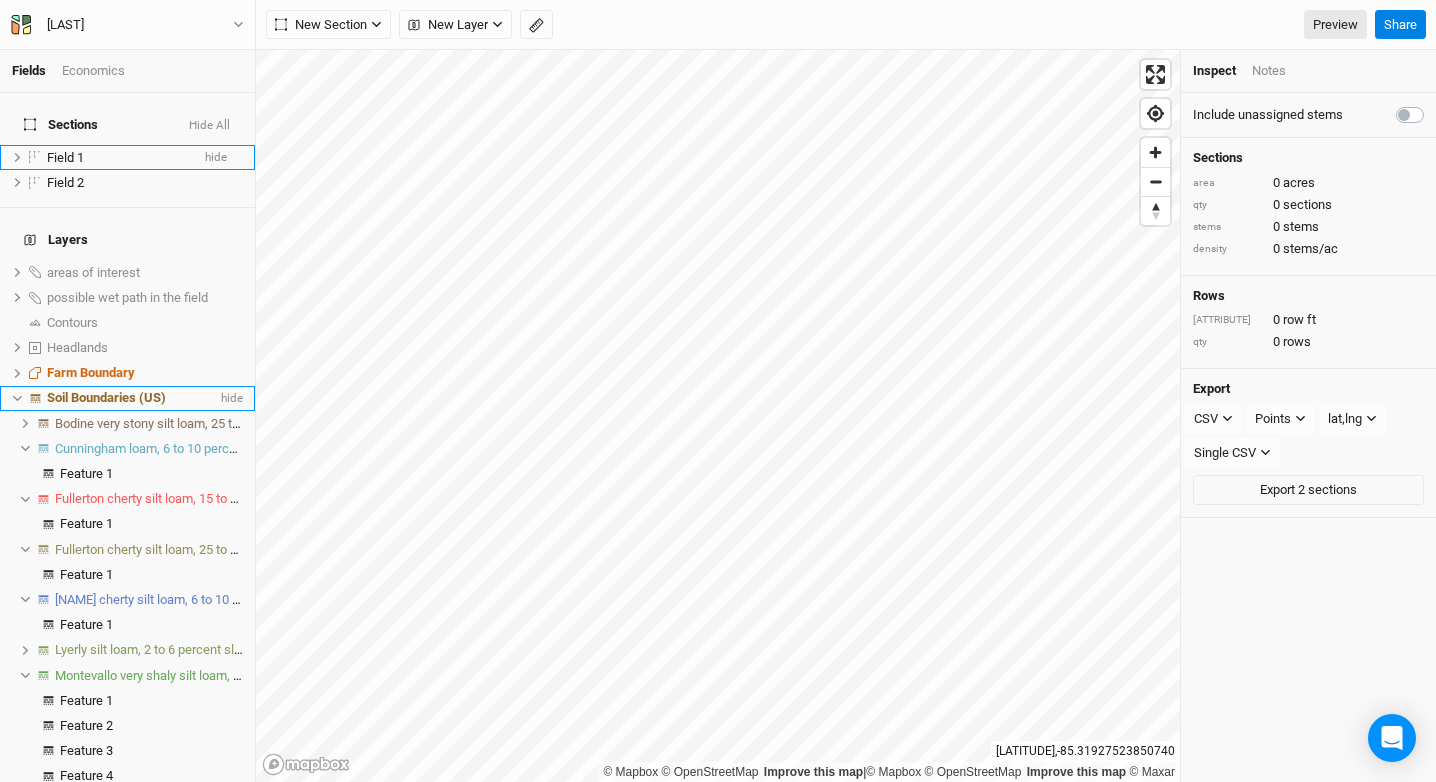 click on "Soil Boundaries (US) hide" at bounding box center (127, 398) 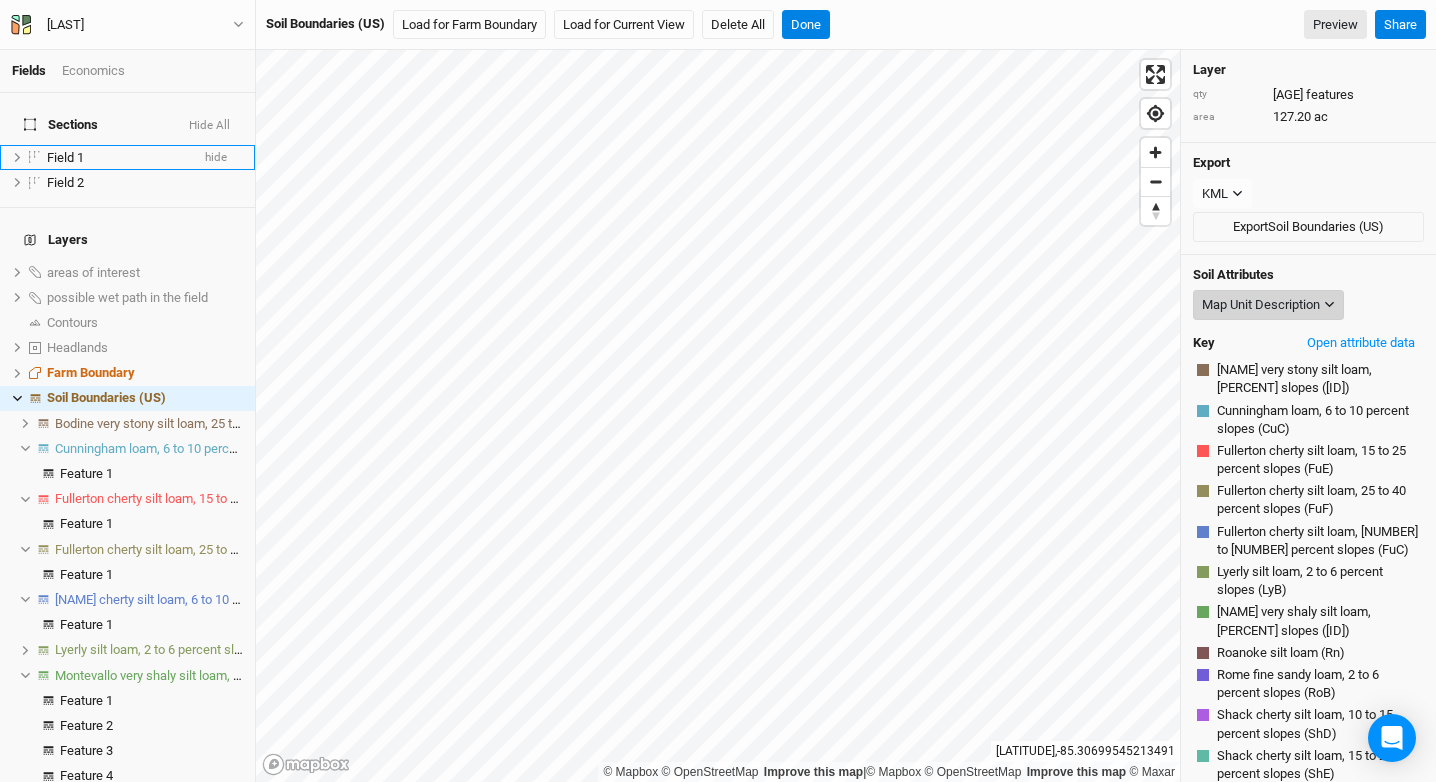 click on "Map Unit Description" at bounding box center [1268, 305] 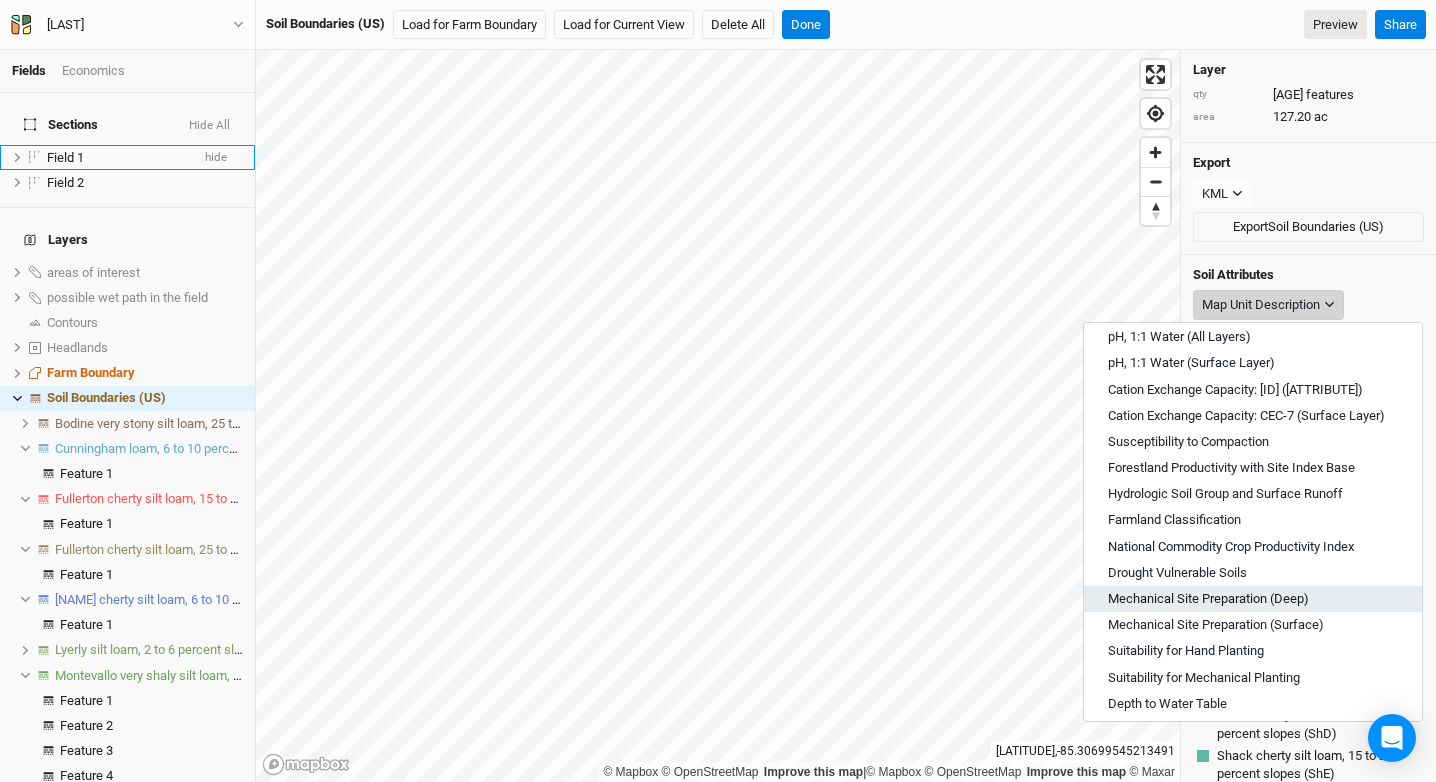 scroll, scrollTop: 616, scrollLeft: 0, axis: vertical 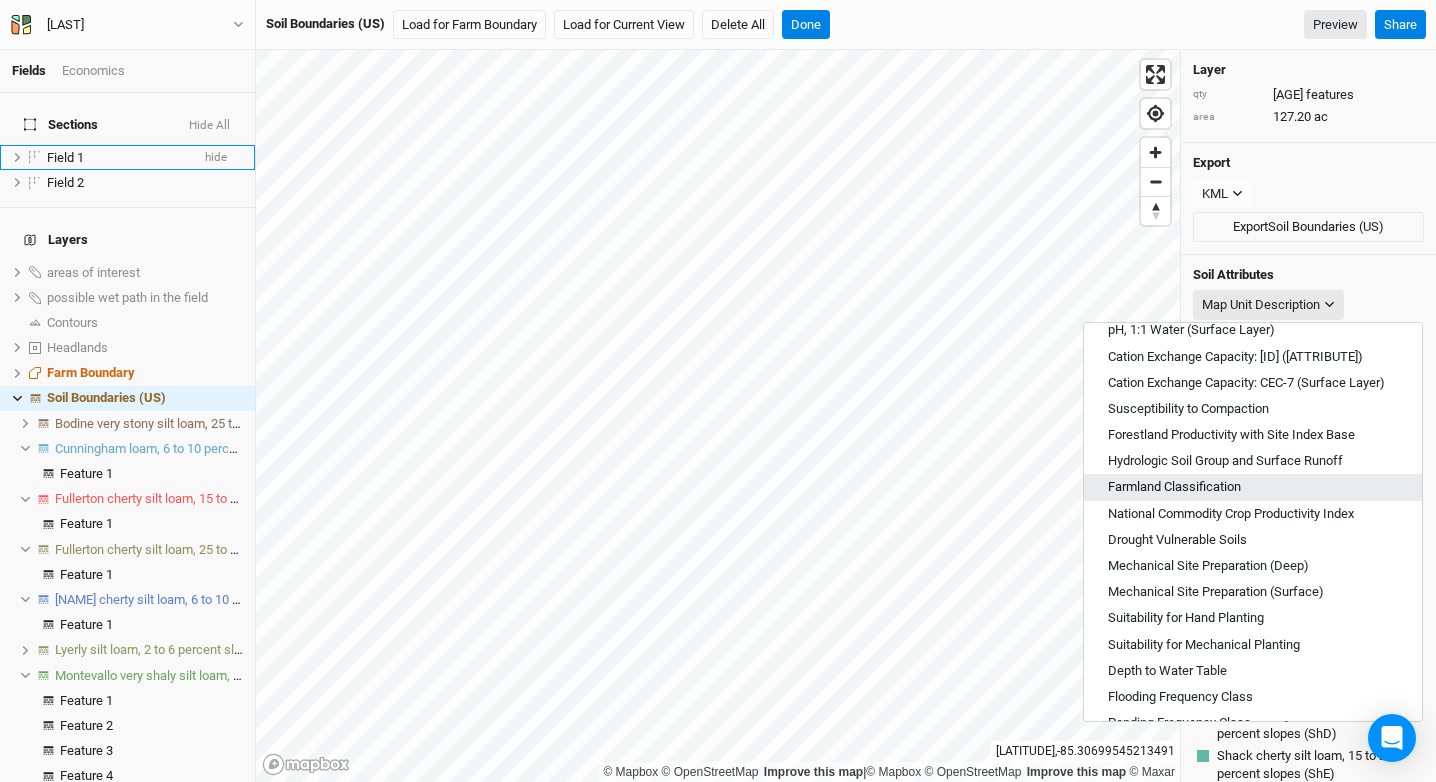 click on "Farmland Classification" at bounding box center (1174, 487) 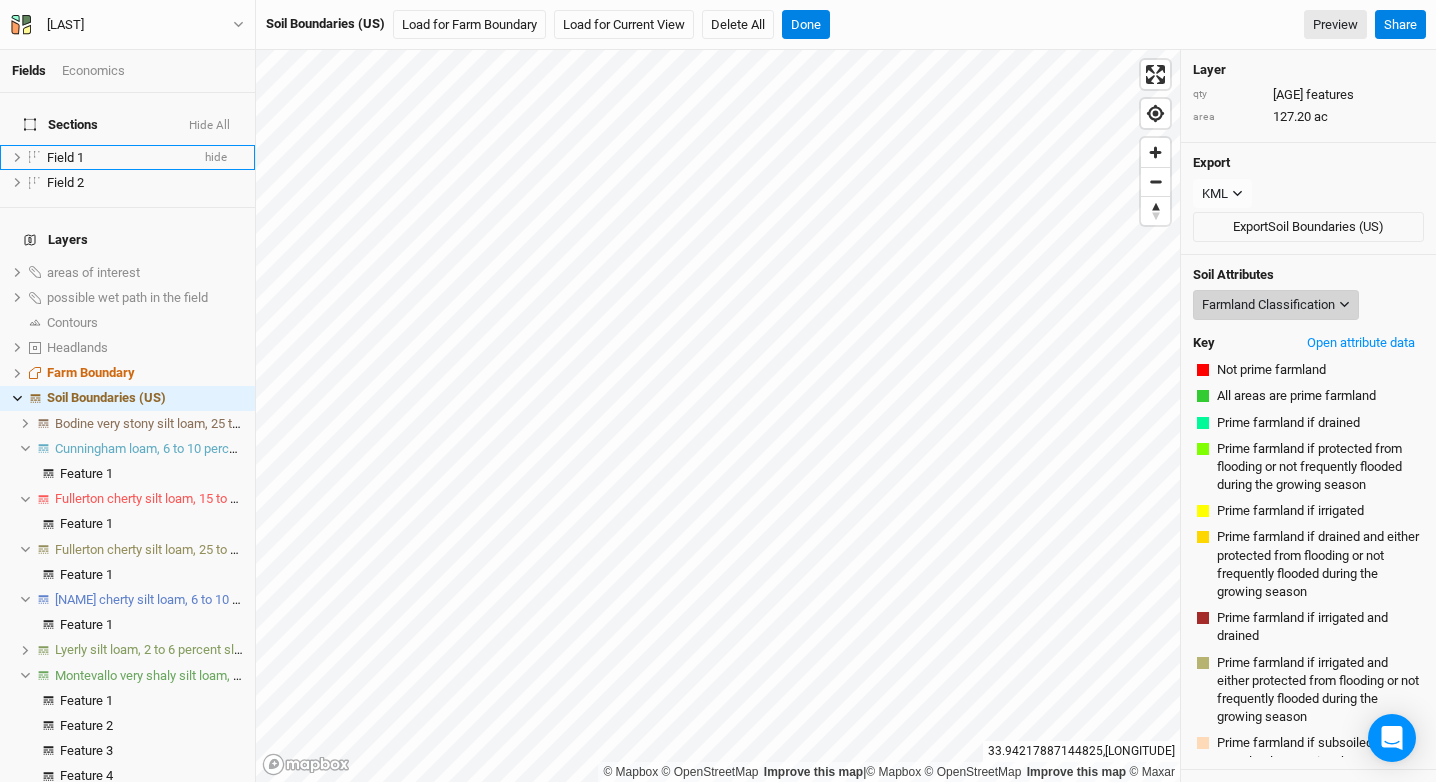 click on "Farmland Classification" at bounding box center [1268, 305] 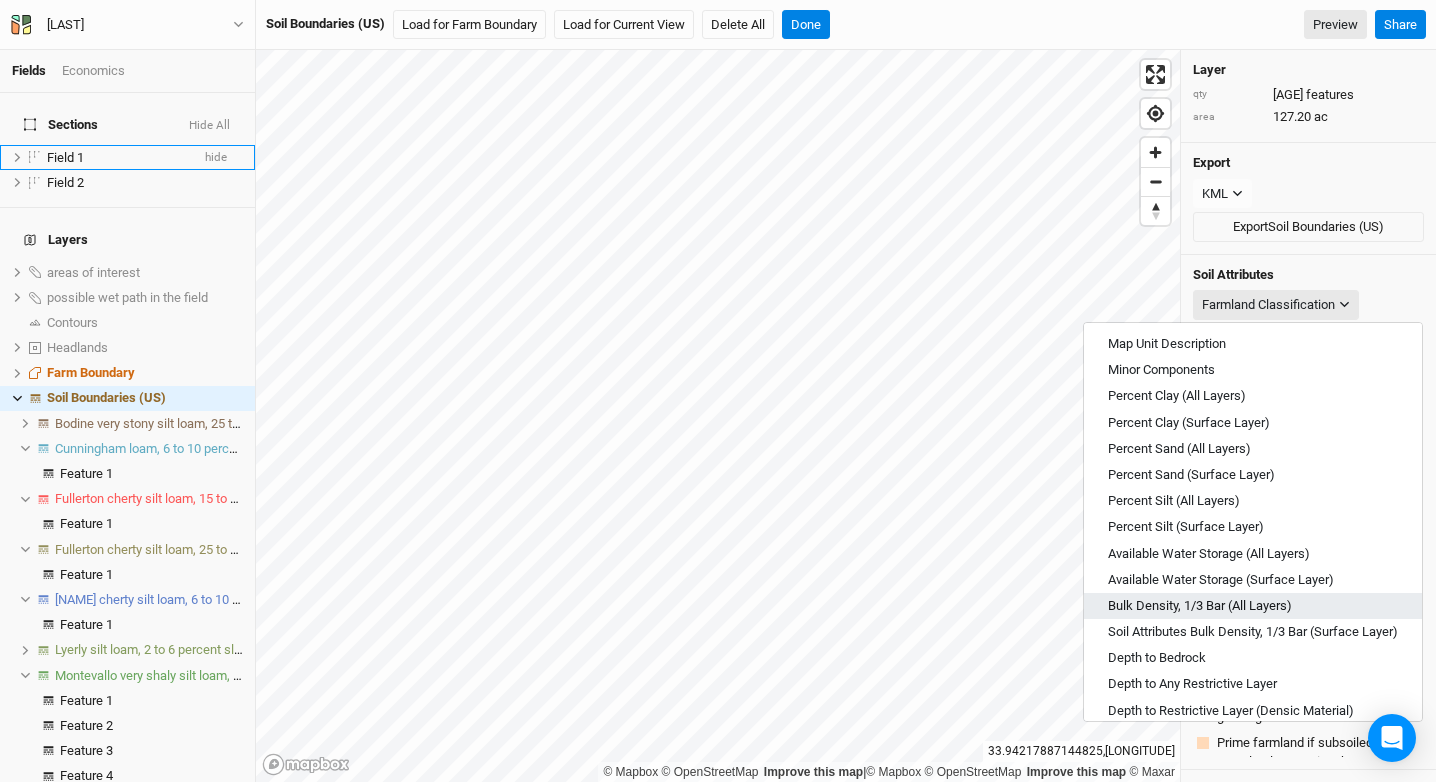 click on "Bulk Density, 1/3 Bar (All Layers)" at bounding box center (1253, 606) 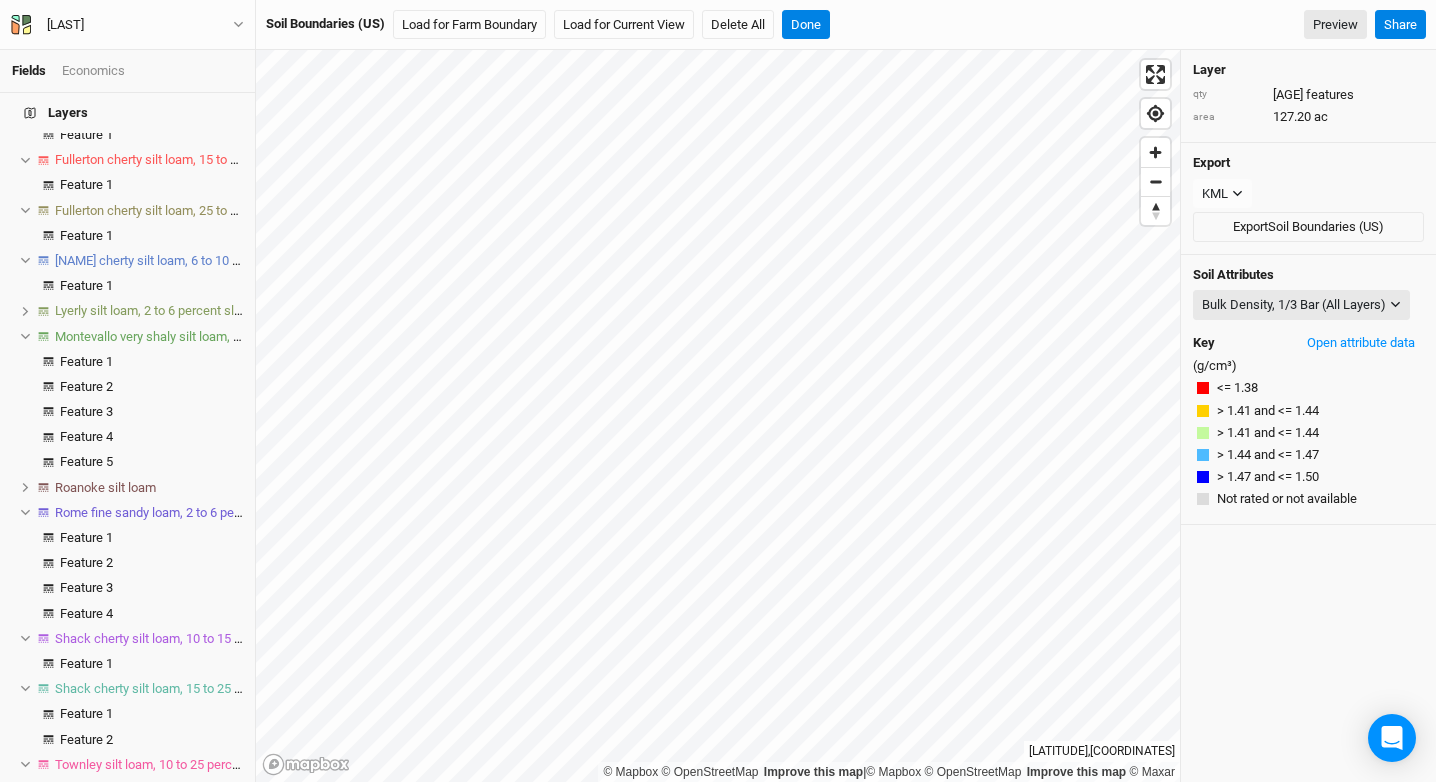 scroll, scrollTop: 233, scrollLeft: 0, axis: vertical 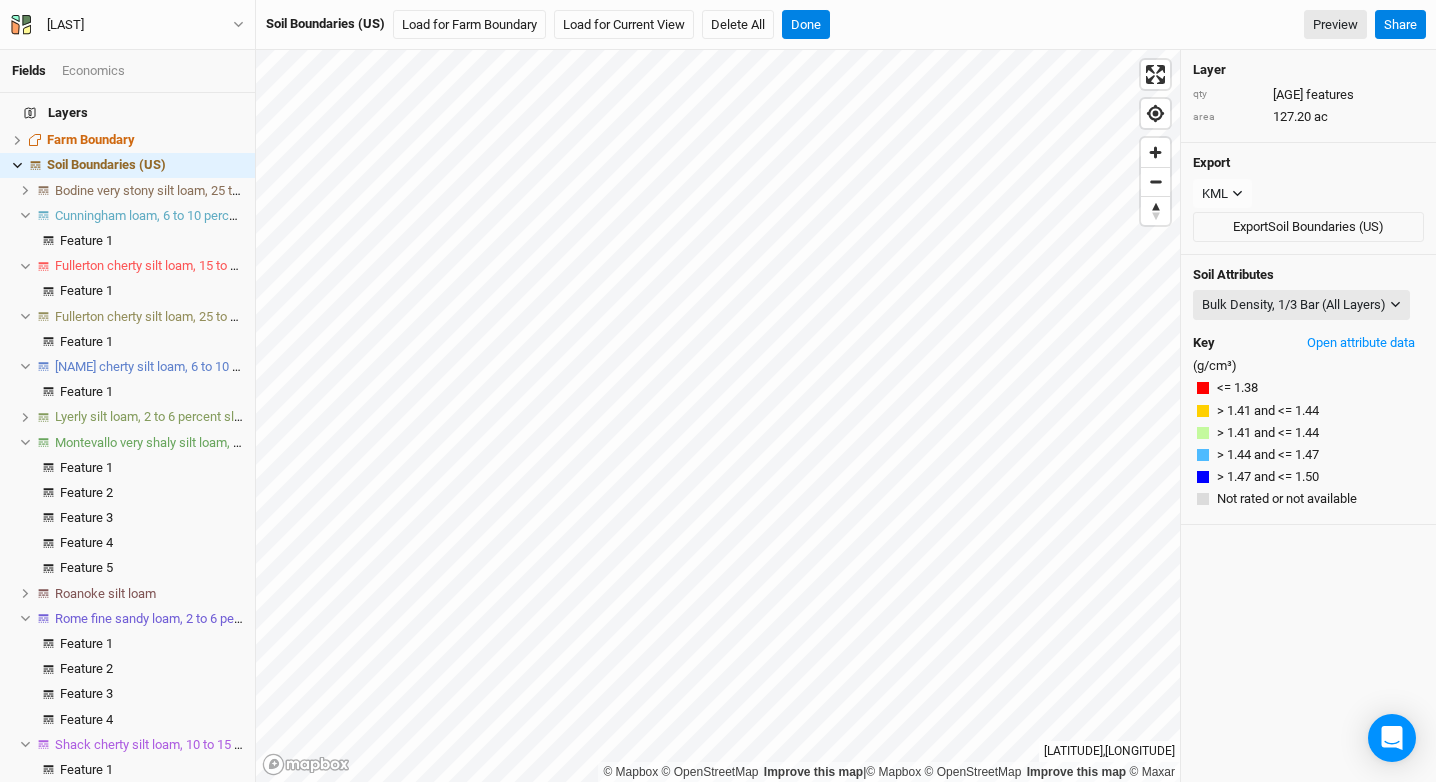click on "Montevallo very shaly silt loam, 6 to 15 percent slopes" at bounding box center (206, 442) 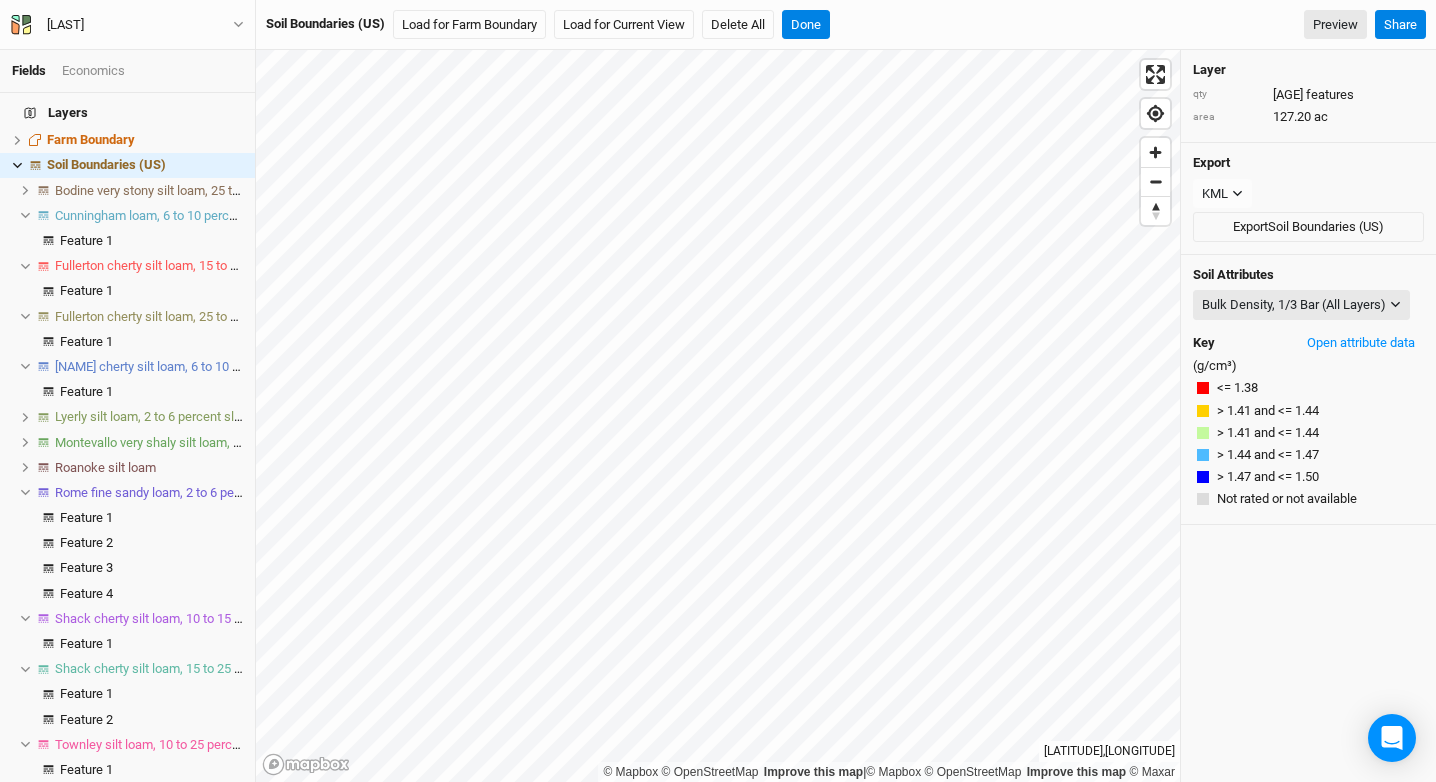 click on "Montevallo very shaly silt loam, 6 to 15 percent slopes" at bounding box center (206, 442) 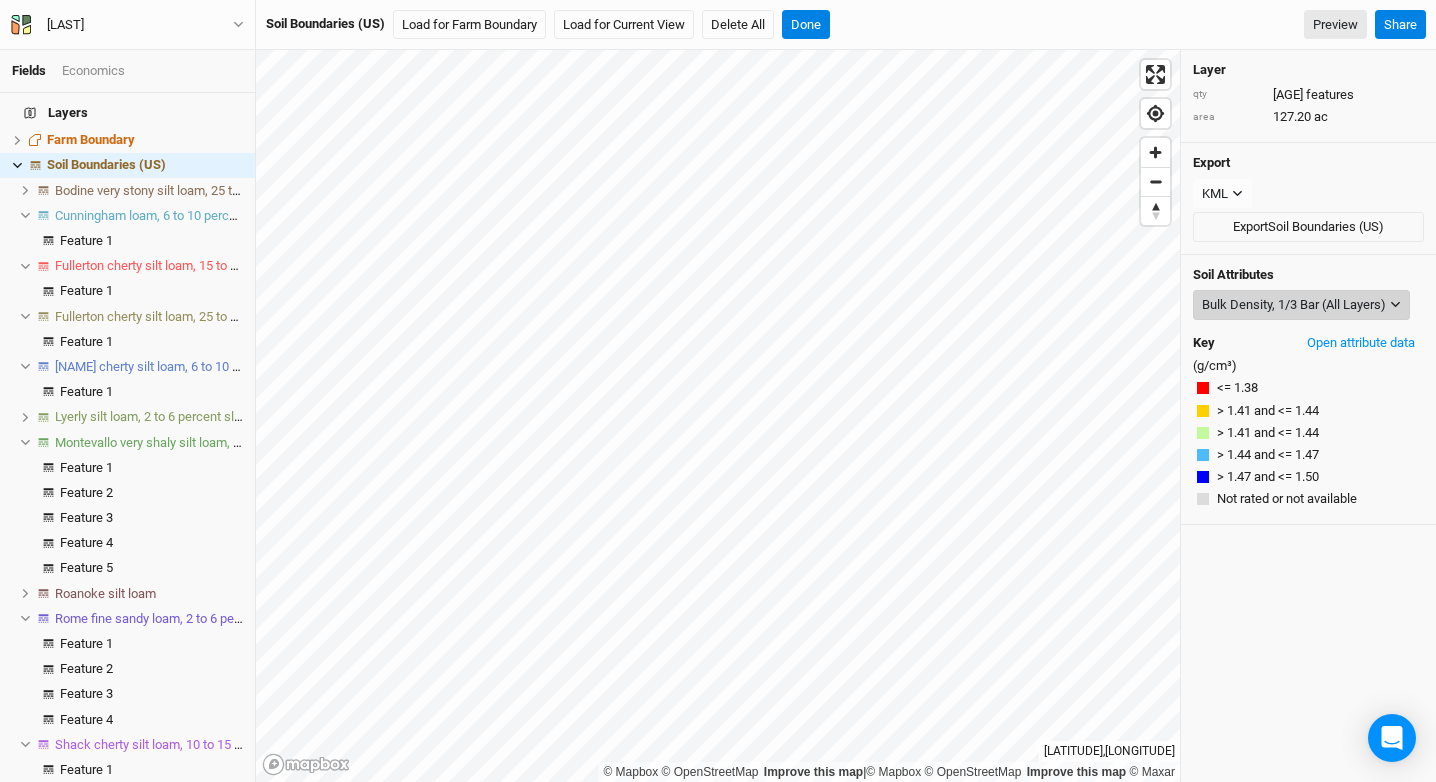 click on "Bulk Density, 1/3 Bar (All Layers)" at bounding box center [1294, 305] 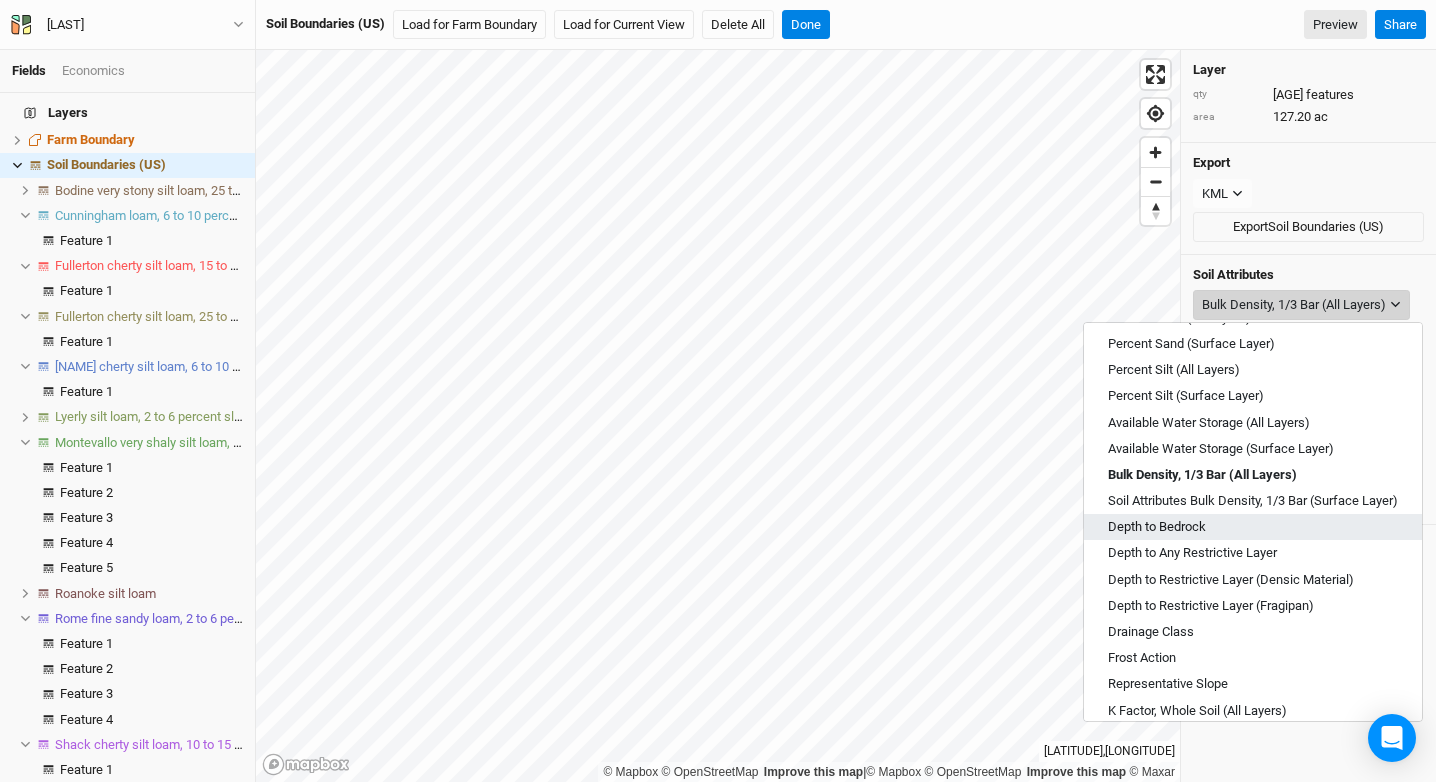 scroll, scrollTop: 126, scrollLeft: 0, axis: vertical 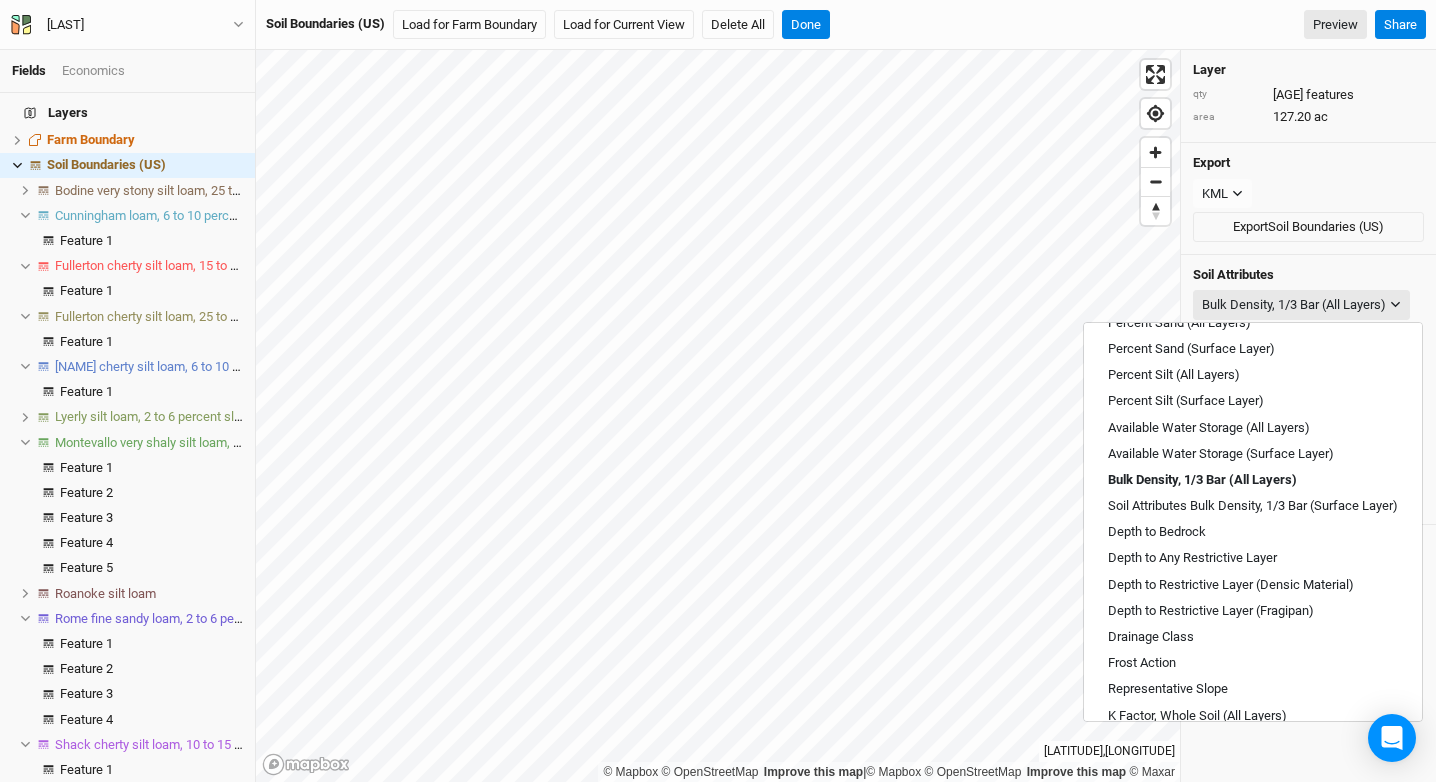 click on "Soil Attributes Bulk Density, 1/3 Bar (All Layers) Key Open attribute data (g/cm³) <= 1.38 > 1.38 and <= 1.41 > 1.41 and <= 1.44 > 1.44 and <= 1.47 > 1.47 and <= 1.50 Not rated or not available" at bounding box center (1308, 390) 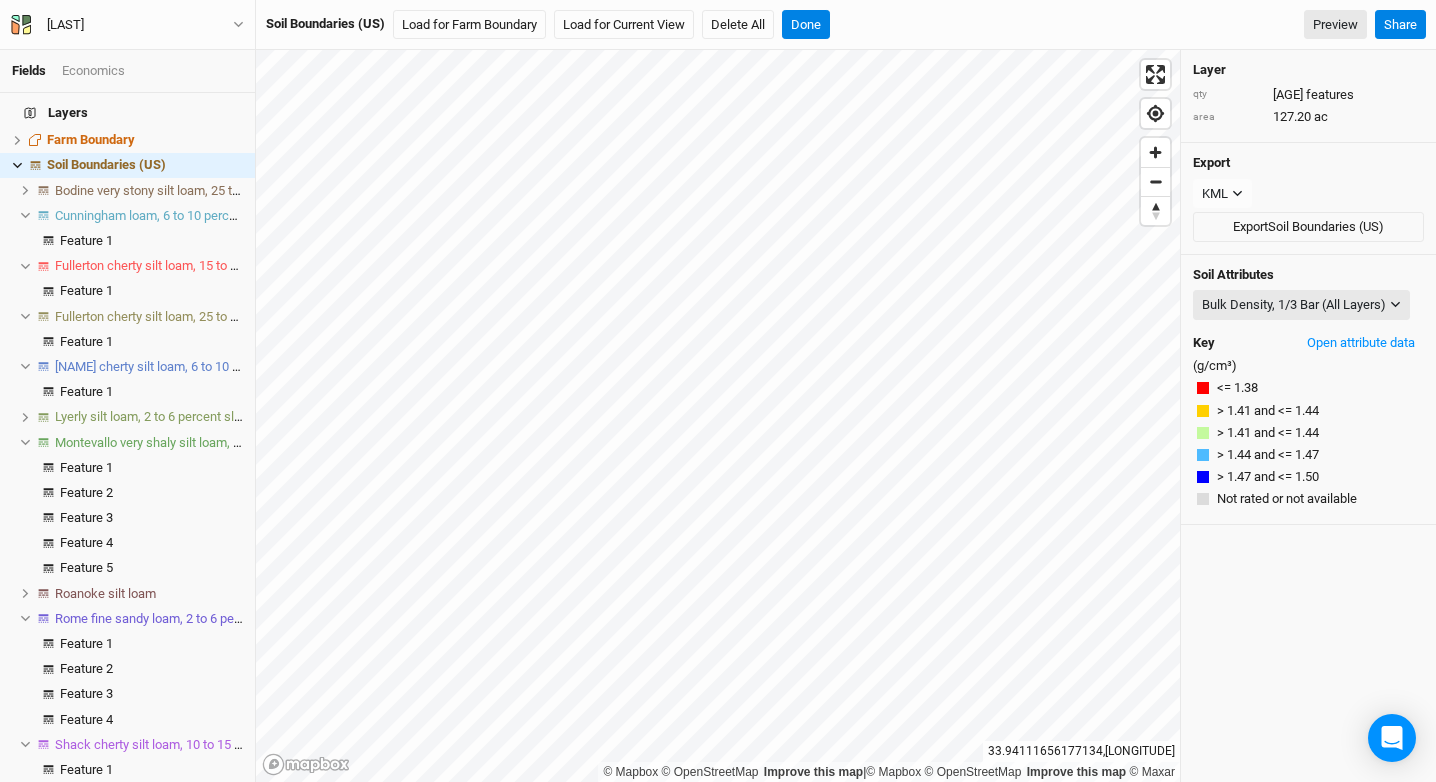 click on "Soil Attributes Bulk Density, [NUMBER]/[NUMBER] Bar (All Layers) Map Unit Description Minor Components Percent Clay (All Layers) Percent Clay (Surface Layer) Percent Sand (All Layers) Percent Sand (Surface Layer) Percent Silt (All Layers) Percent Silt (Surface Layer) Available Water Storage (All Layers) Available Water Storage (Surface Layer) Bulk Density, [NUMBER]/[NUMBER] Bar (All Layers) Bulk Density, [NUMBER]/[NUMBER] Bar (Surface Layer) Depth to Bedrock Depth to Any Restrictive Layer Depth to Restrictive Layer (Densic Material) Depth to Restrictive Layer (Fragipan) Drainage Class Frost Action Representative Slope K Factor, Whole Soil (All Layers) K Factor, Whole Soil (Surface Layer) T Factor pH, [NUMBER]:[NUMBER] Water (All Layers) pH, [NUMBER]:[NUMBER] Water (Surface Layer) Cation Exchange Capacity: CEC-[NUMBER] (All Layers) Cation Exchange Capacity: CEC-[NUMBER] (Surface Layer) Susceptibility to Compaction Forestland Productivity with Site Index Base Hydrologic Soil Group and Surface Runoff Farmland Classification National Commodity Crop Productivity Index Drought Vulnerable Soils Key" at bounding box center (1308, 390) 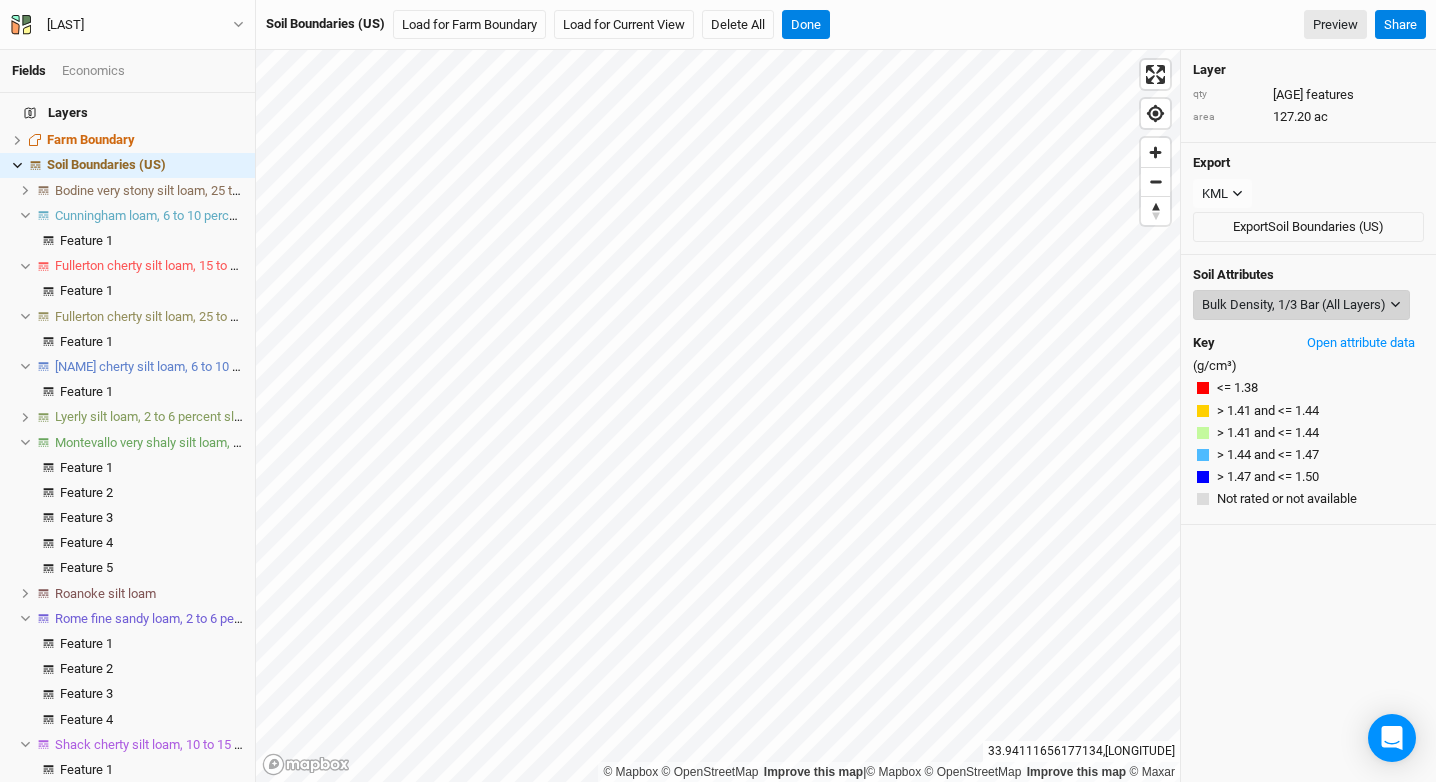 click on "Bulk Density, 1/3 Bar (All Layers)" at bounding box center (1301, 305) 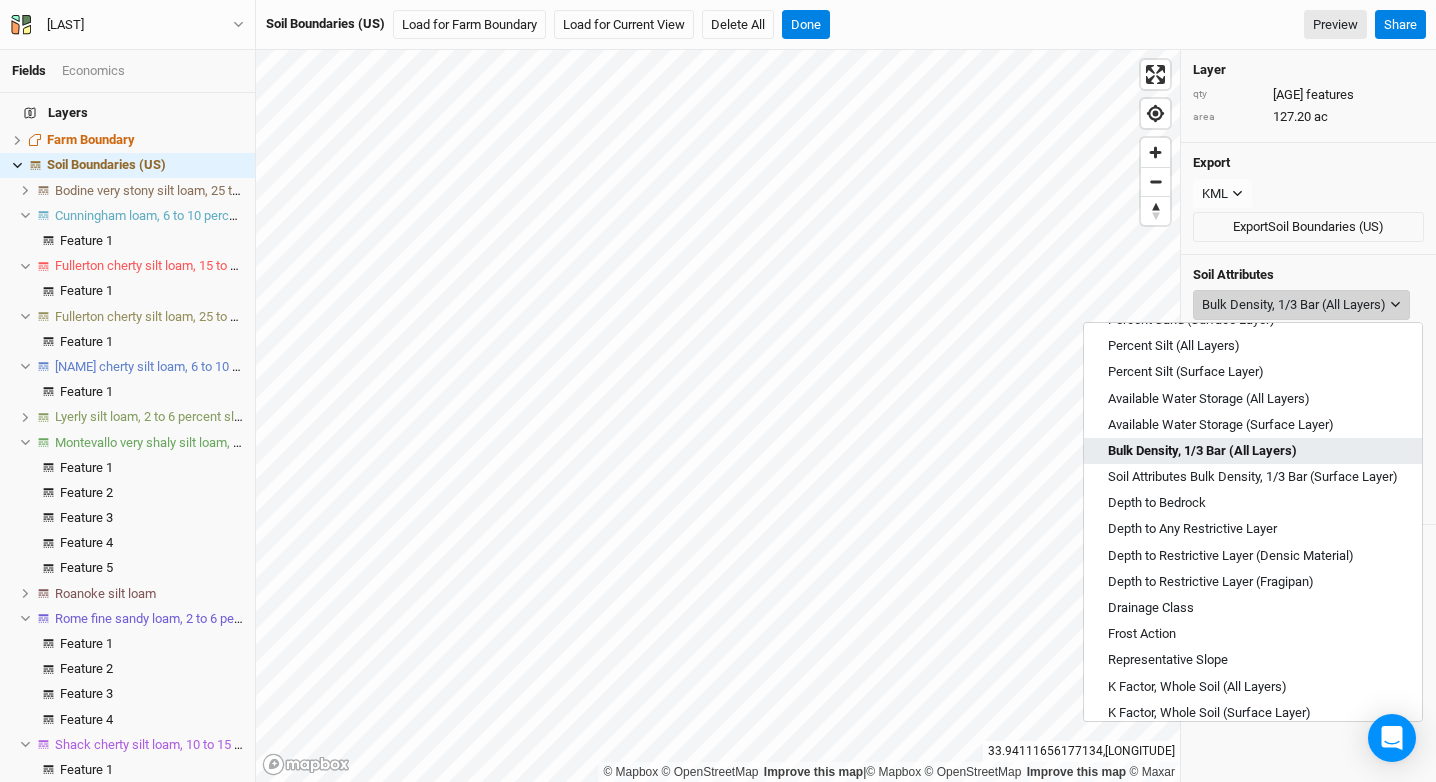 scroll, scrollTop: 0, scrollLeft: 0, axis: both 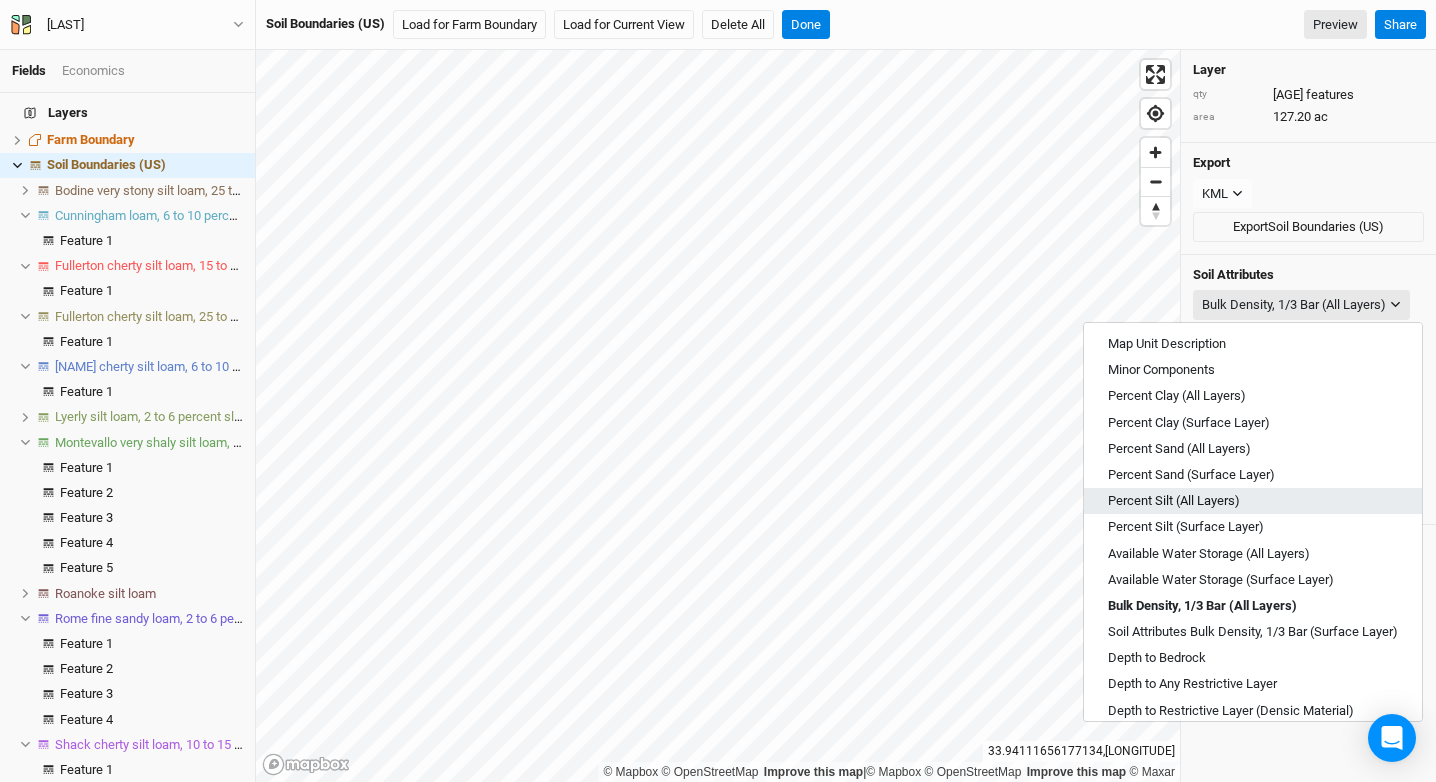 click on "Percent Silt (All Layers)" at bounding box center [1174, 501] 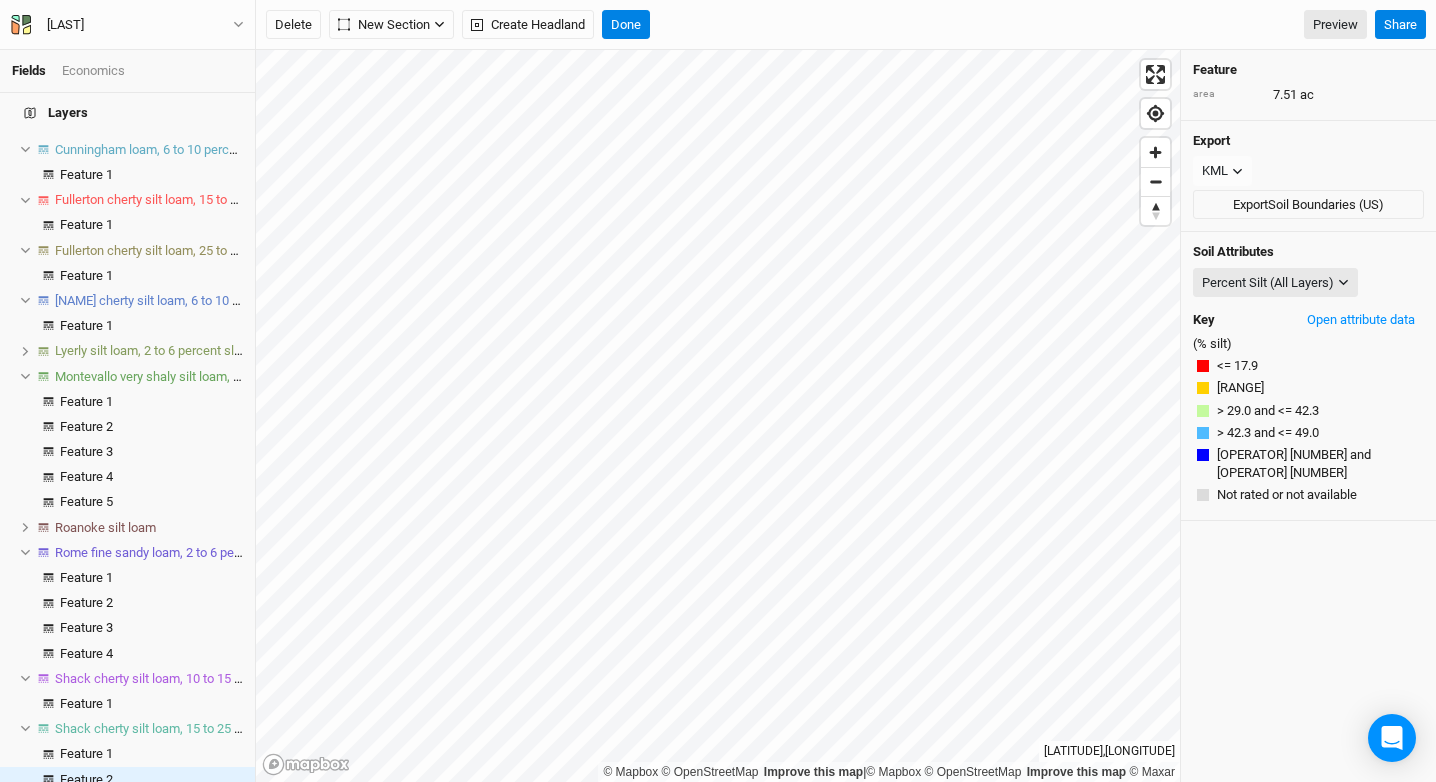 scroll, scrollTop: 449, scrollLeft: 0, axis: vertical 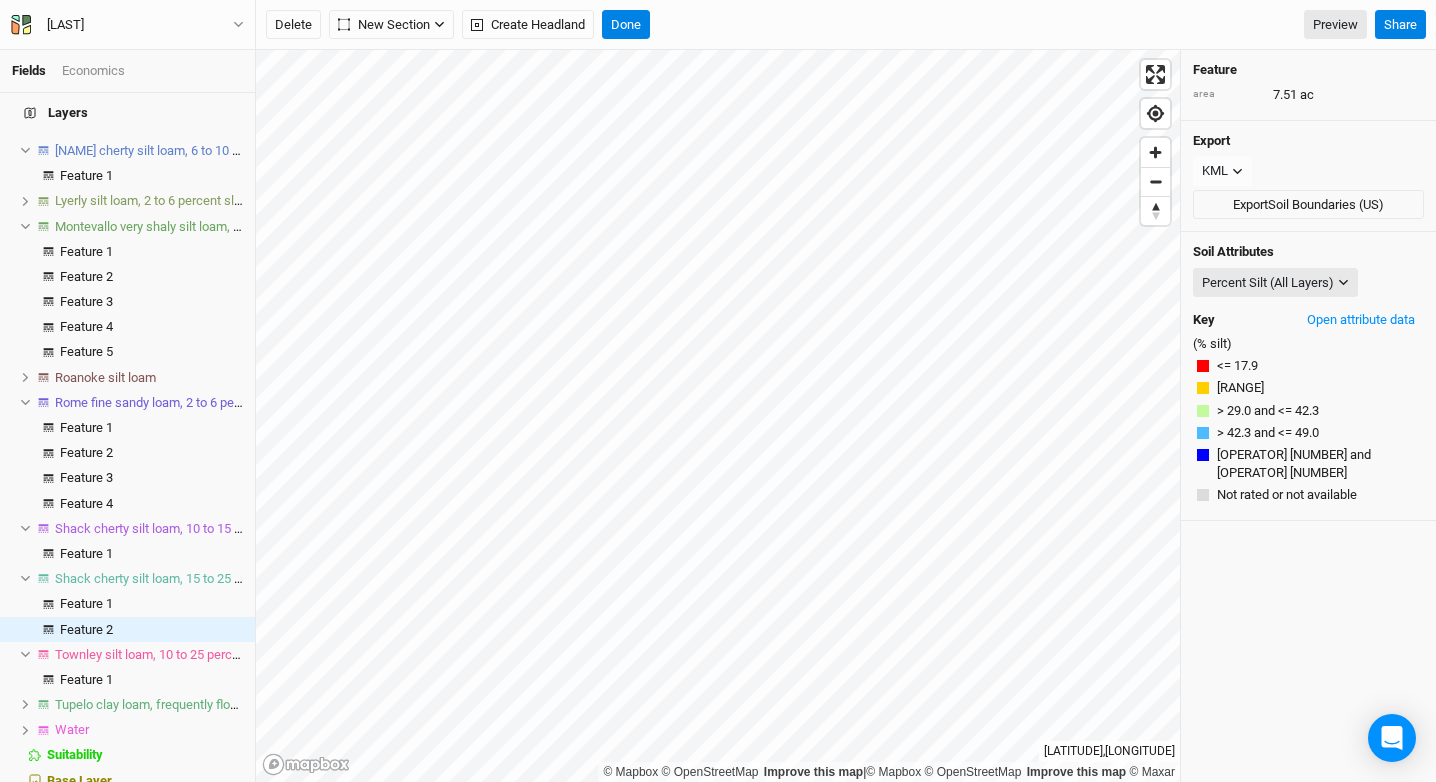 click 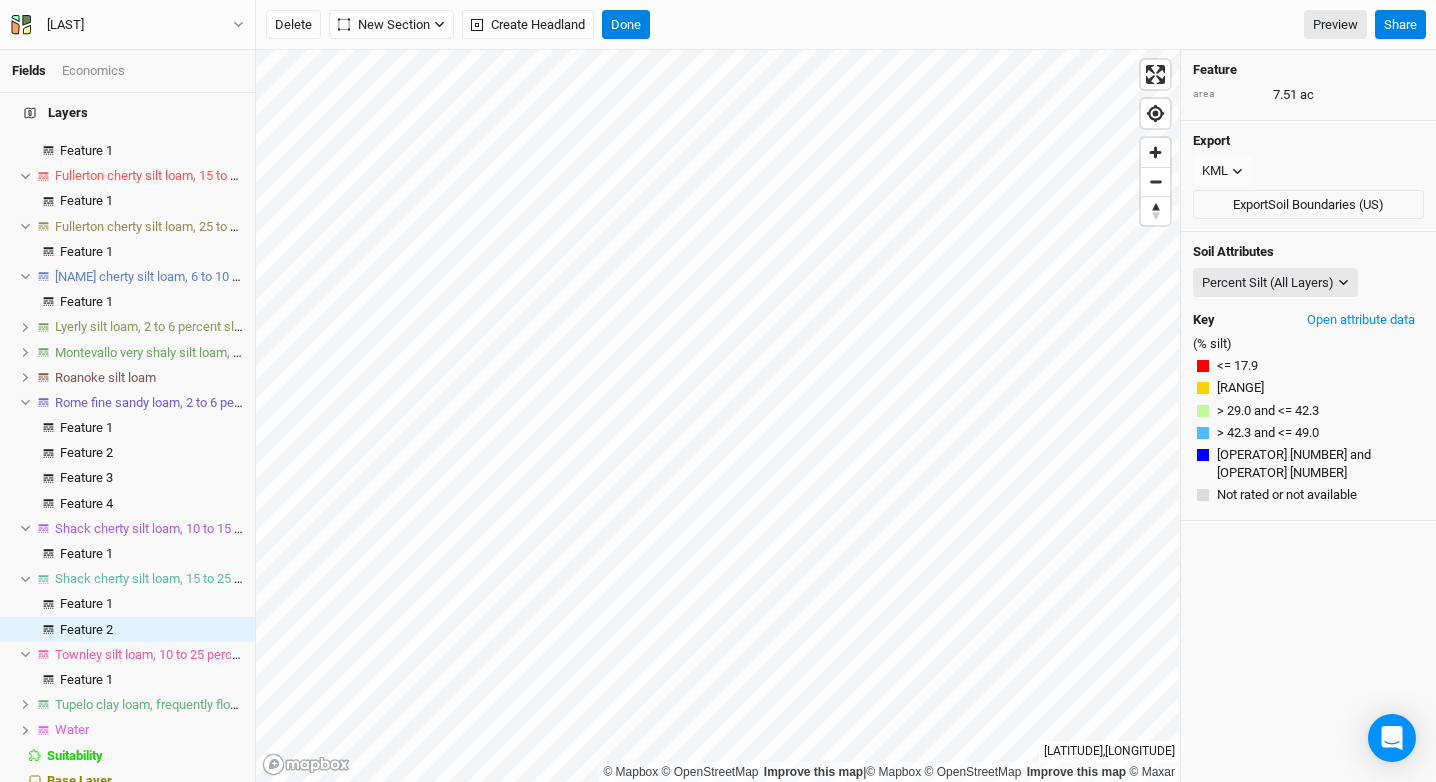 click 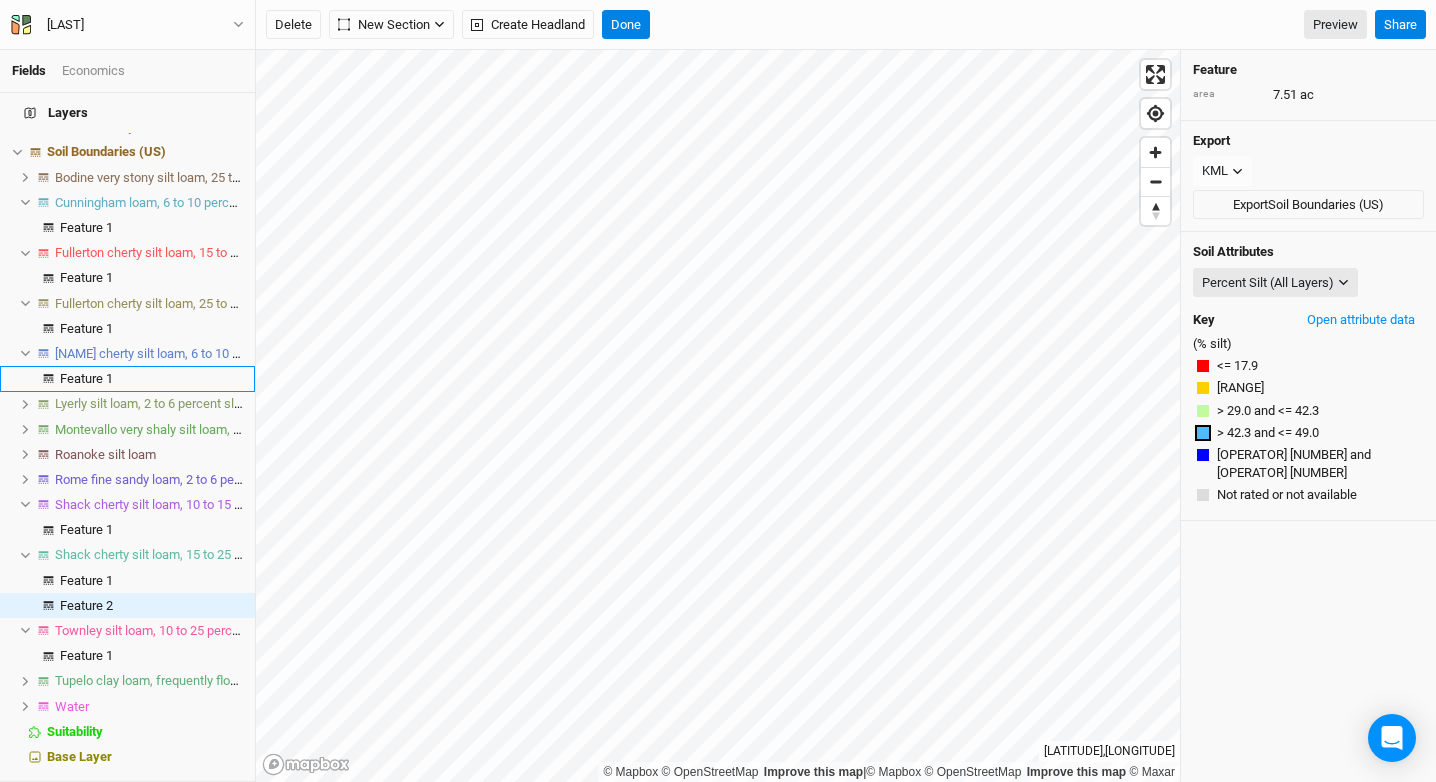 scroll, scrollTop: 222, scrollLeft: 0, axis: vertical 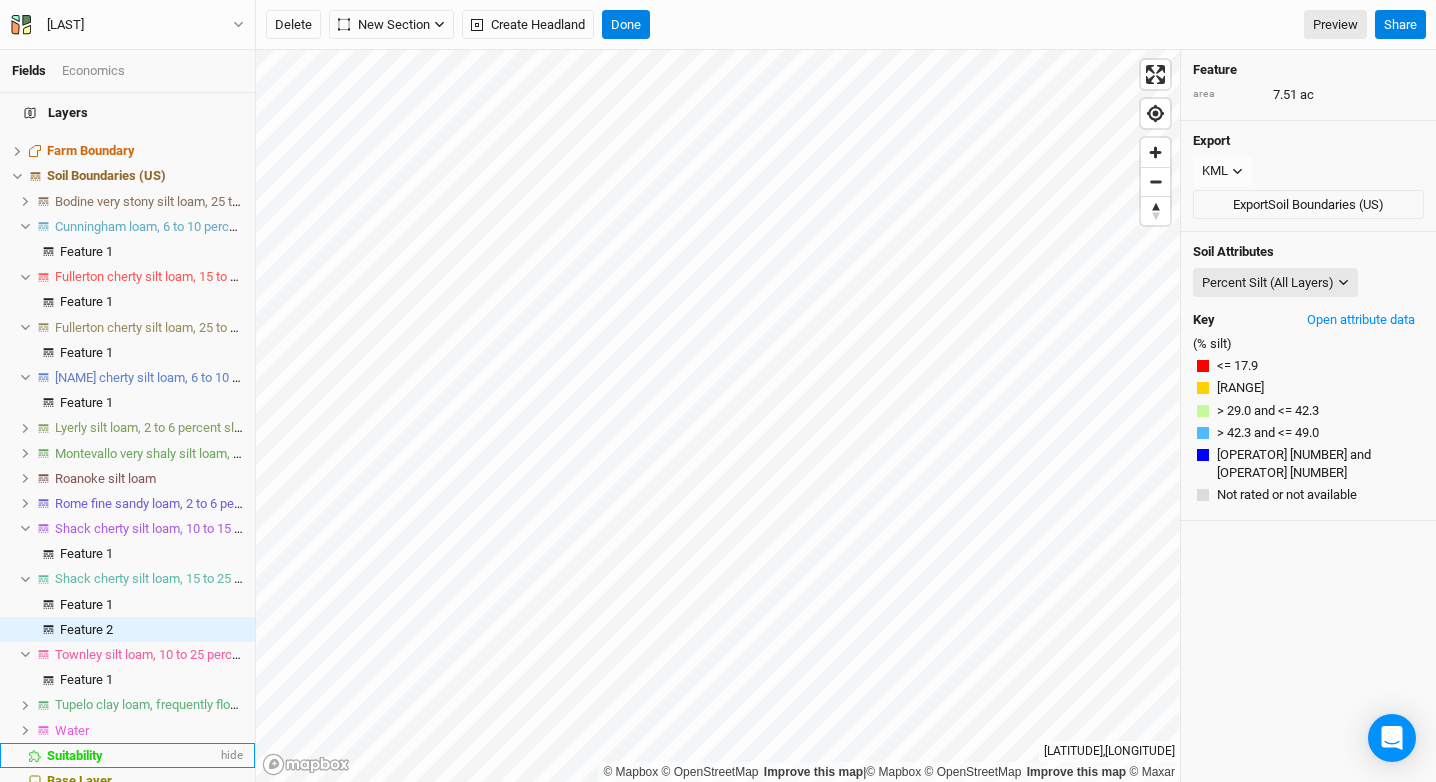 click on "Suitability" at bounding box center (75, 755) 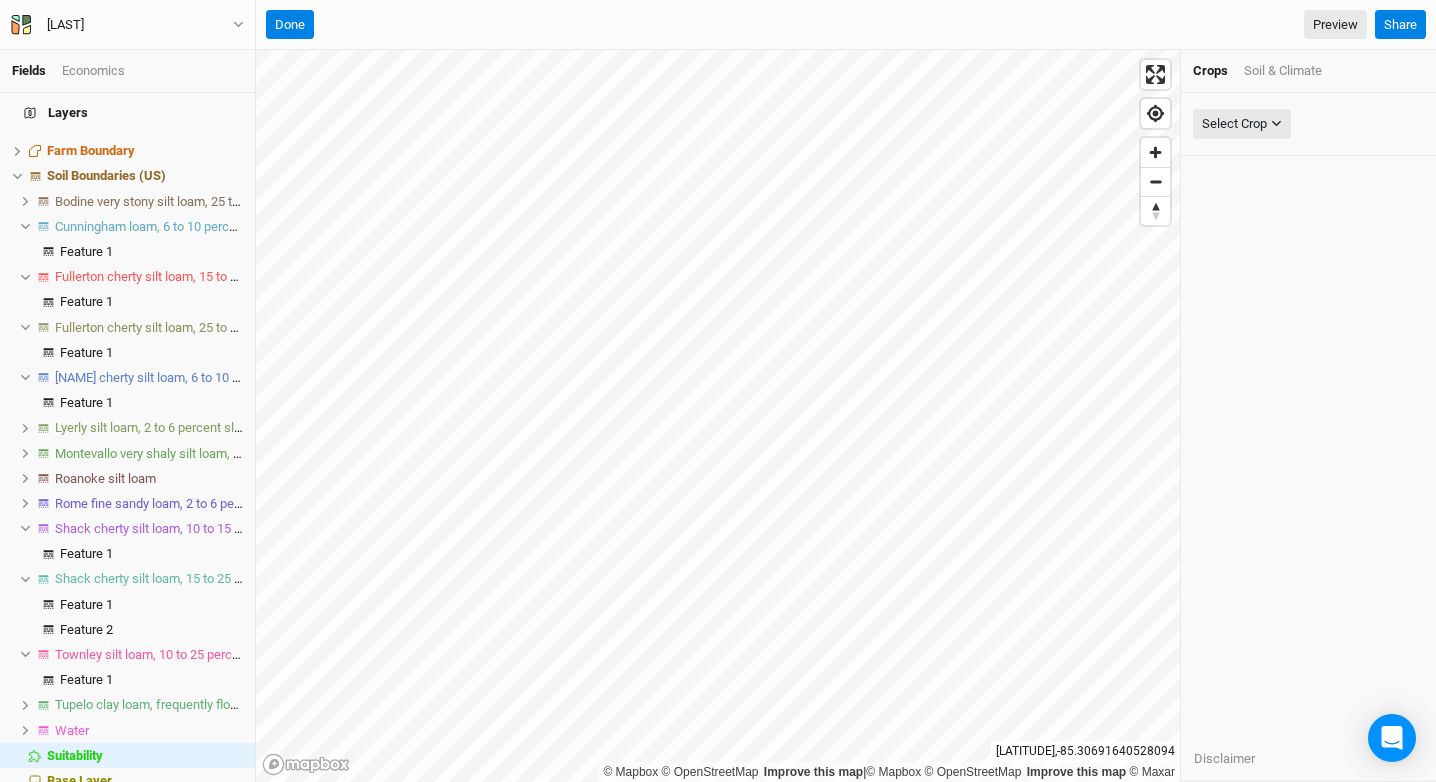 click on "Crops Soil & Climate" at bounding box center [1308, 71] 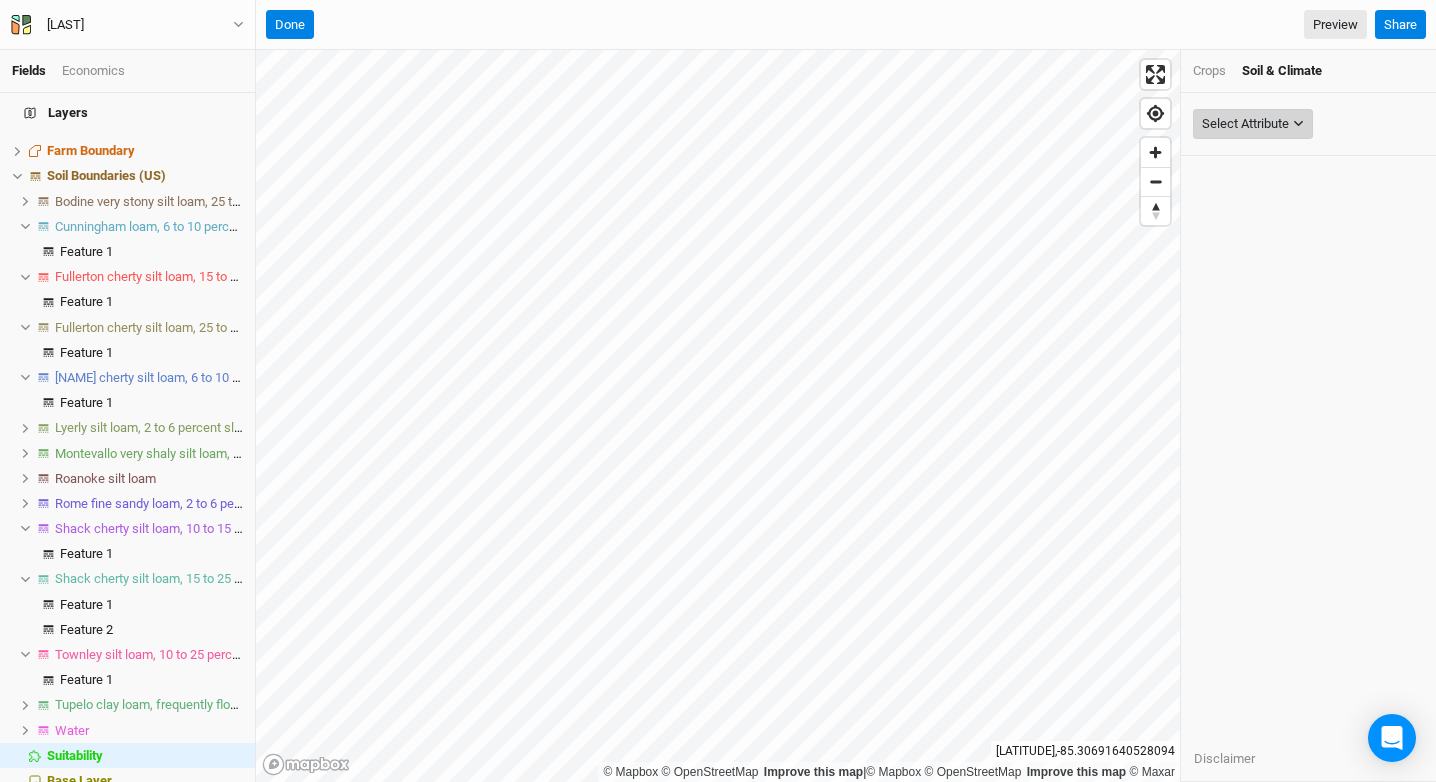 click on "Select Attribute" at bounding box center [1245, 124] 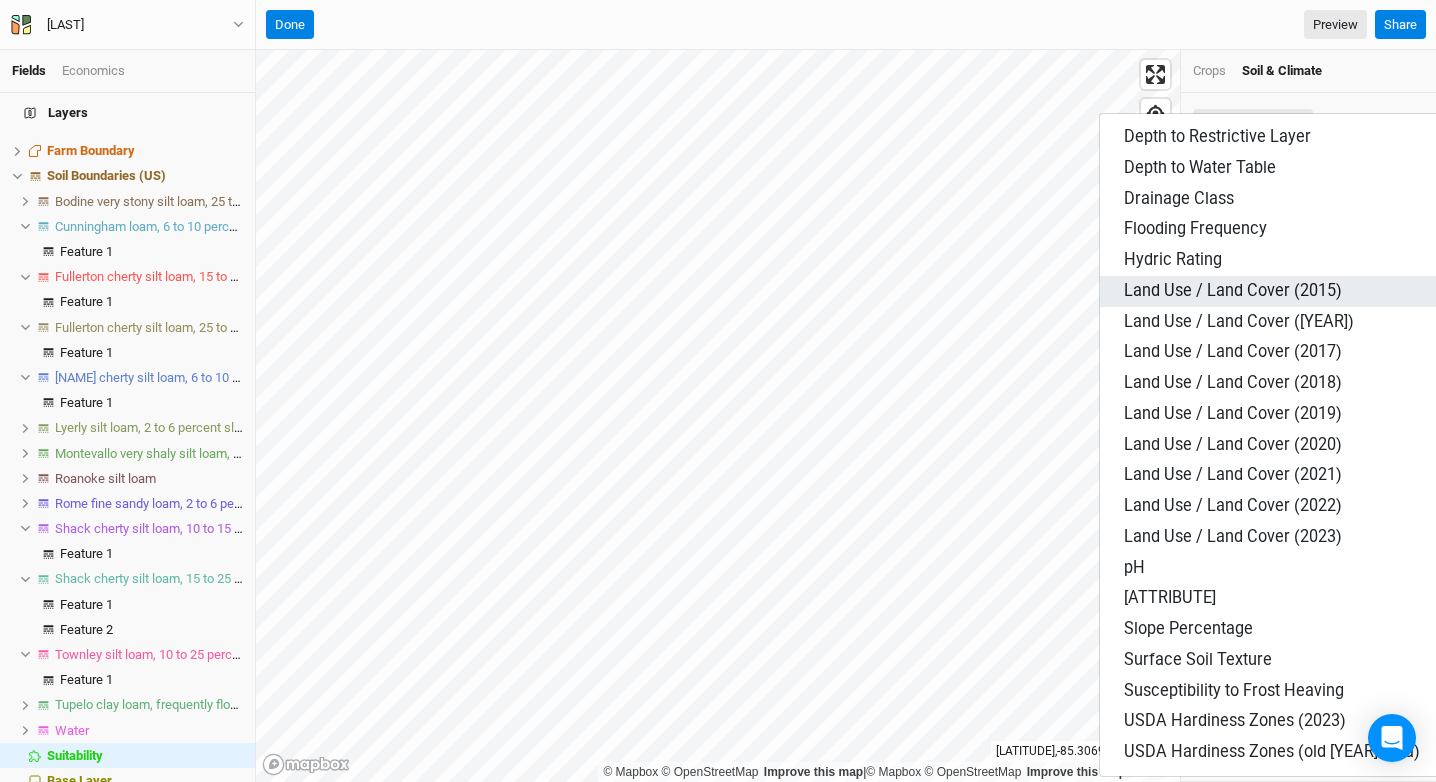 click on "Land Use / Land Cover (2015)" at bounding box center (1272, 291) 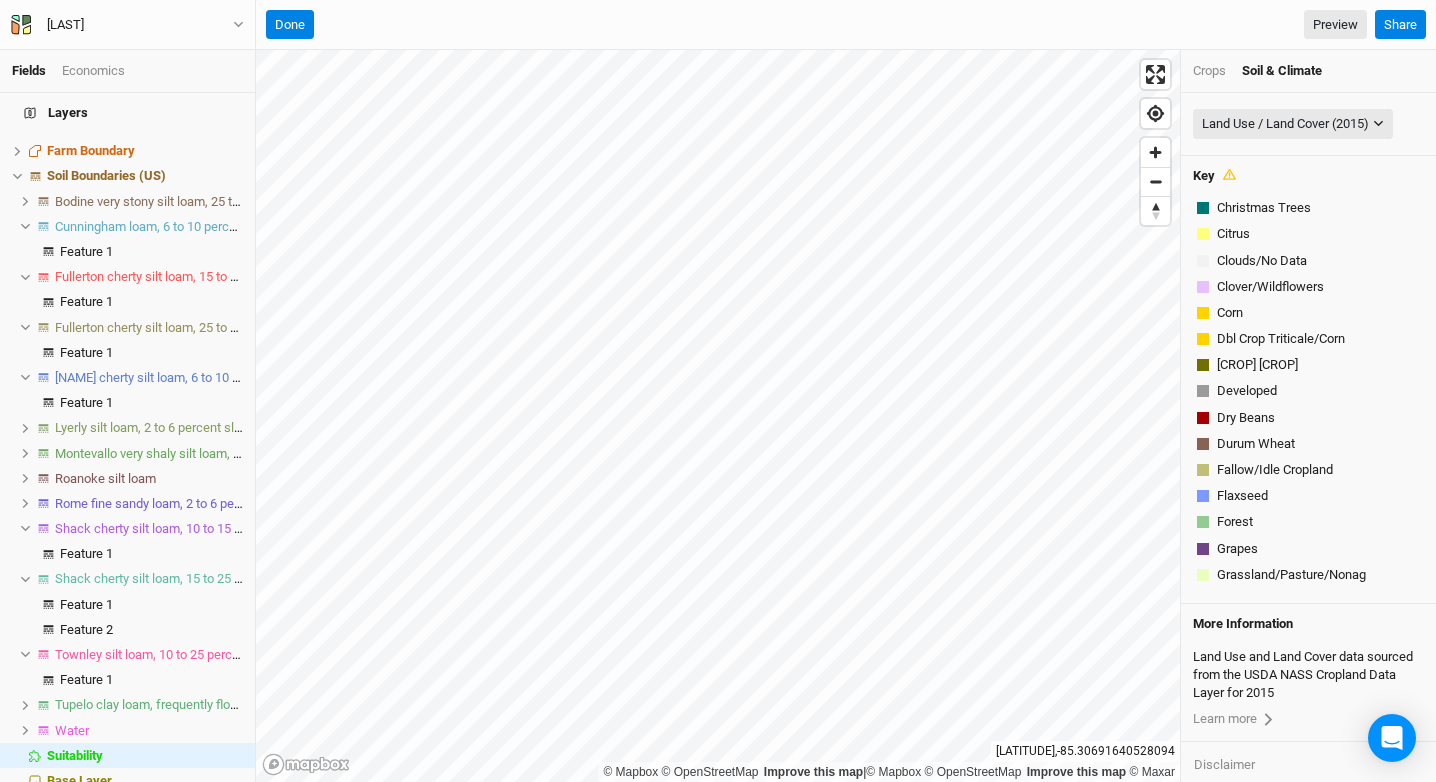 scroll, scrollTop: 389, scrollLeft: 0, axis: vertical 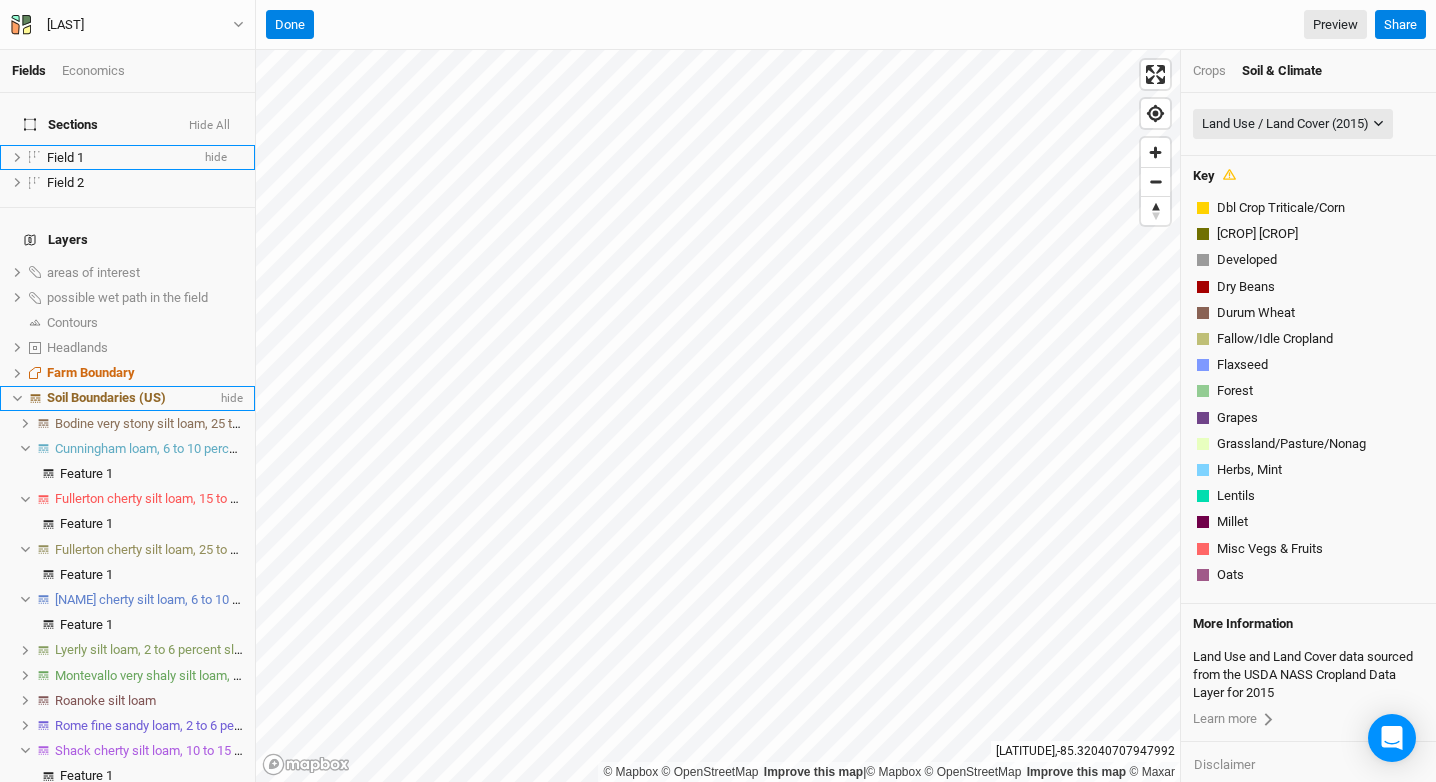 click on "Soil Boundaries (US)" at bounding box center (106, 397) 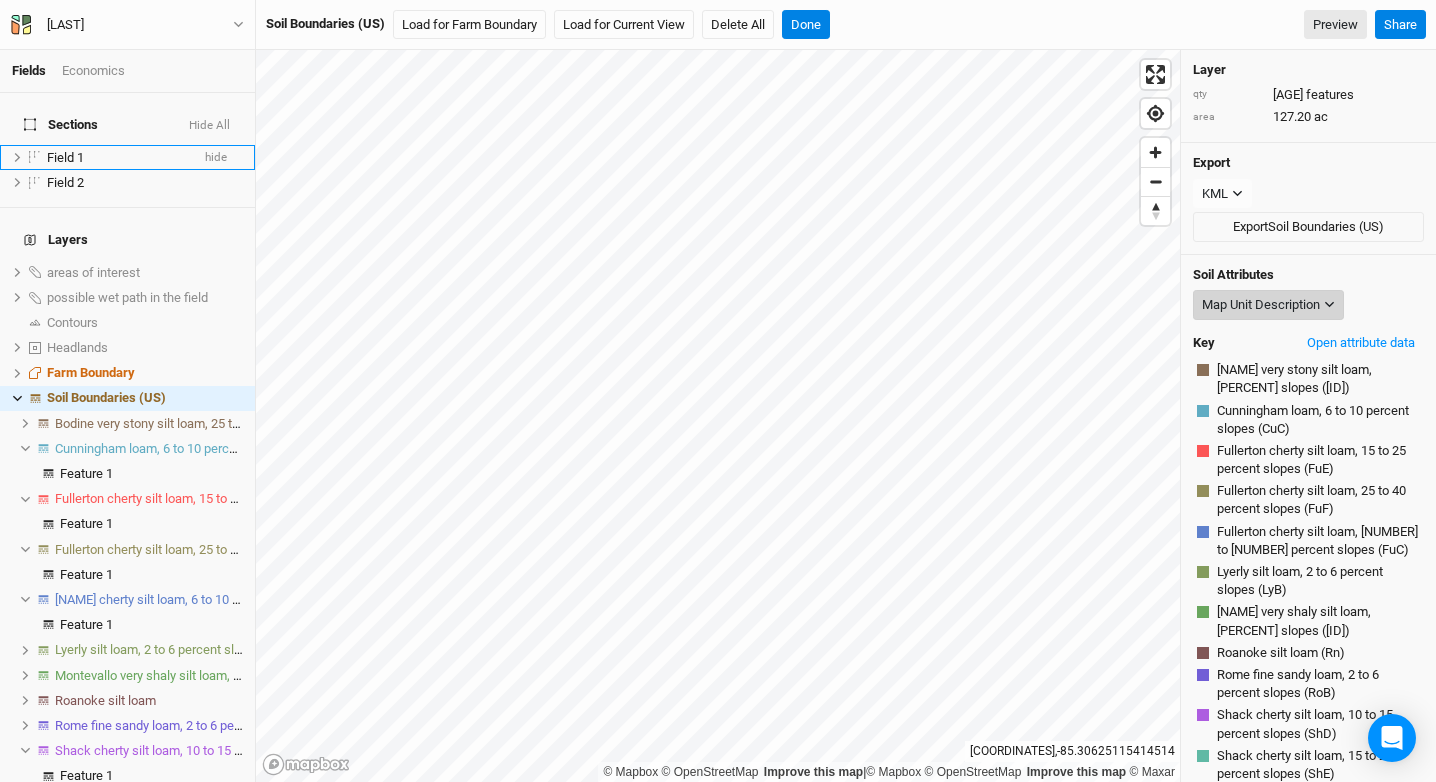 click on "Map Unit Description" at bounding box center [1261, 305] 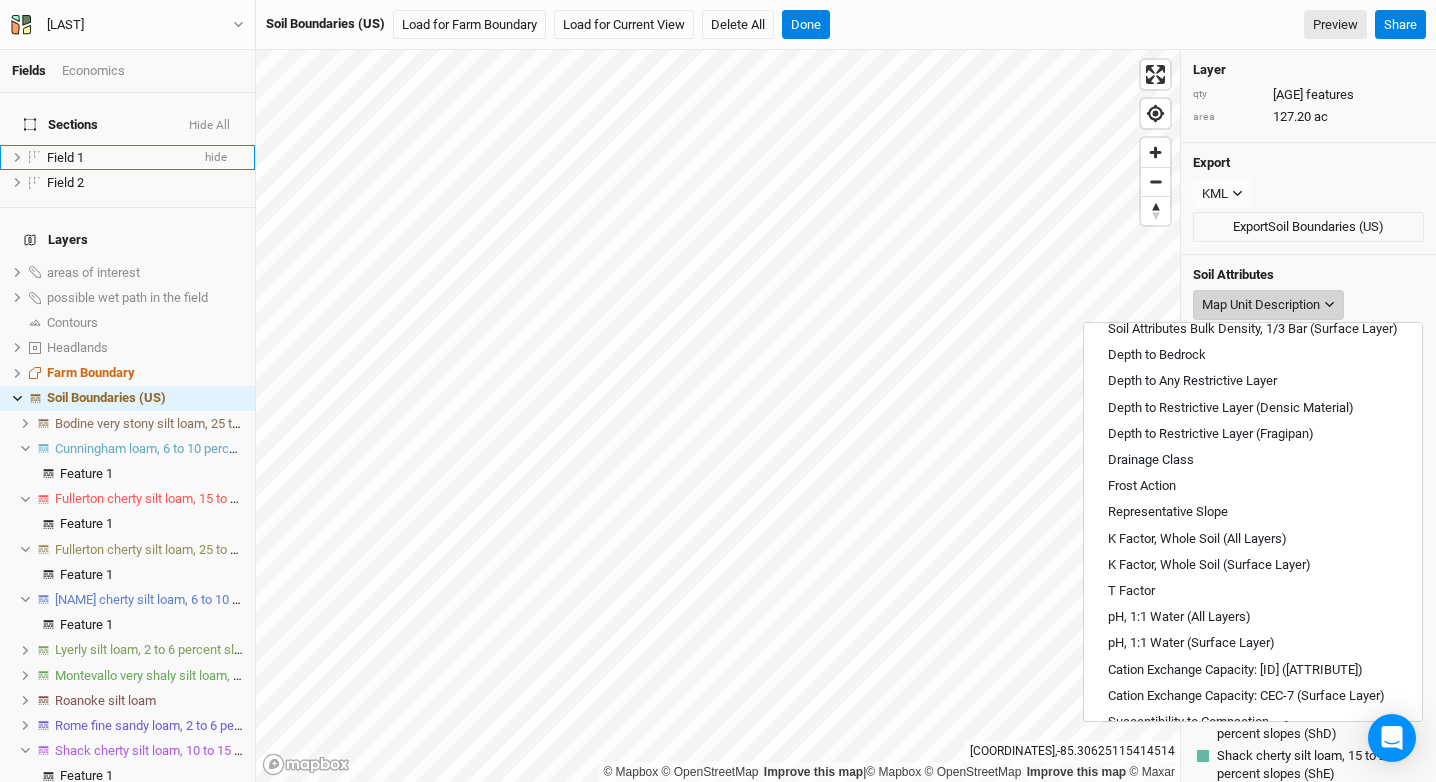 scroll, scrollTop: 718, scrollLeft: 0, axis: vertical 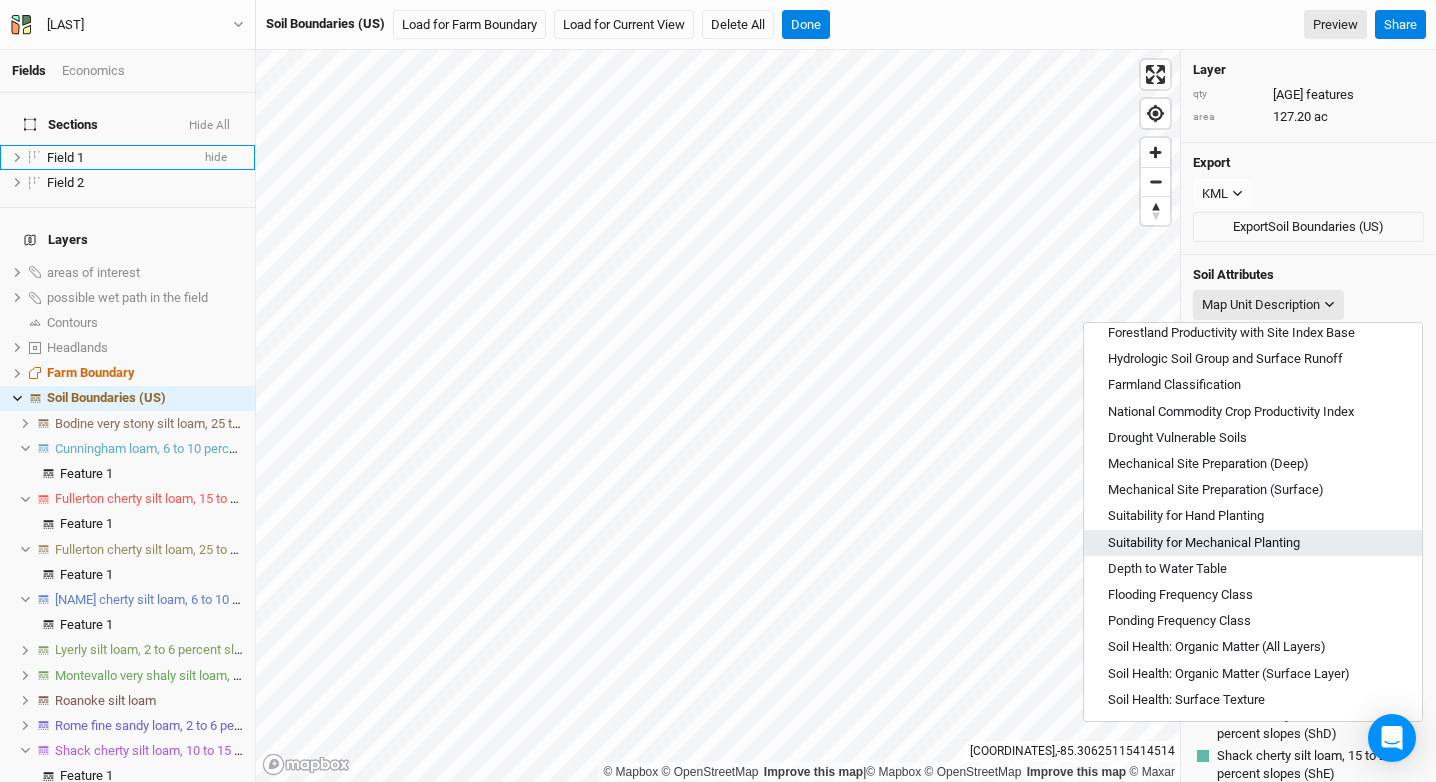 click on "Suitability for Mechanical Planting" at bounding box center [1253, 543] 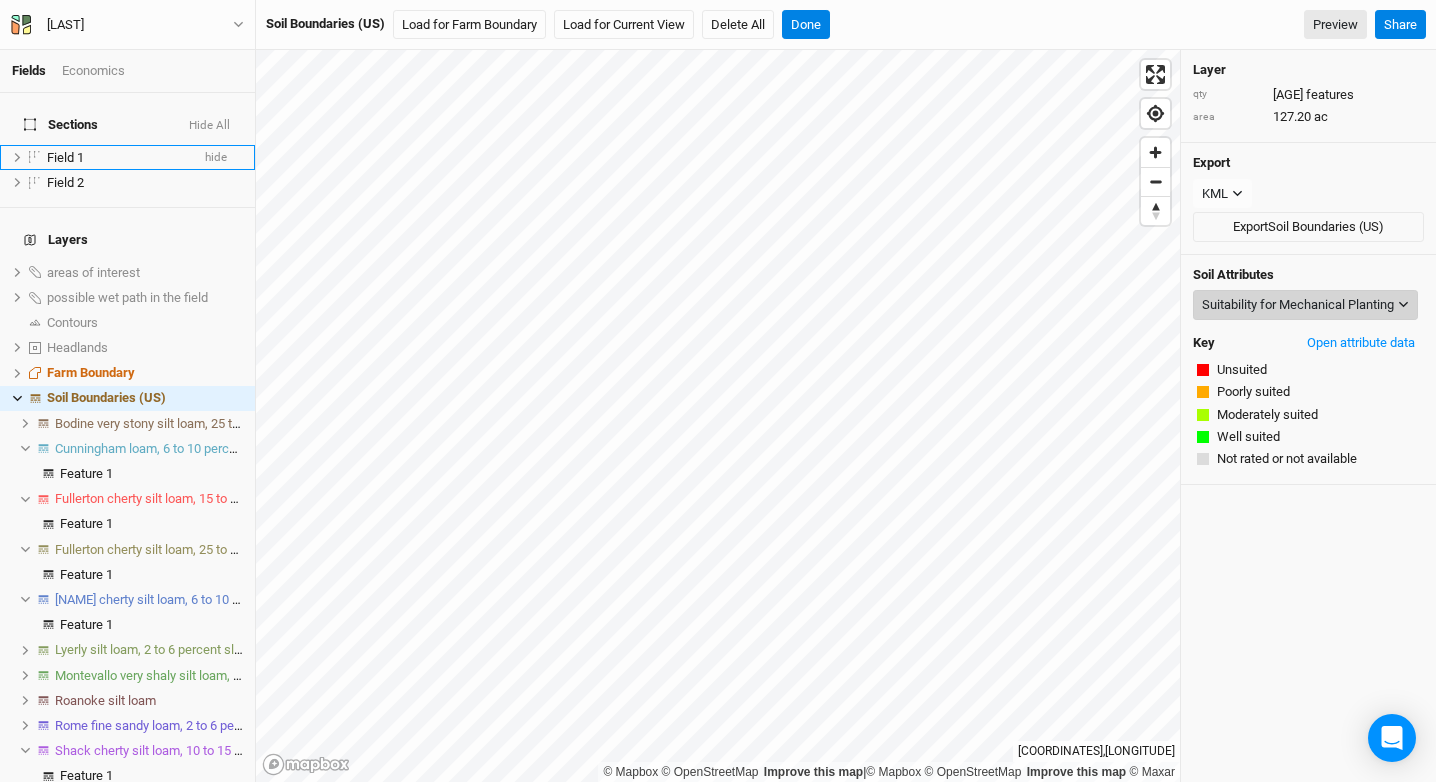 click on "Suitability for Mechanical Planting" at bounding box center (1298, 305) 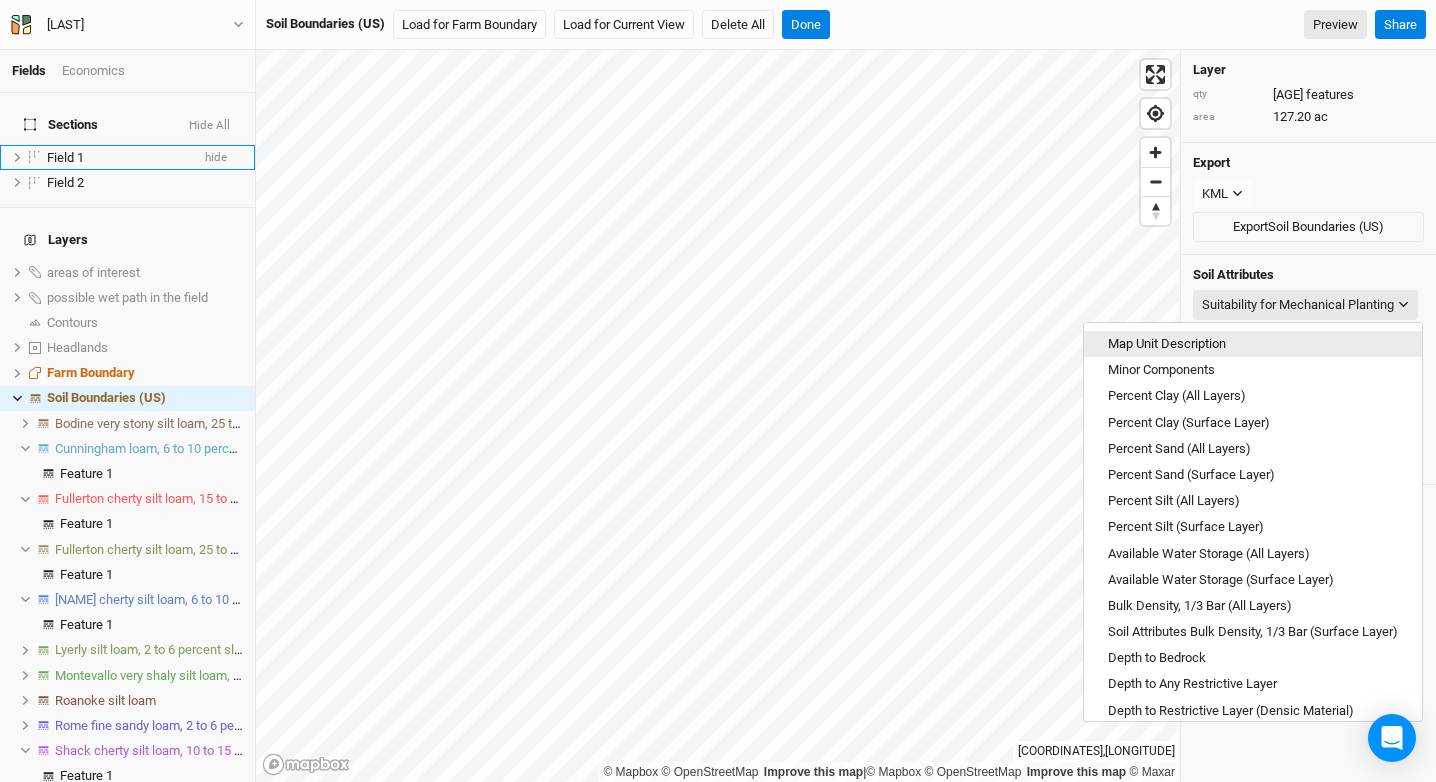 click on "Map Unit Description" at bounding box center [1253, 344] 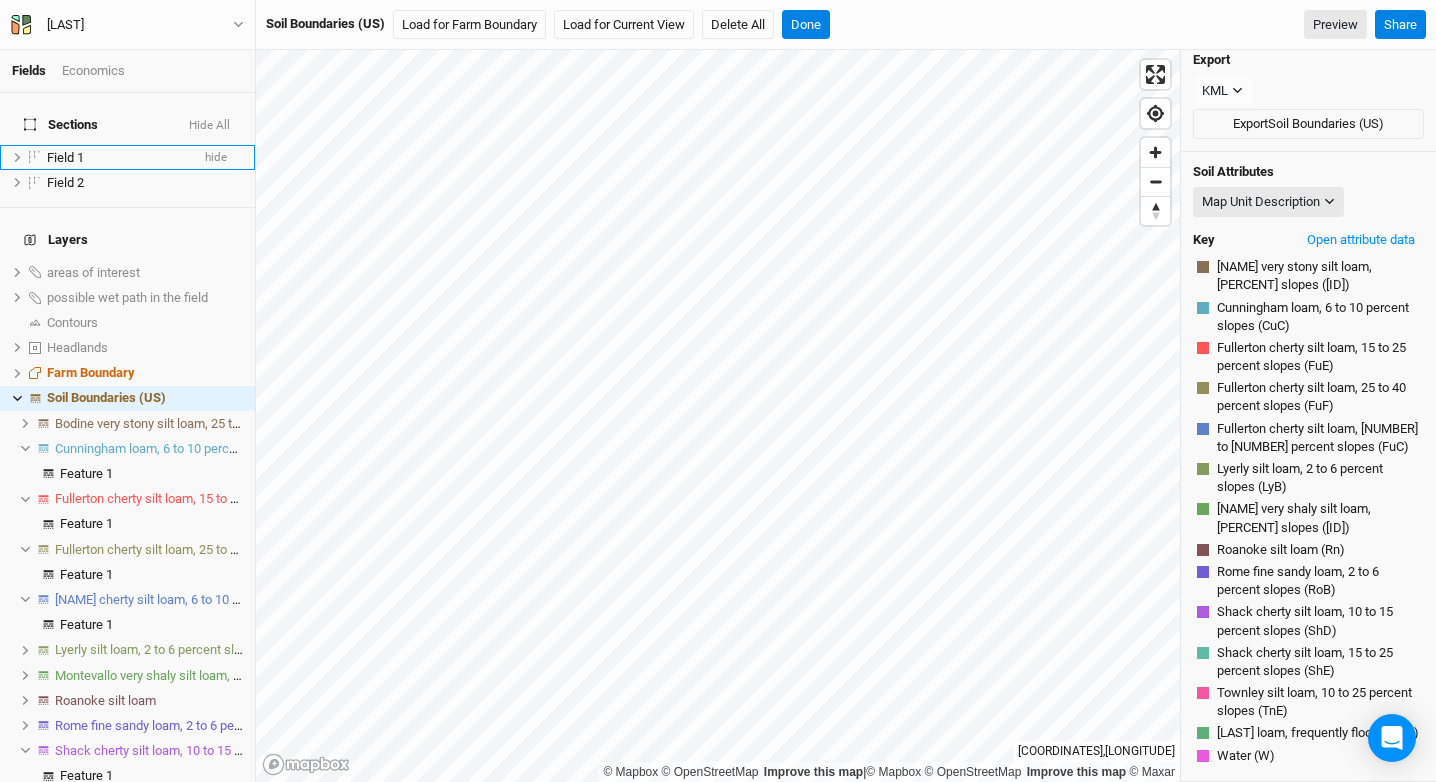 scroll, scrollTop: 121, scrollLeft: 0, axis: vertical 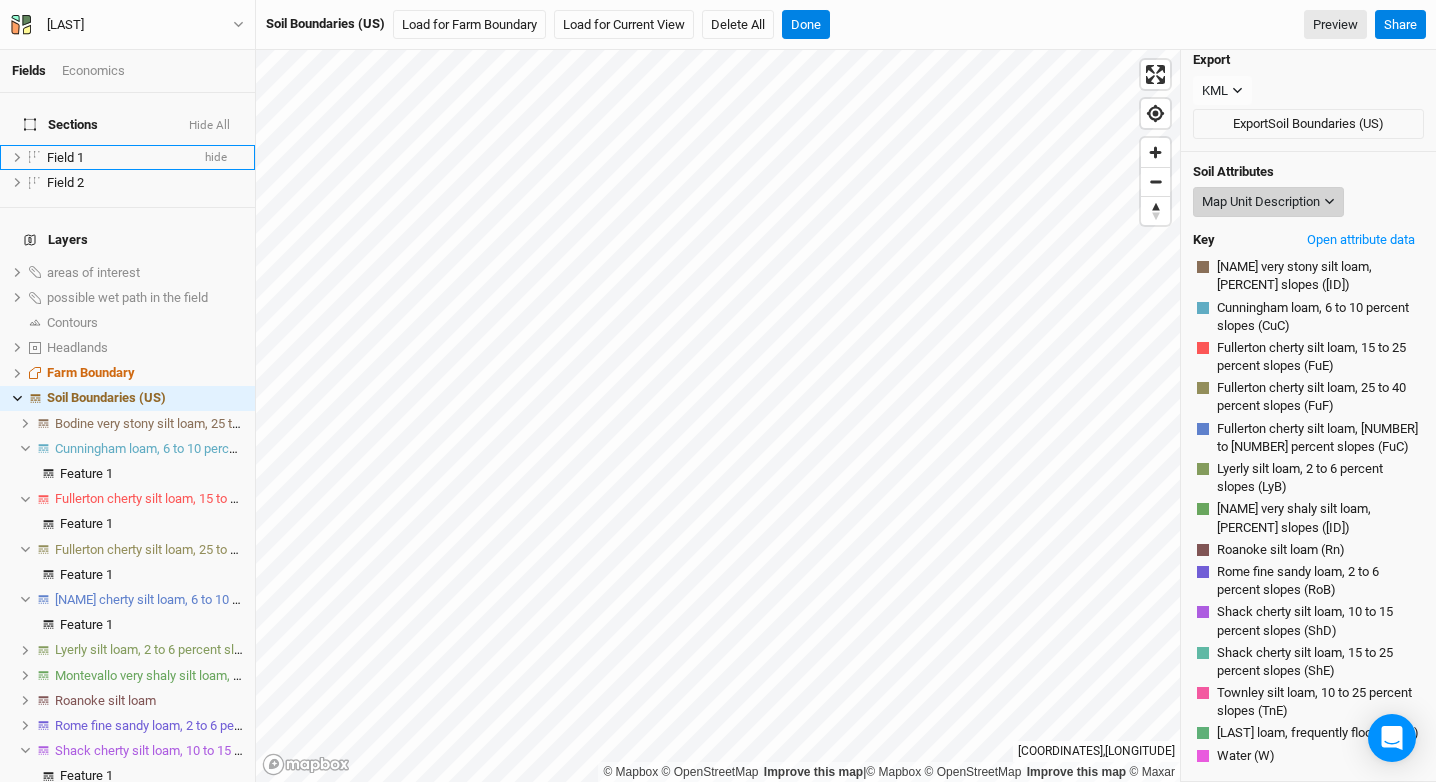 click on "Map Unit Description" at bounding box center (1268, 202) 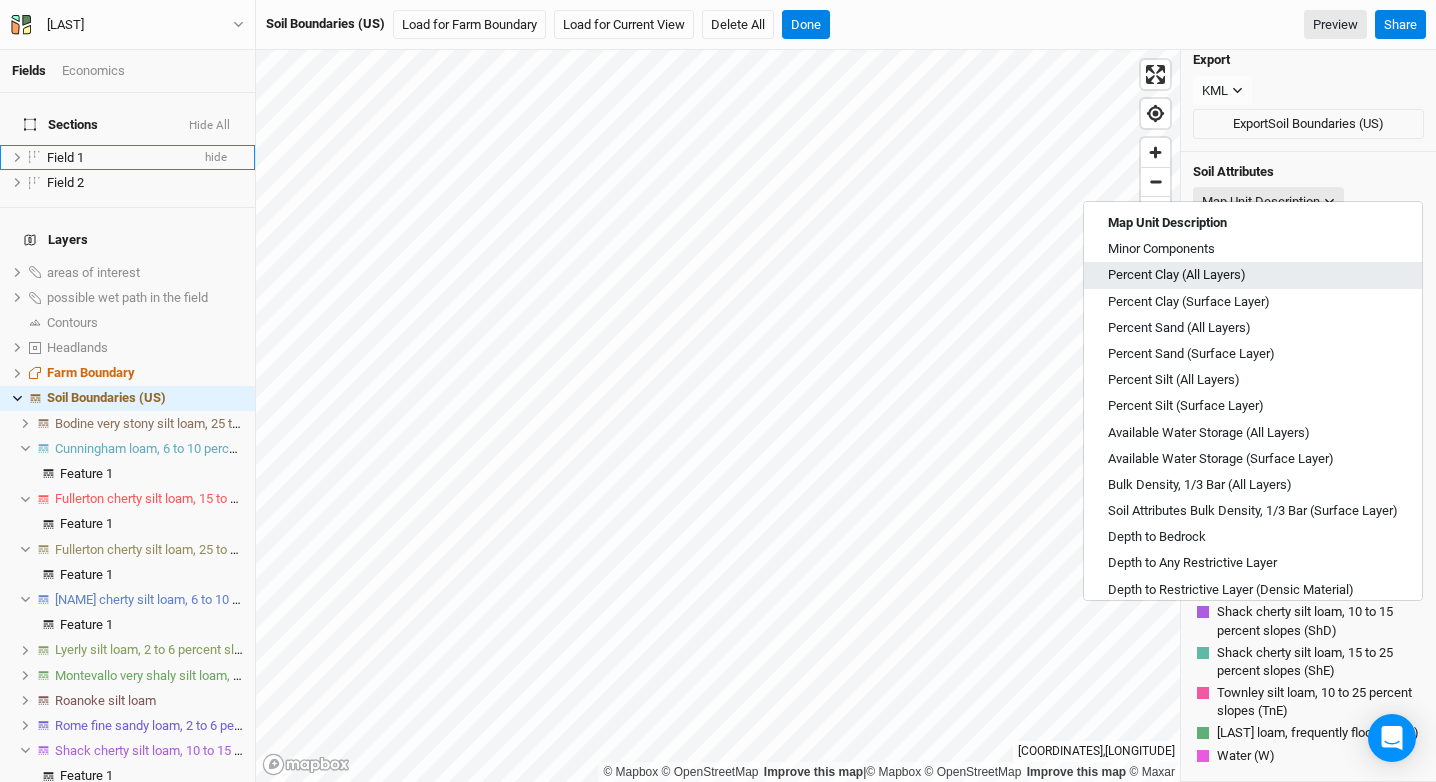 click on "Percent Clay (All Layers)" at bounding box center (1177, 275) 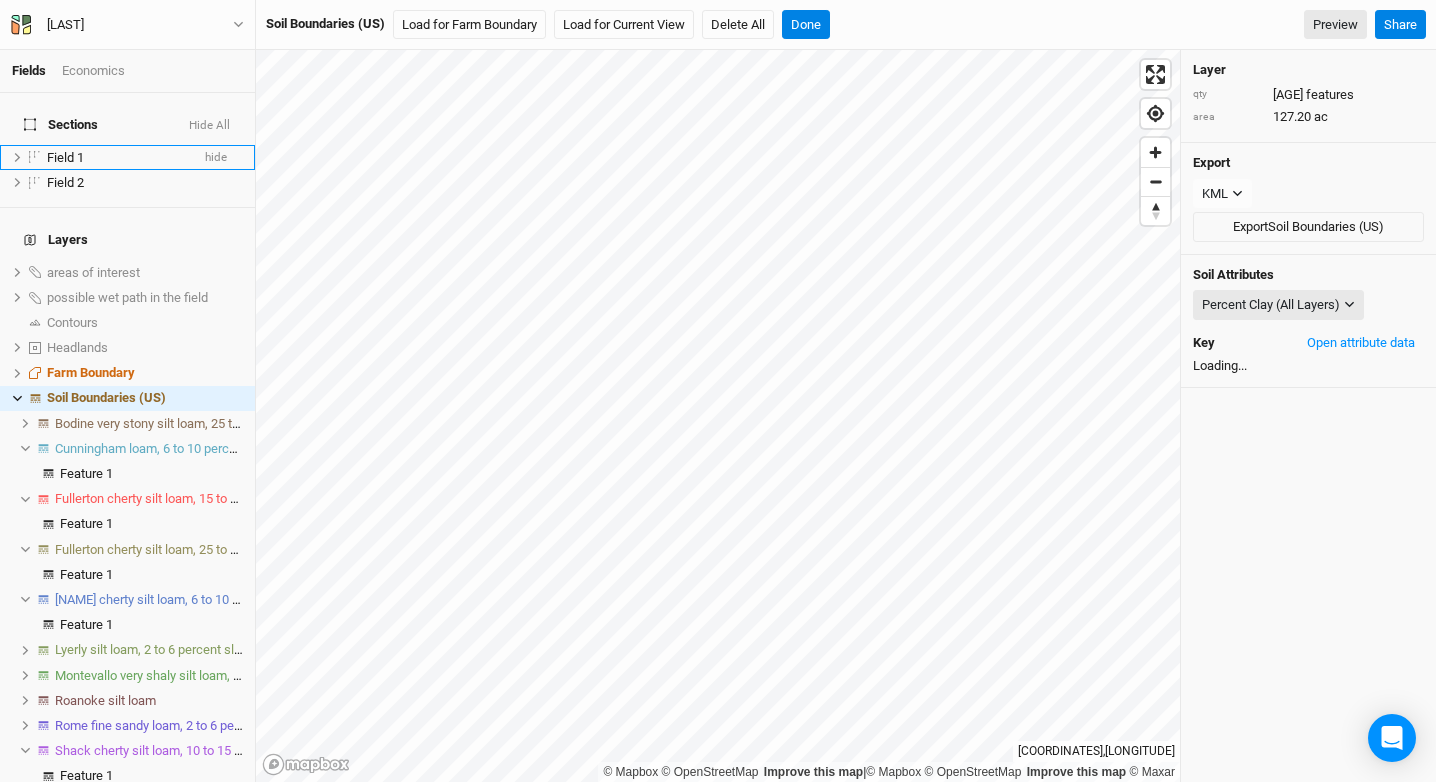 scroll, scrollTop: 0, scrollLeft: 0, axis: both 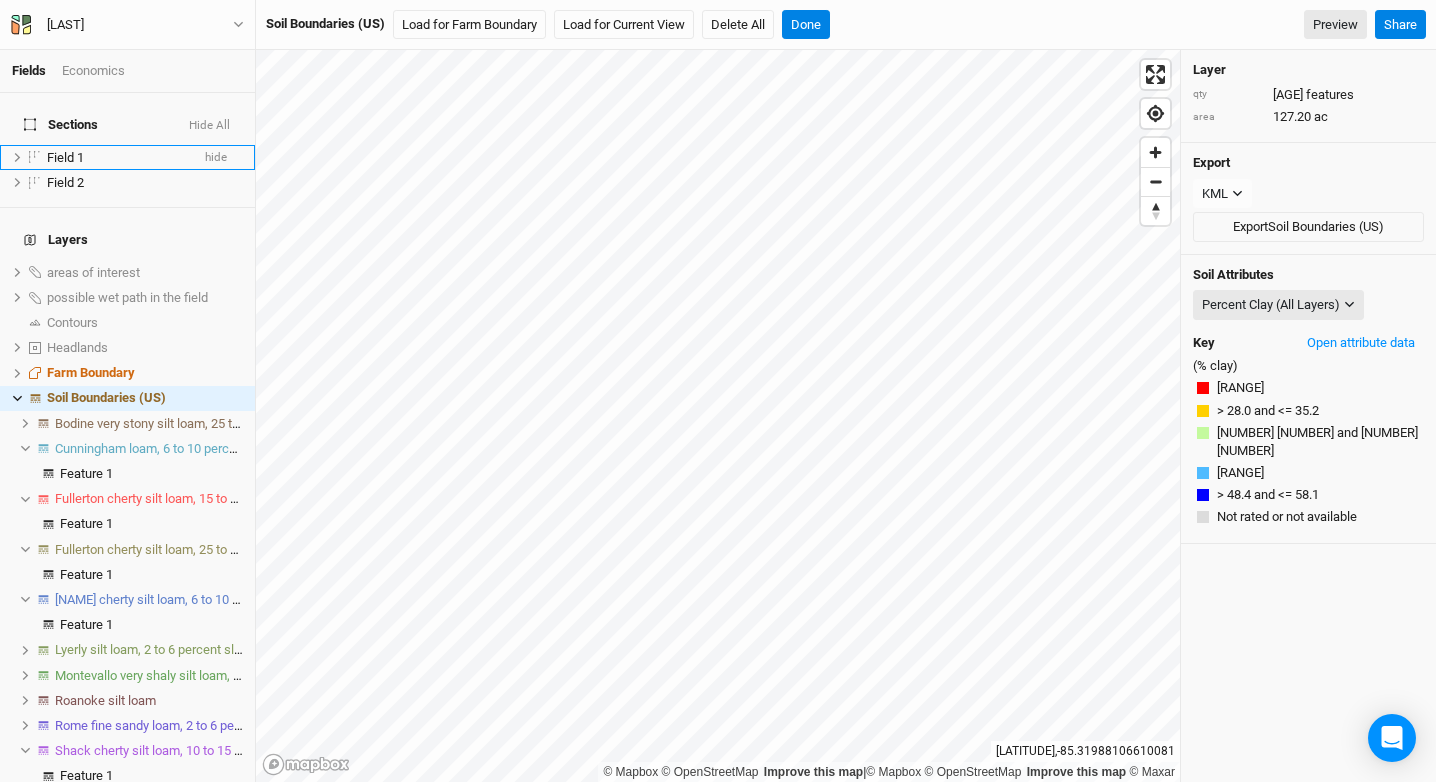 click on "Dove Hill Back Project Settings User settings Imperial Metric Keyboard Shortcuts Log out" at bounding box center [128, 25] 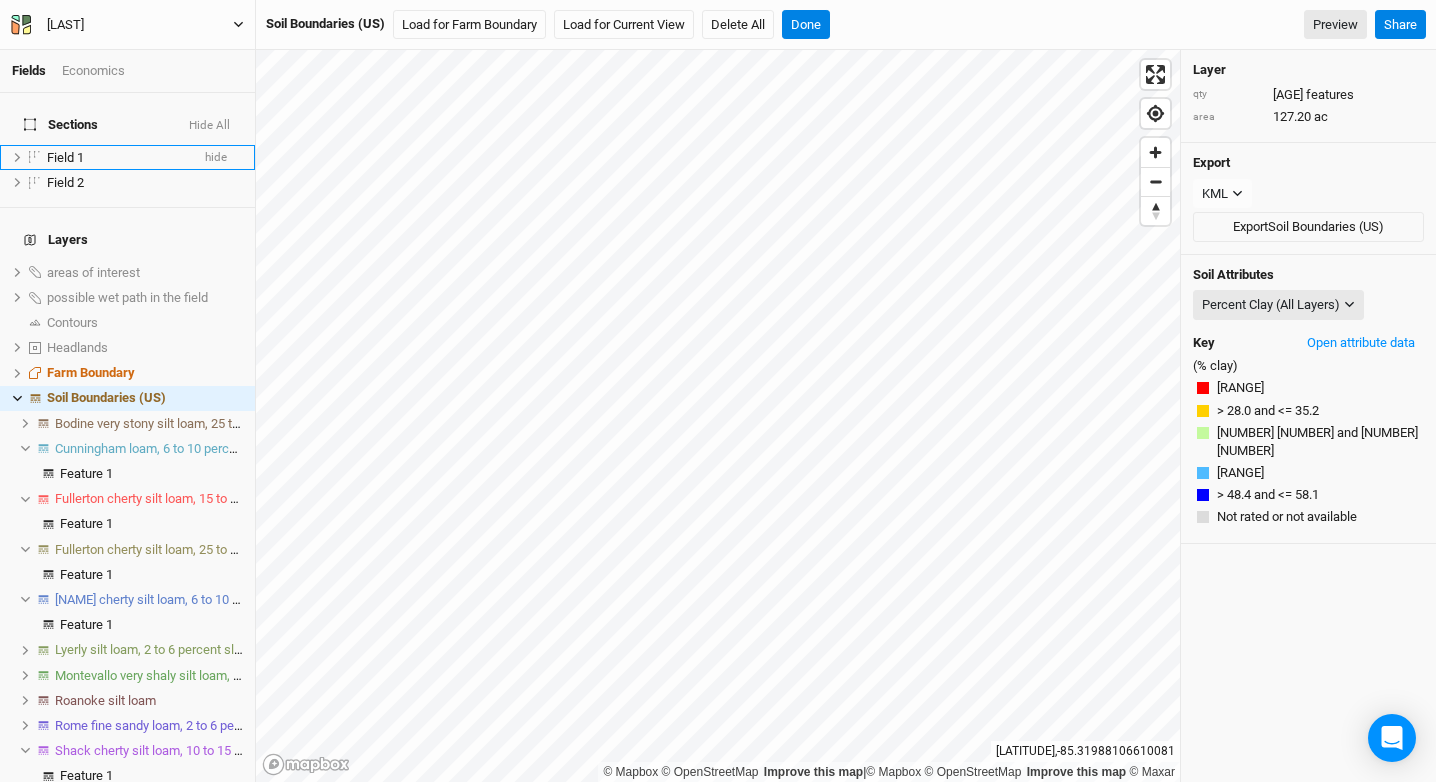click on "[LAST]" at bounding box center (65, 25) 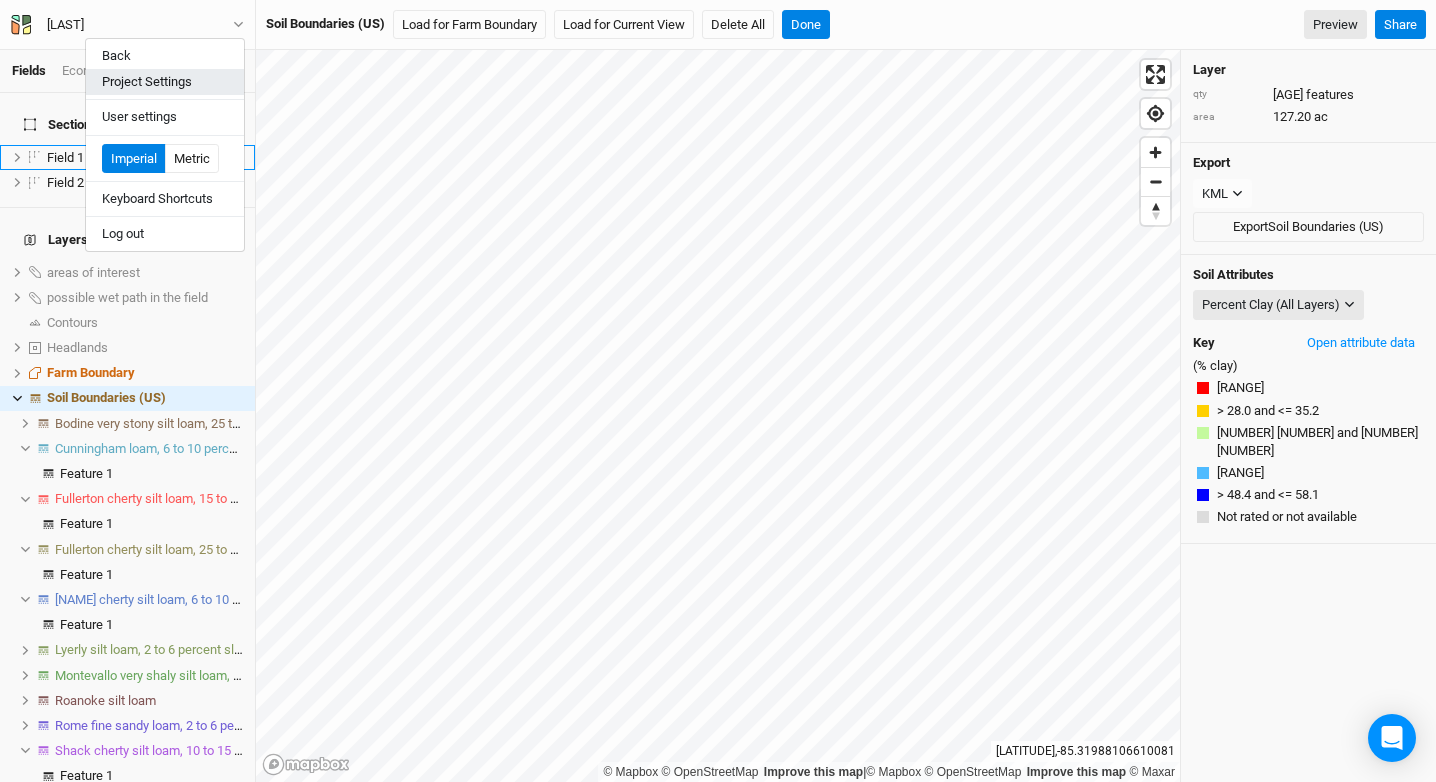click on "Project Settings" at bounding box center (165, 82) 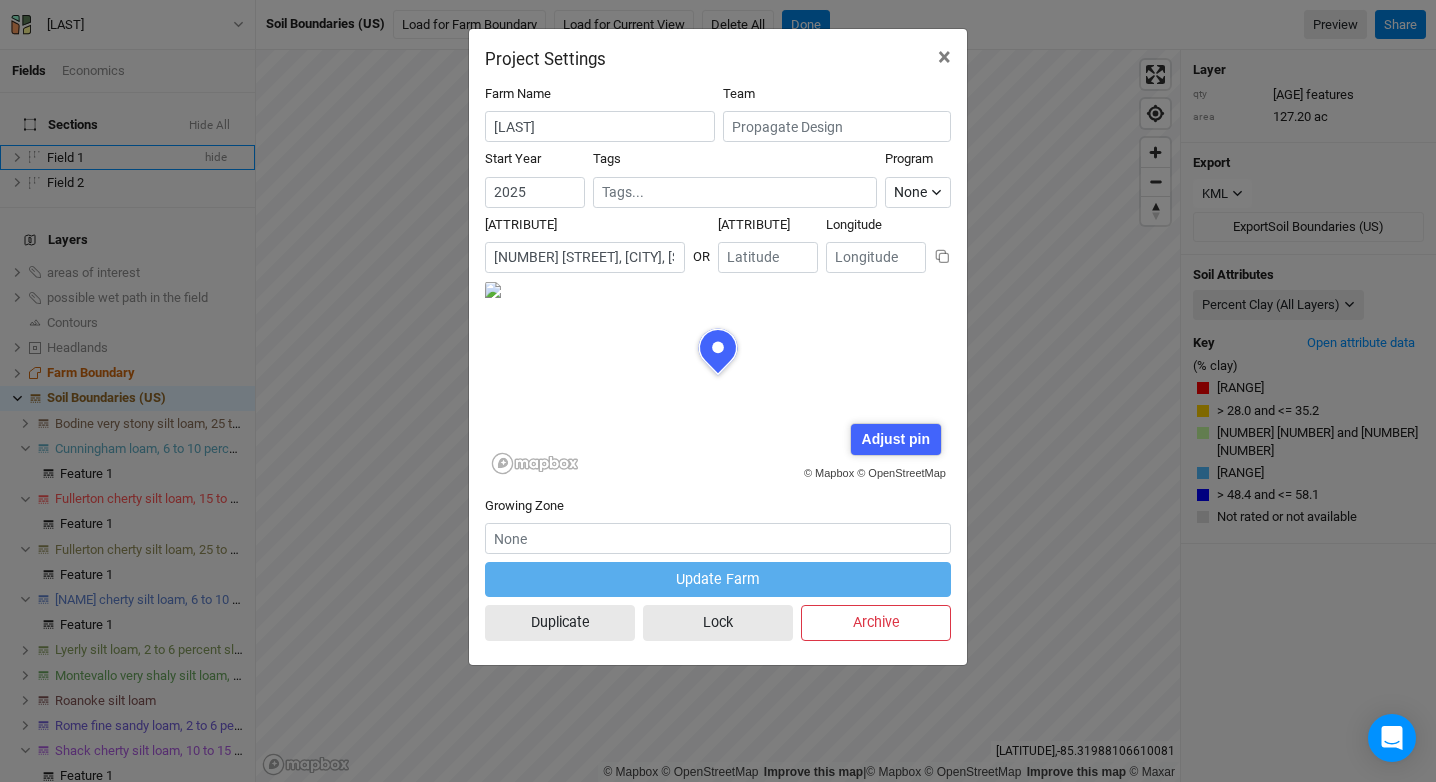 scroll, scrollTop: 100, scrollLeft: 233, axis: both 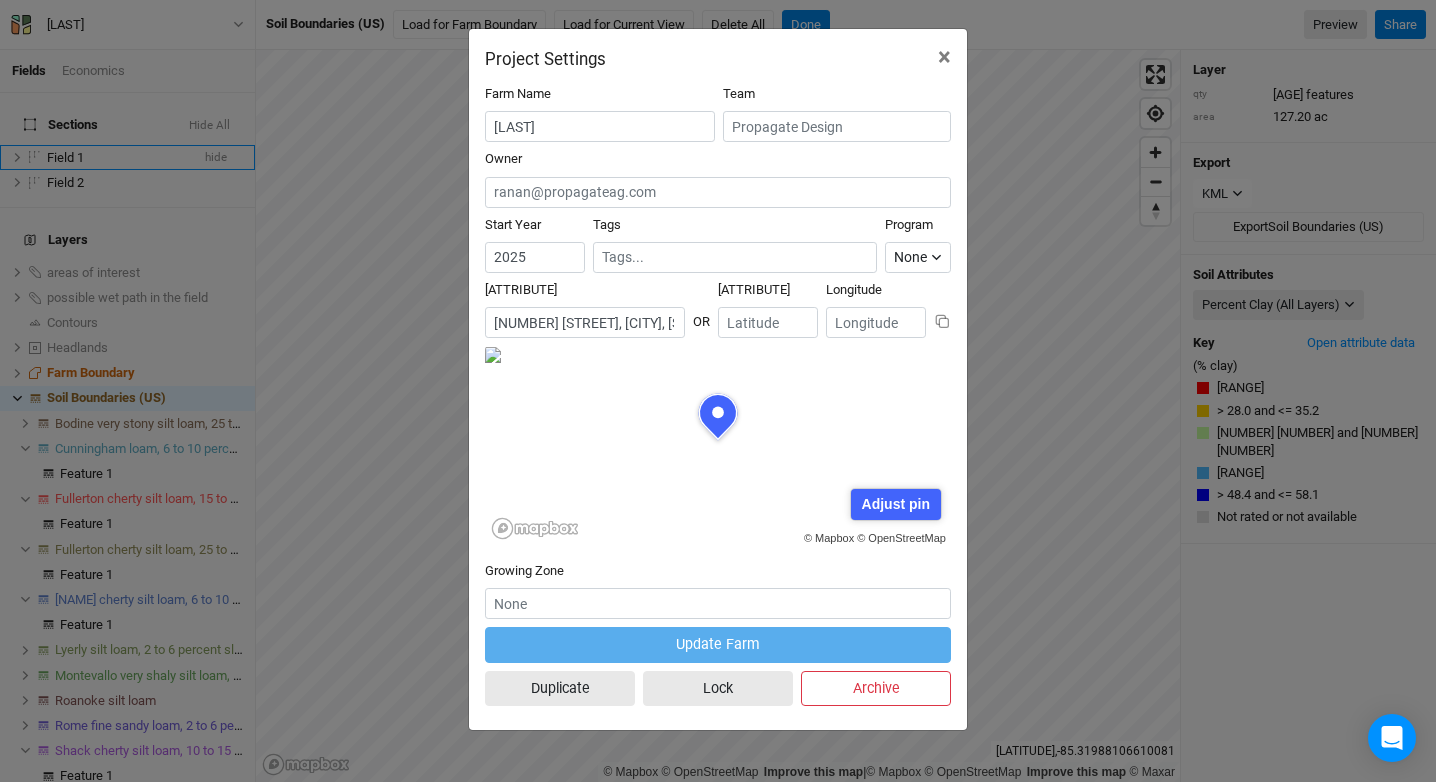 click on "Project Settings × Farm Name Dove Hill Team Owner Start Year 2025 Tags Program None Climate Smart Commodities Agroforestry Partners None Address [NUMBER] [STREET], [CITY], [STATE] [POSTAL_CODE], United States OR Latitude [LATITUDE] Longitude [LONGITUDE]
© Mapbox © OpenStreetMap
Adjust pin
Save
Cancel
Adjust the marker on the map if it doesn't precisely match your location. This helps improve address data quality. Growing Zone Update Farm Duplicate Lock Archive" at bounding box center (718, 391) 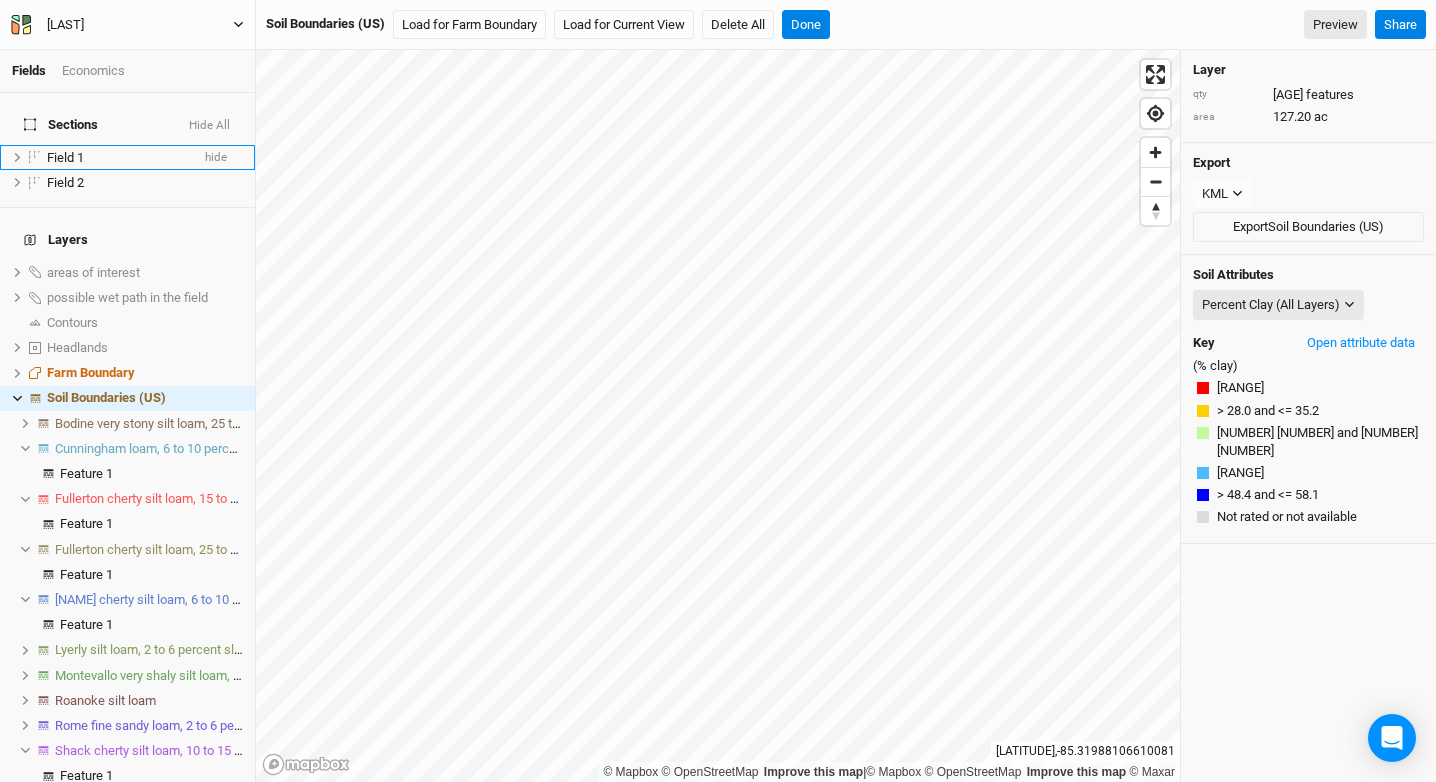 click on "[LAST]" at bounding box center (65, 25) 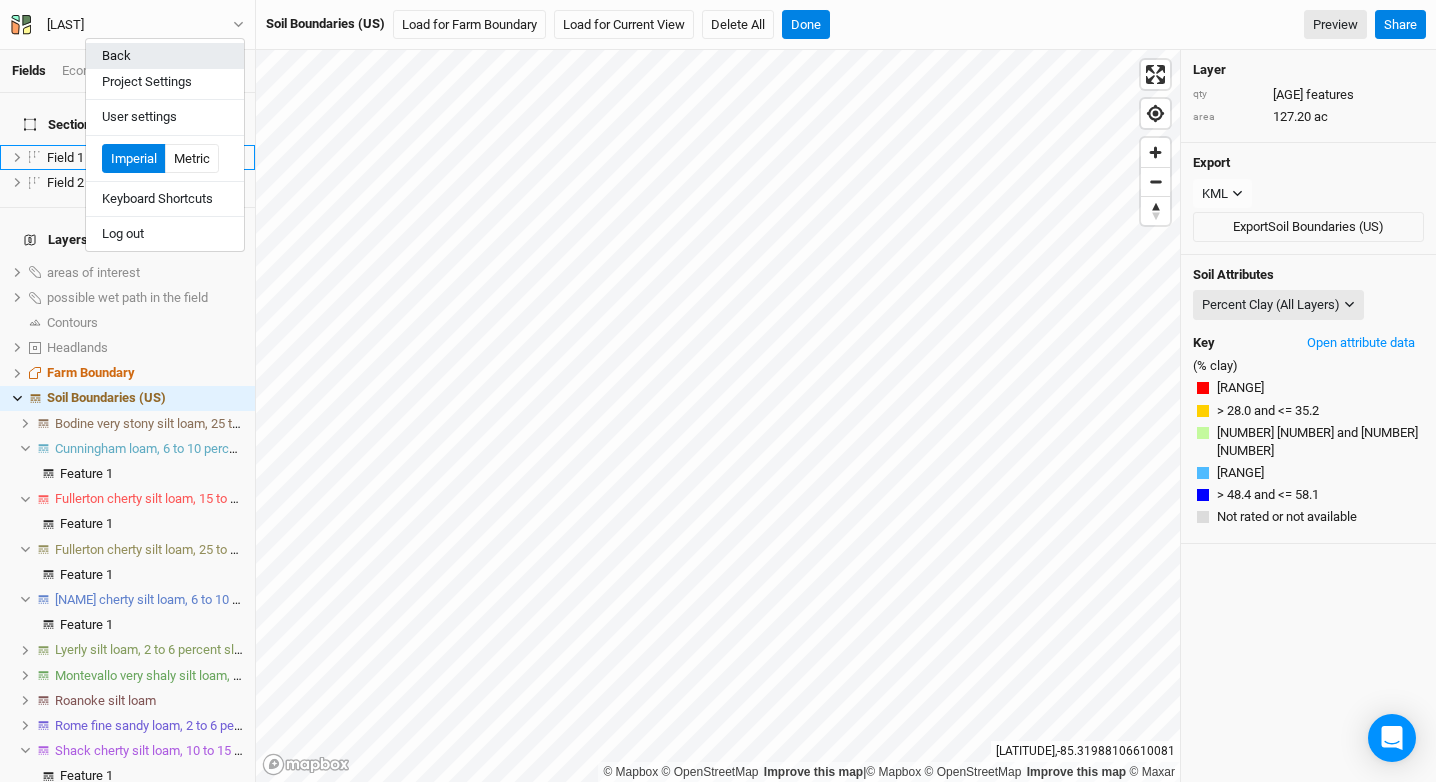 click on "Back" at bounding box center [165, 56] 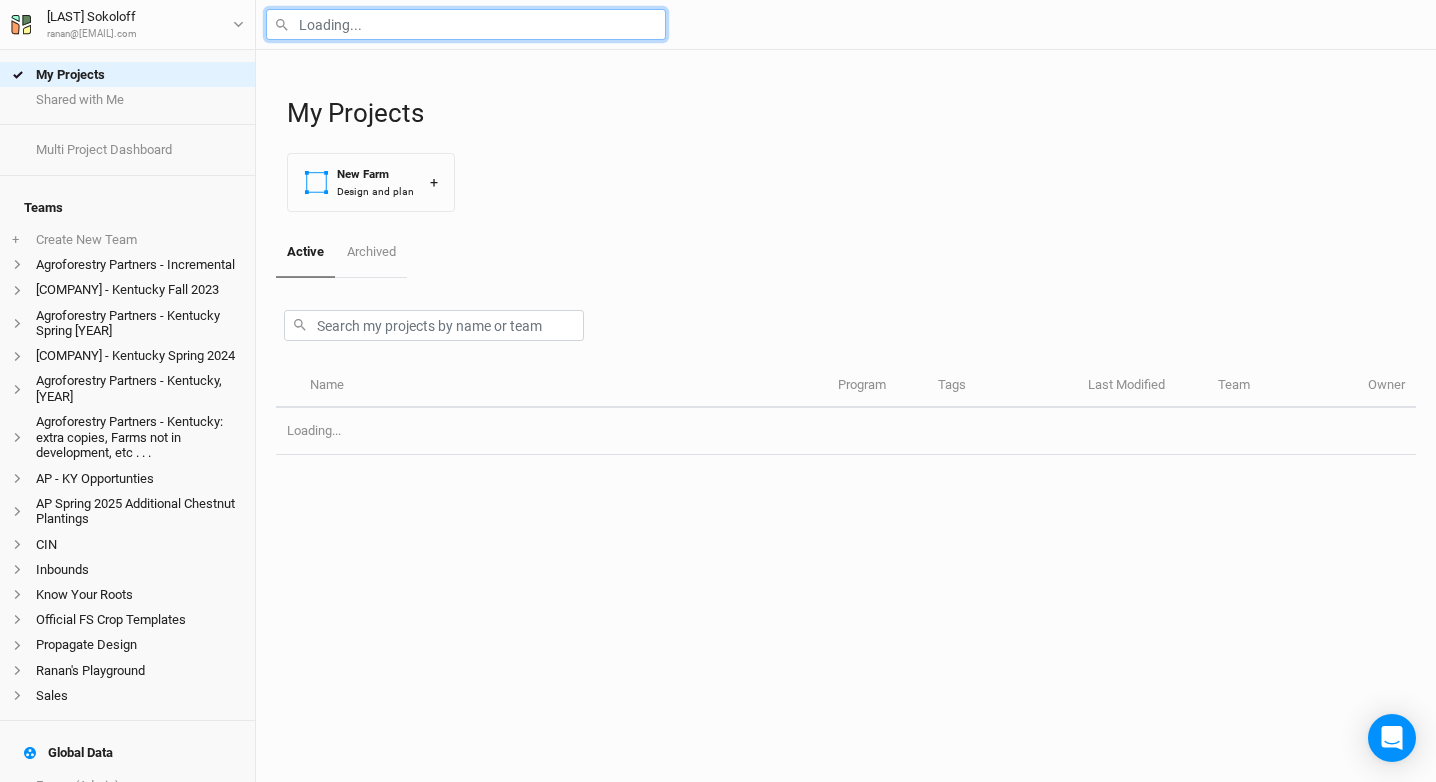 click at bounding box center [466, 24] 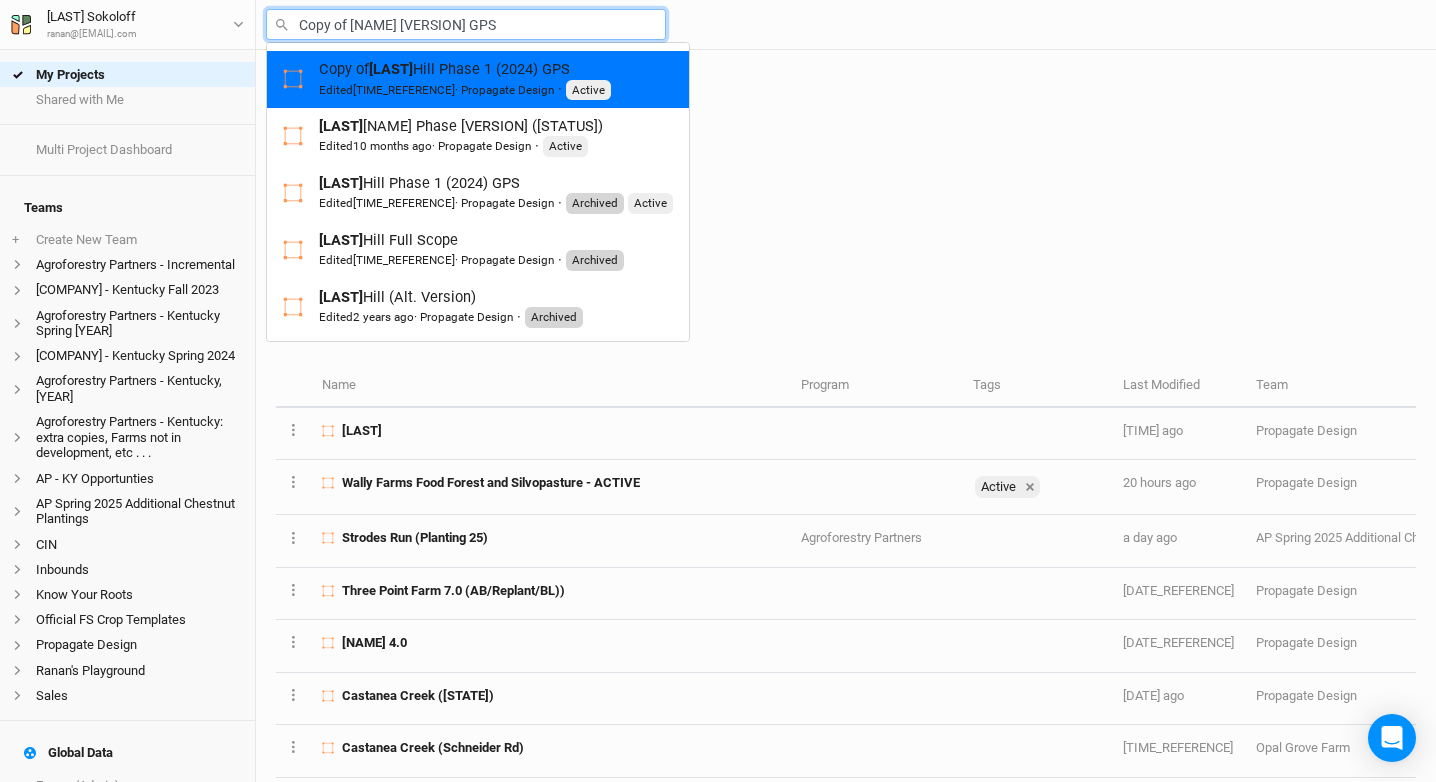 type on "Corbin Hill Phase 1 (ACTIVE 2024)" 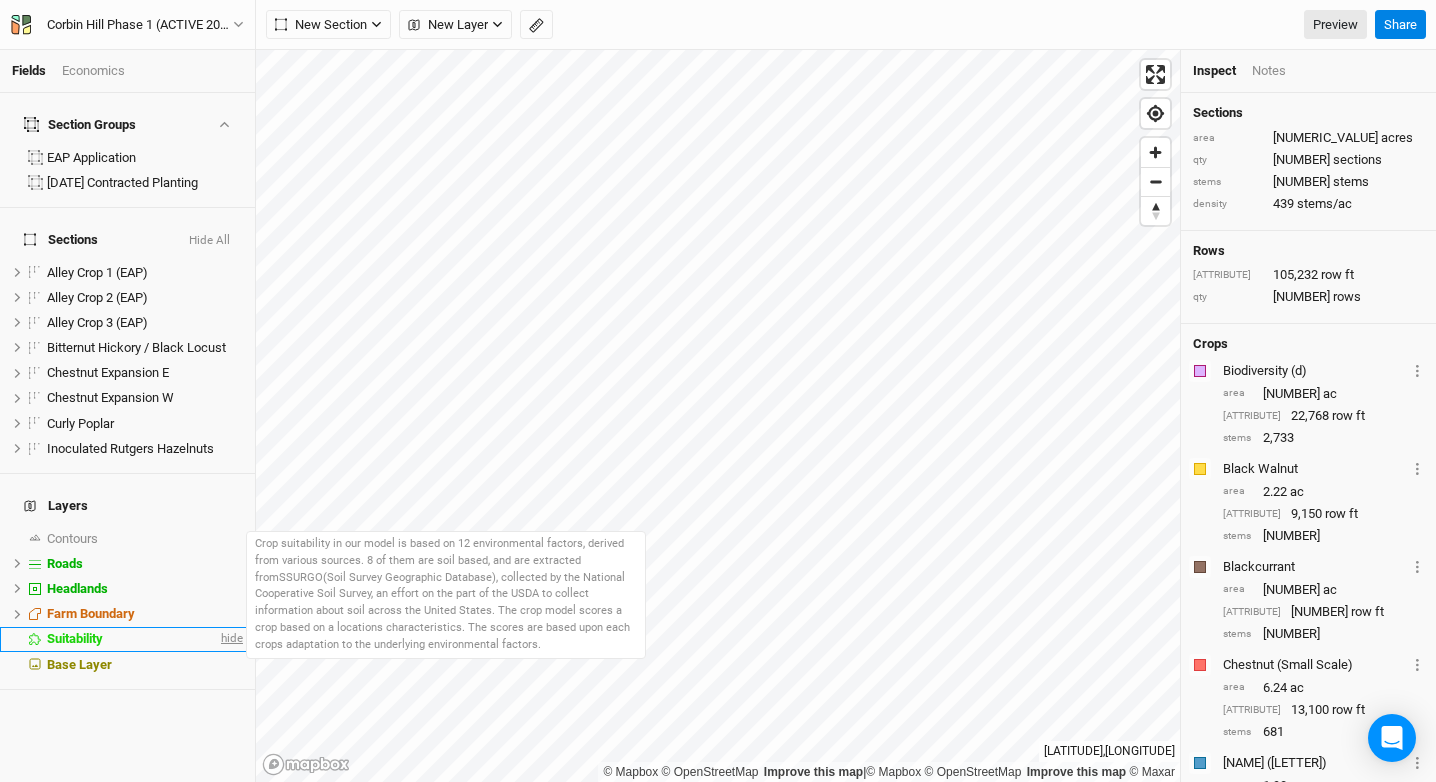 click on "hide" at bounding box center [230, 639] 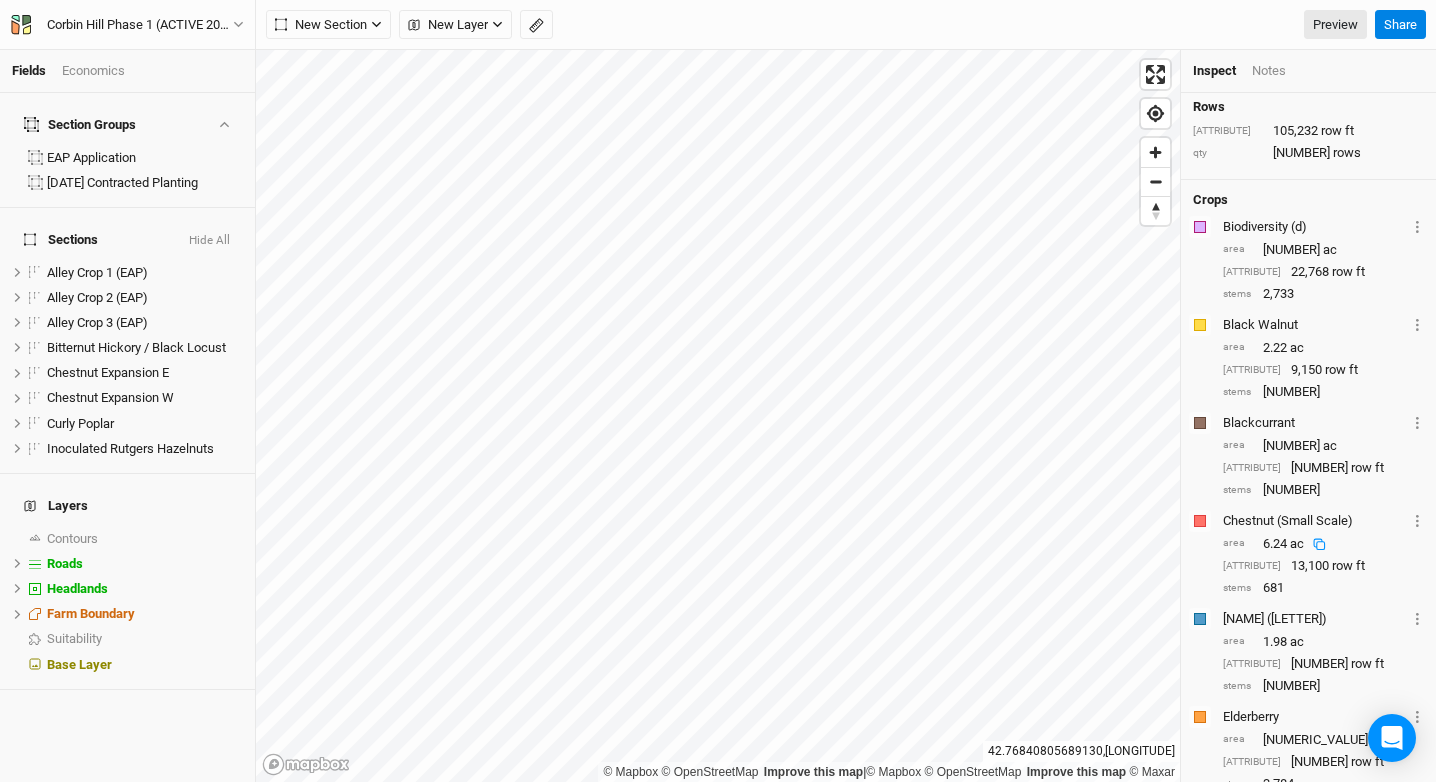 scroll, scrollTop: 0, scrollLeft: 0, axis: both 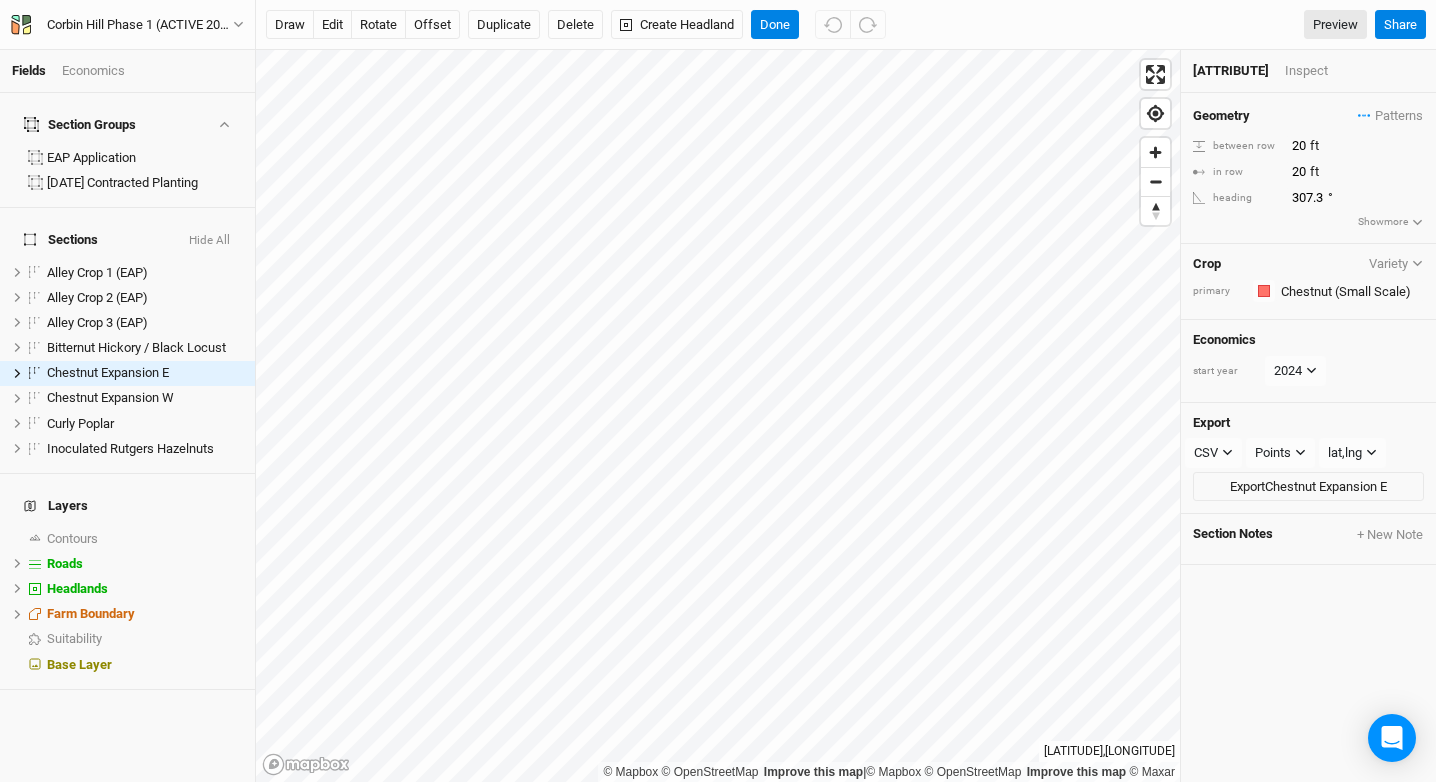 click on "Design Inspect" at bounding box center (1308, 71) 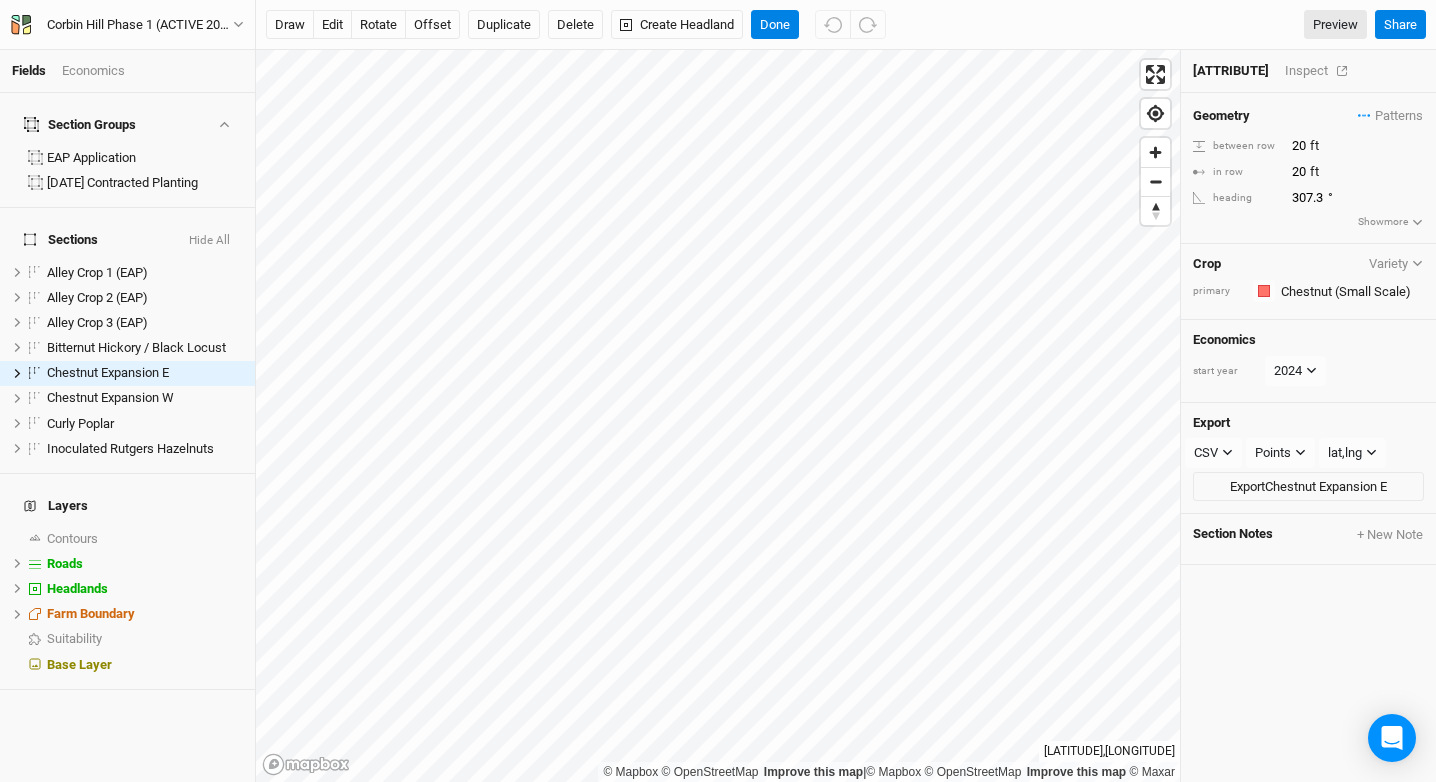 click on "Inspect" at bounding box center [1320, 71] 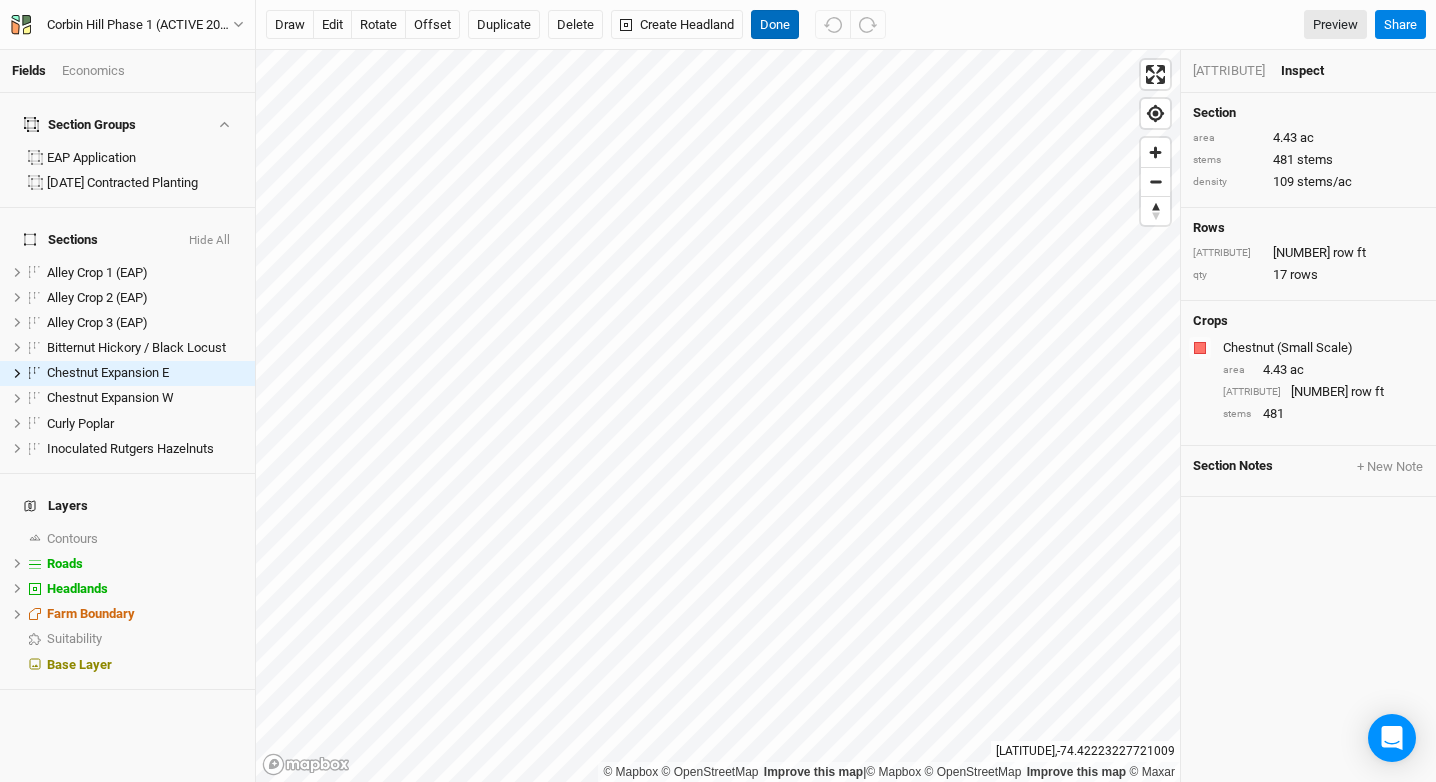 click on "Done" at bounding box center [775, 25] 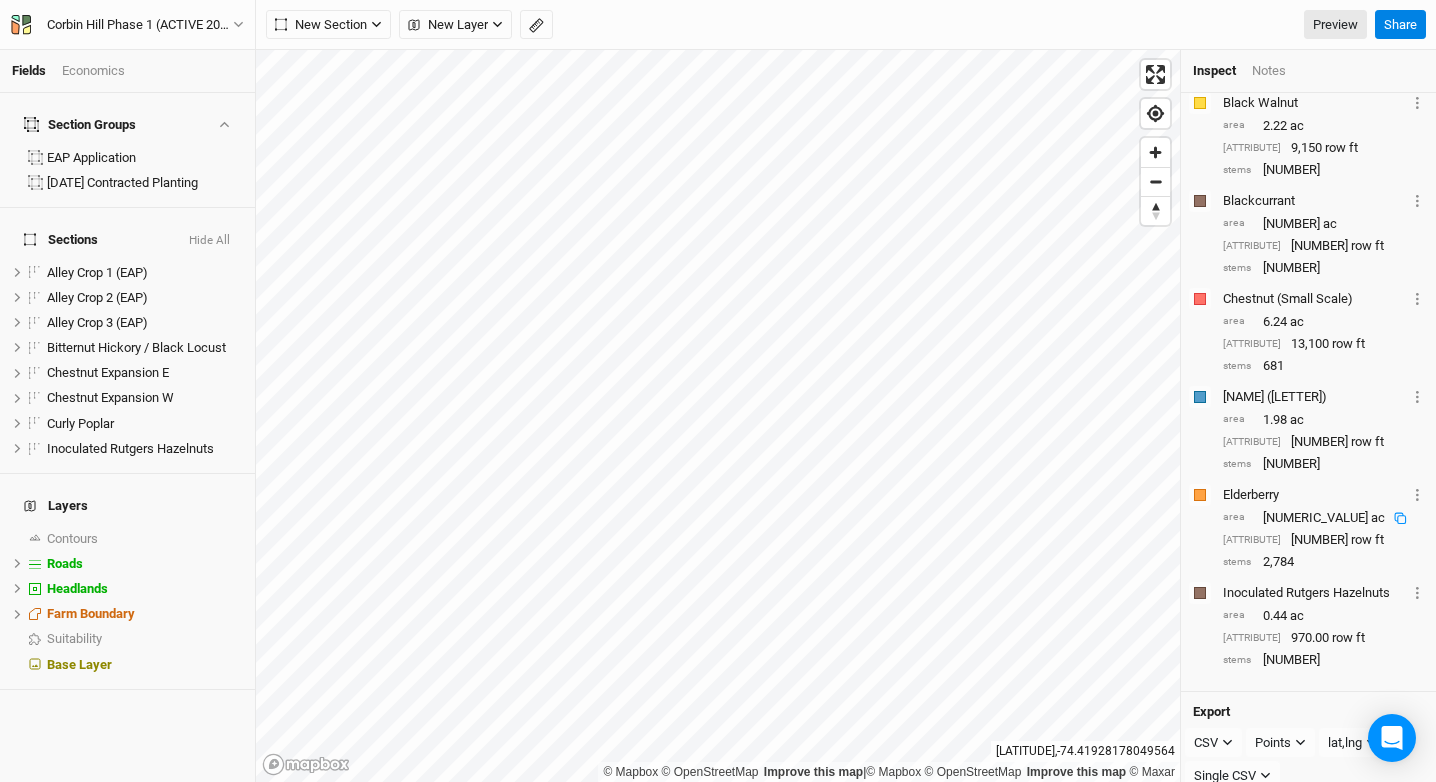 scroll, scrollTop: 425, scrollLeft: 0, axis: vertical 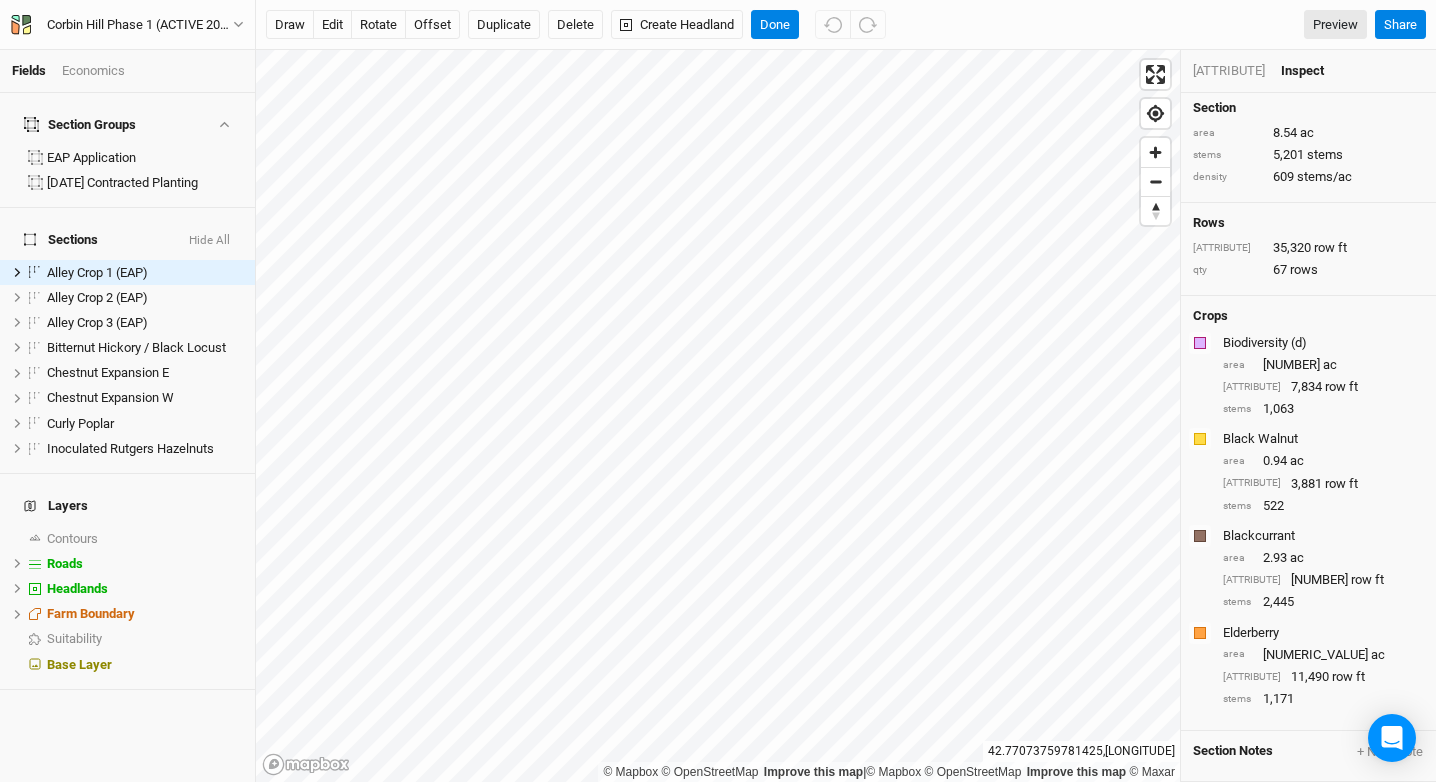 click on "Hide All" at bounding box center [209, 241] 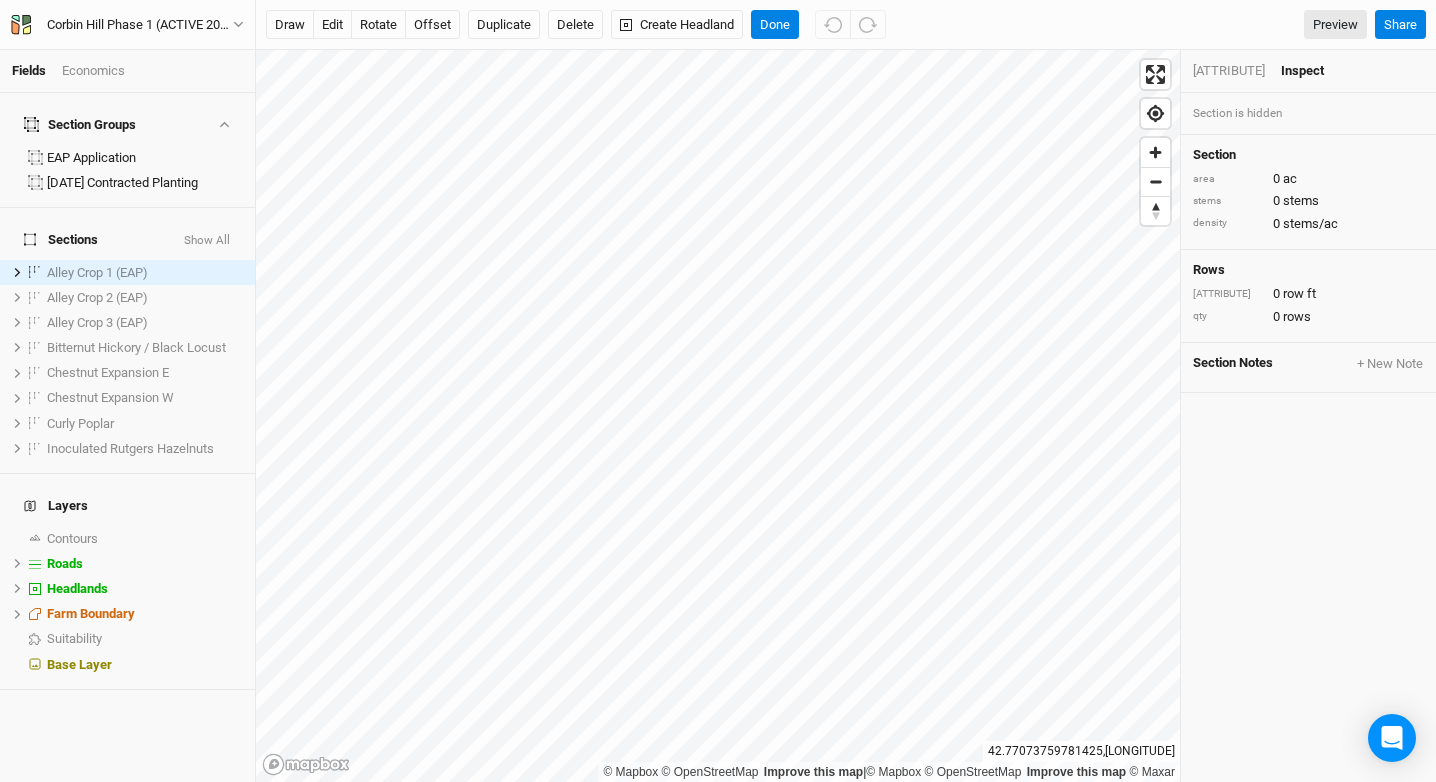 scroll, scrollTop: 0, scrollLeft: 0, axis: both 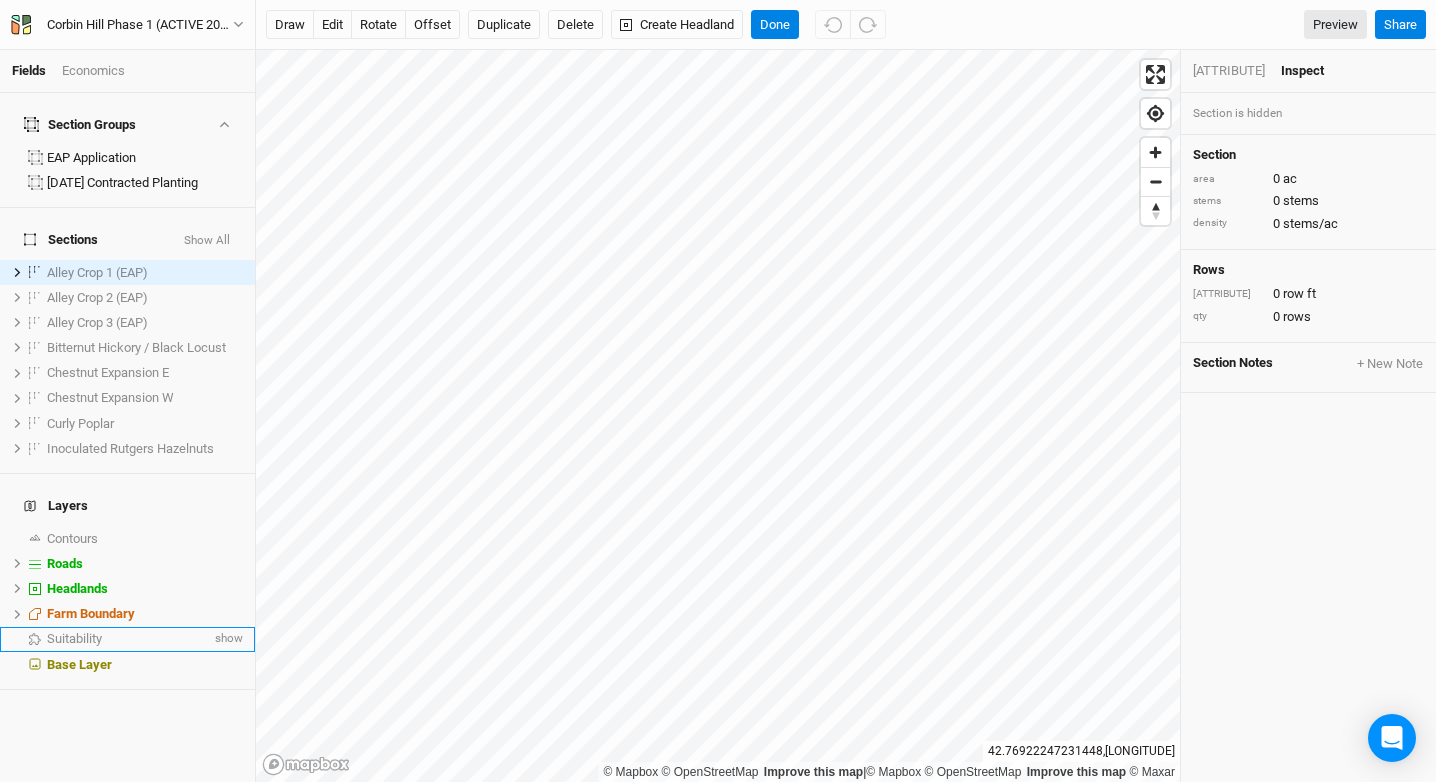 click on "Suitability" at bounding box center (129, 639) 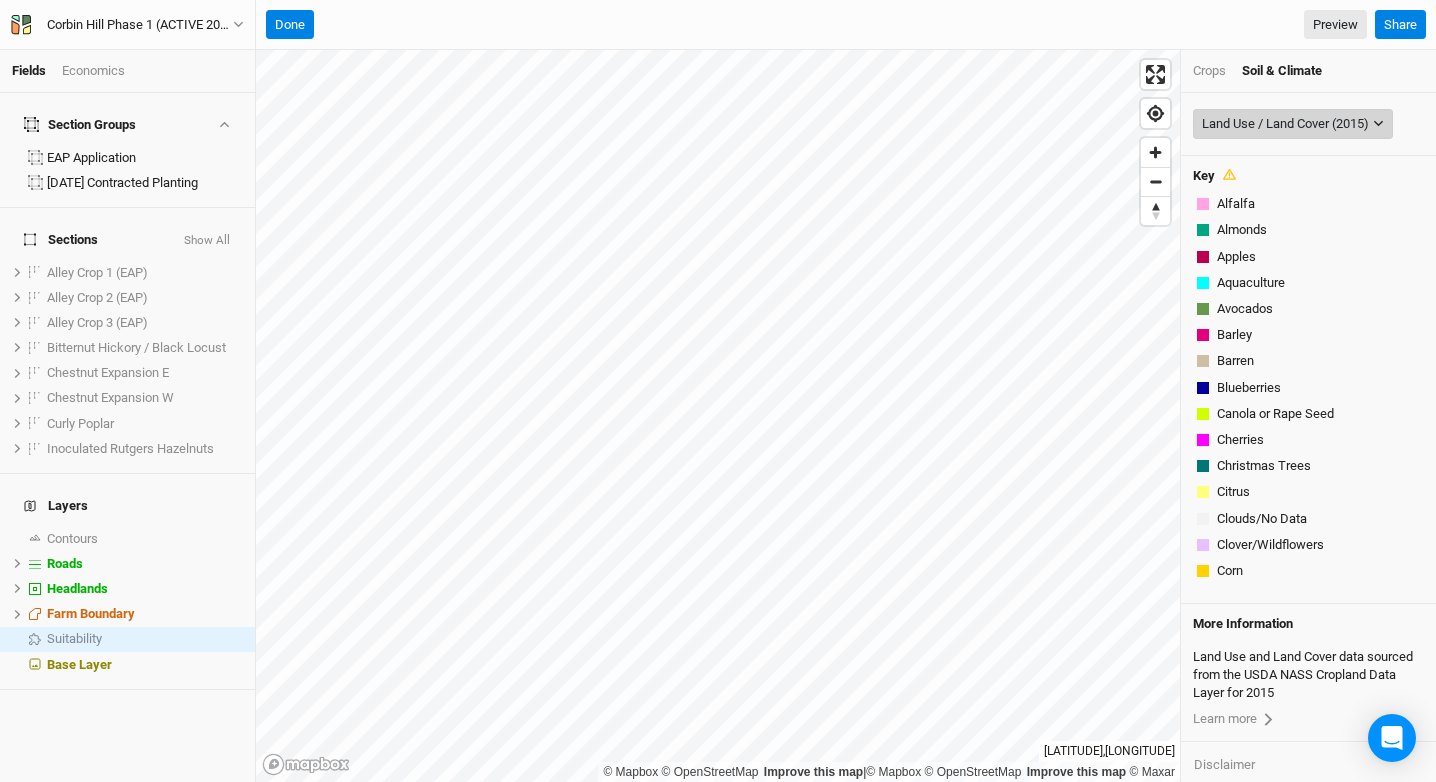 click on "Land Use / Land Cover (2015)" at bounding box center [1293, 124] 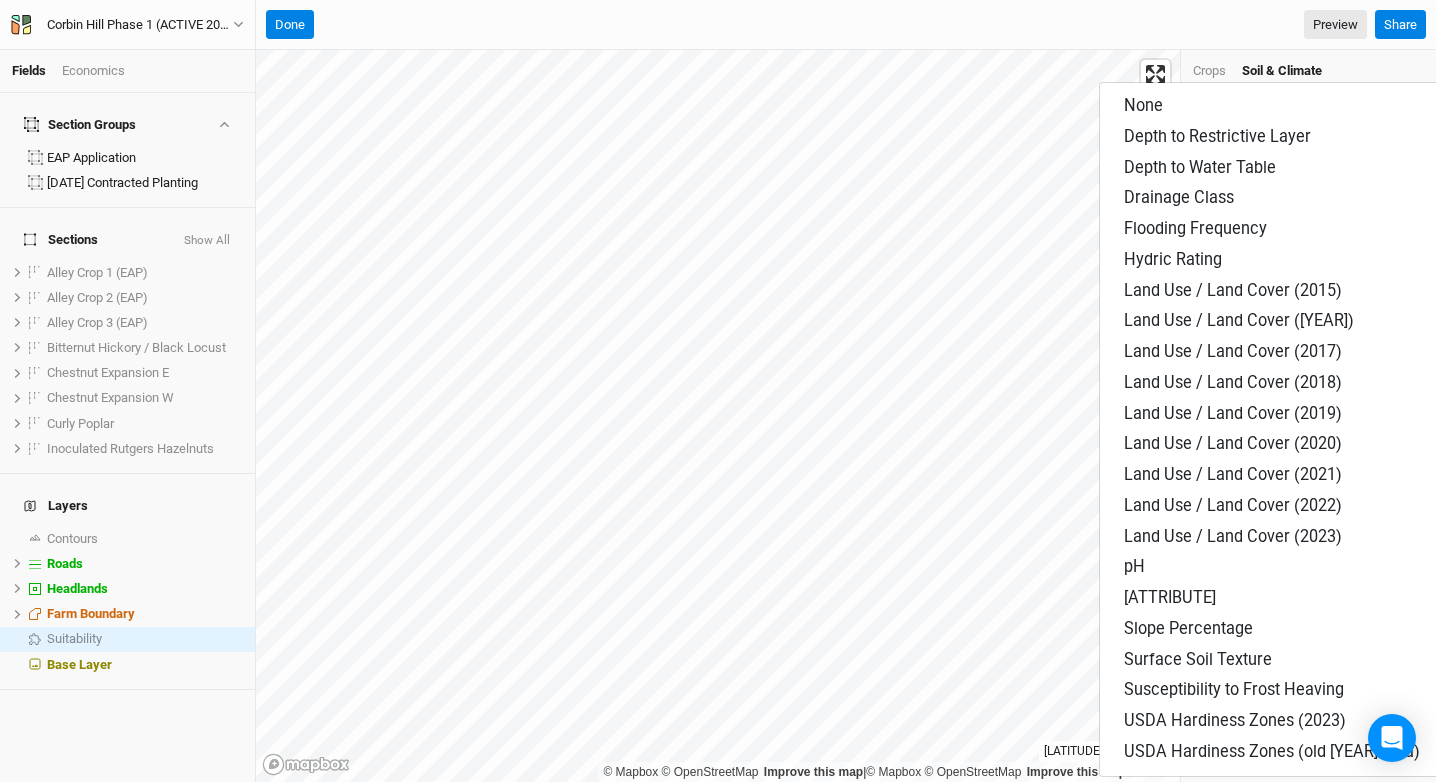 click on "Crops Soil & Climate" at bounding box center (1308, 71) 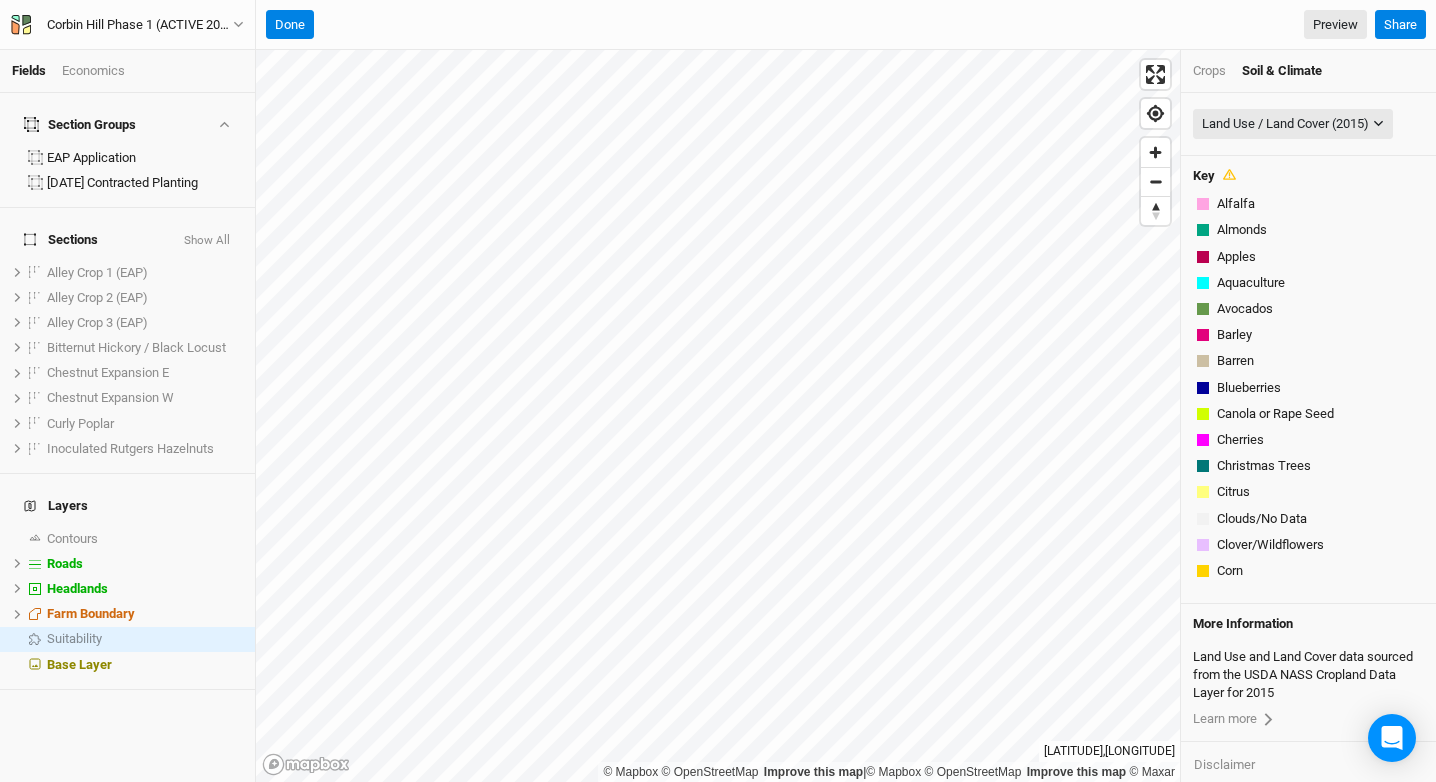 click on "Crops" at bounding box center [1209, 71] 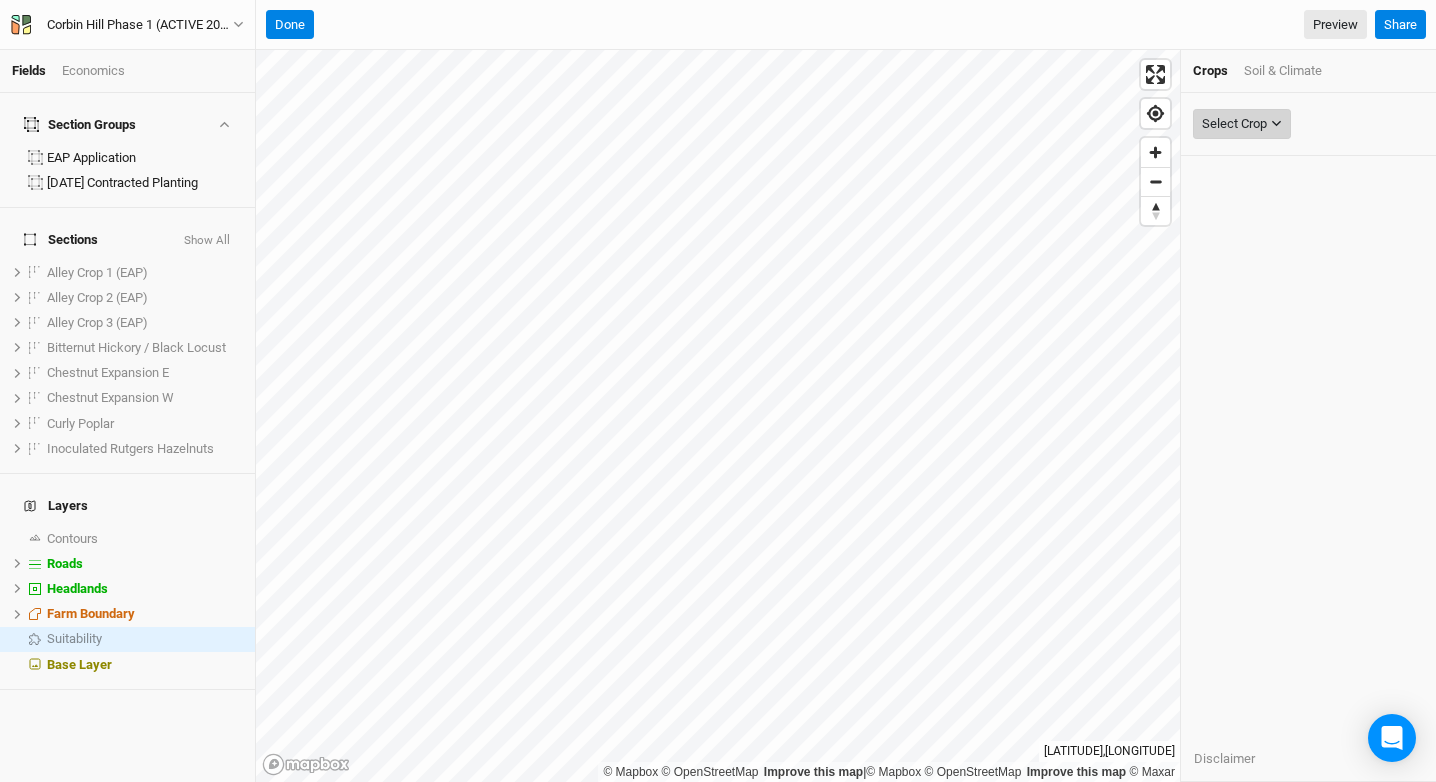click on "Select Crop" at bounding box center (1234, 124) 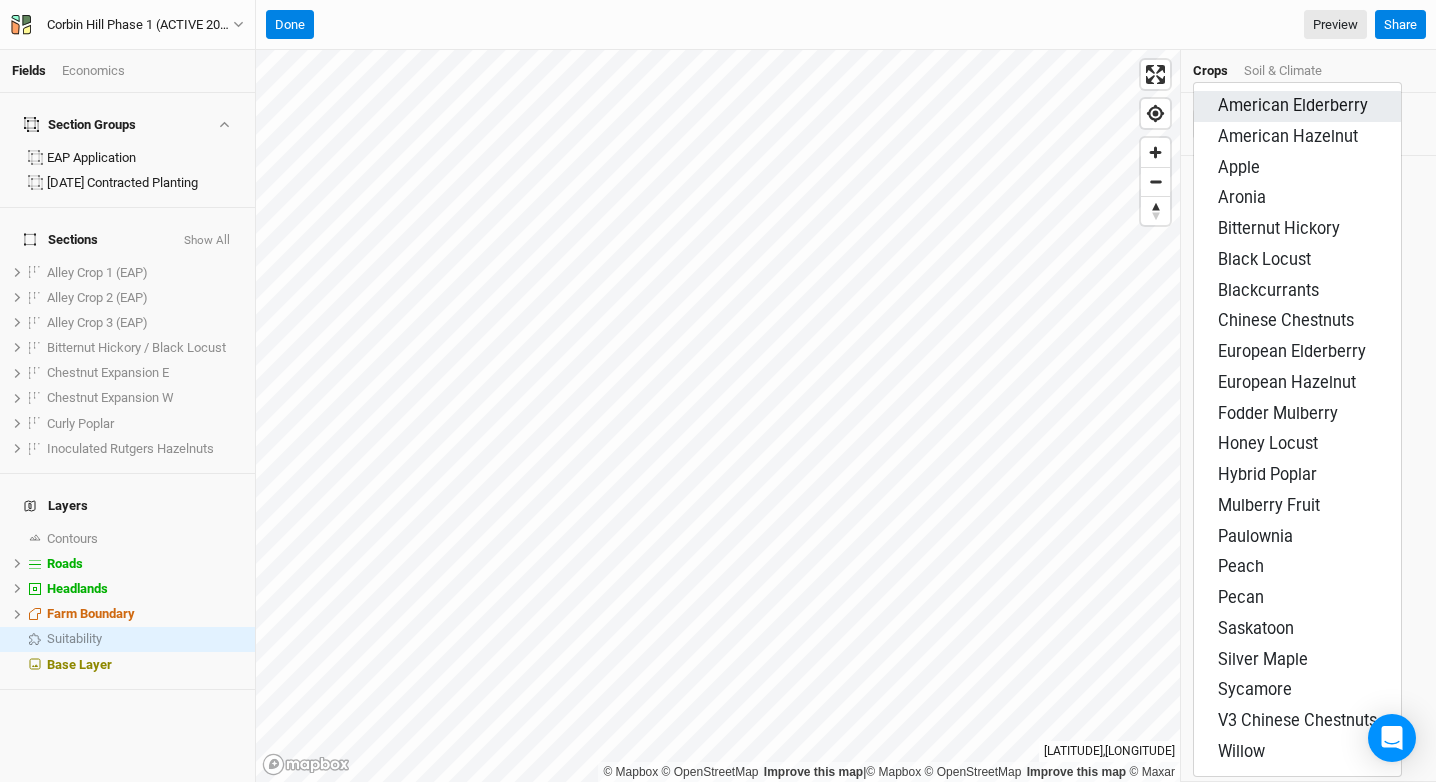 click on "American Elderberry" at bounding box center (1293, 105) 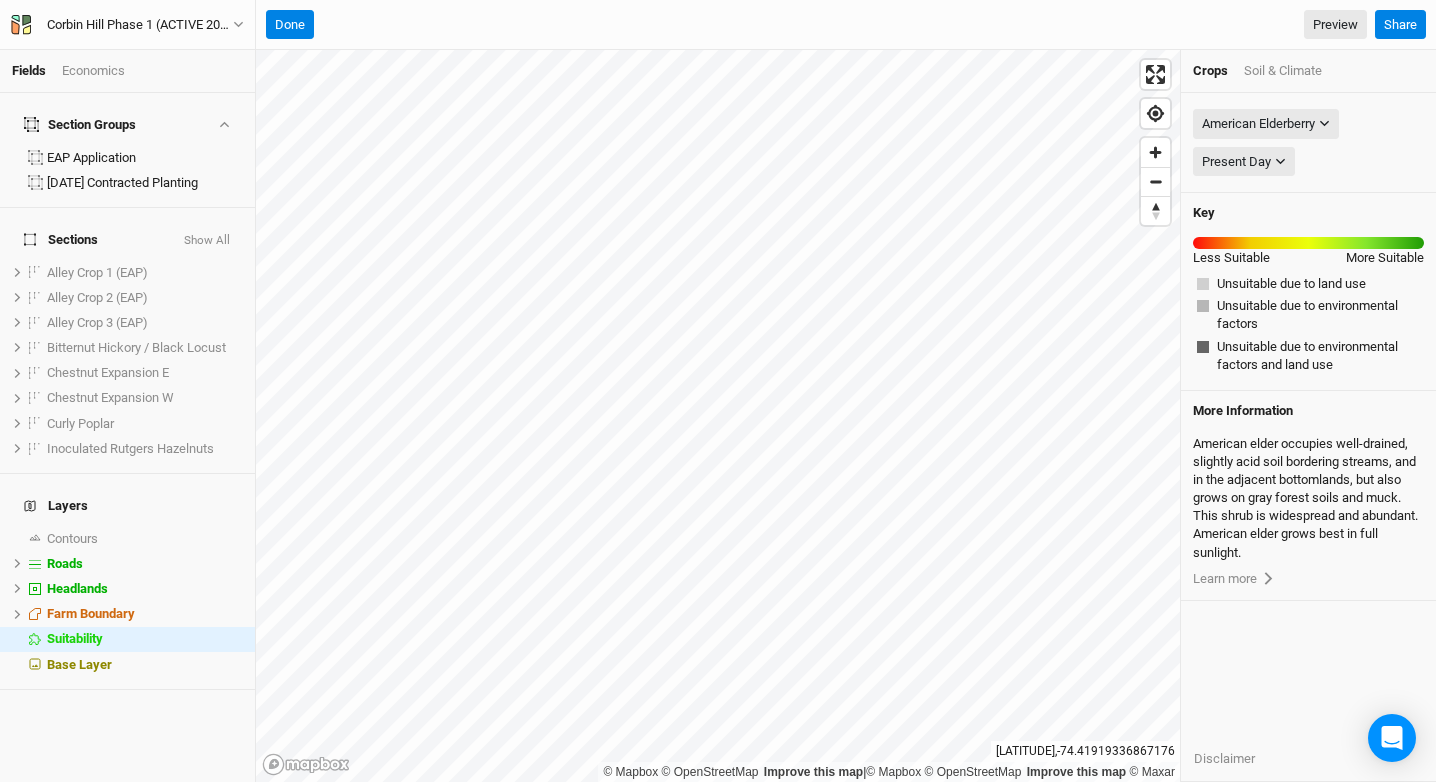 click on "Soil & Climate" at bounding box center (1283, 71) 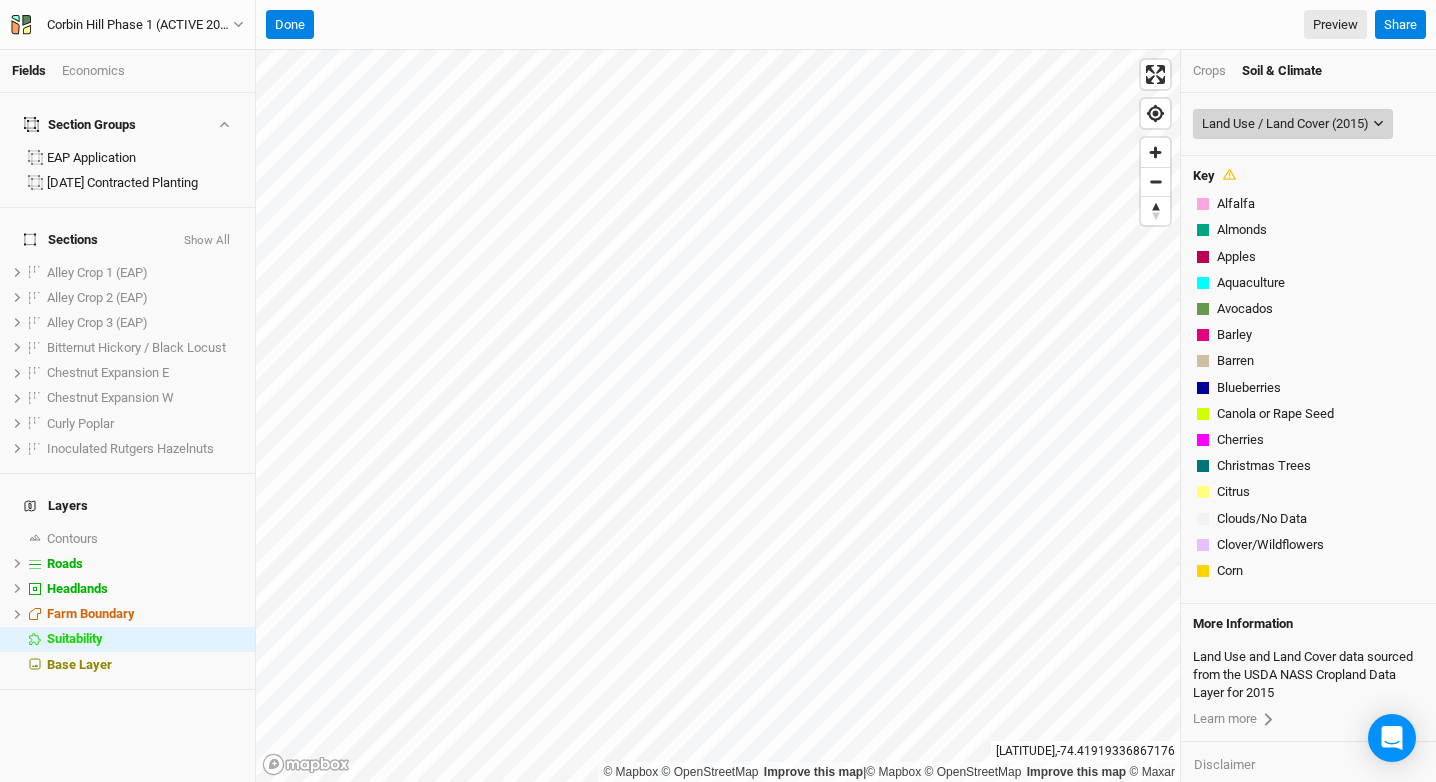 click on "Land Use / Land Cover (2015)" at bounding box center [1285, 124] 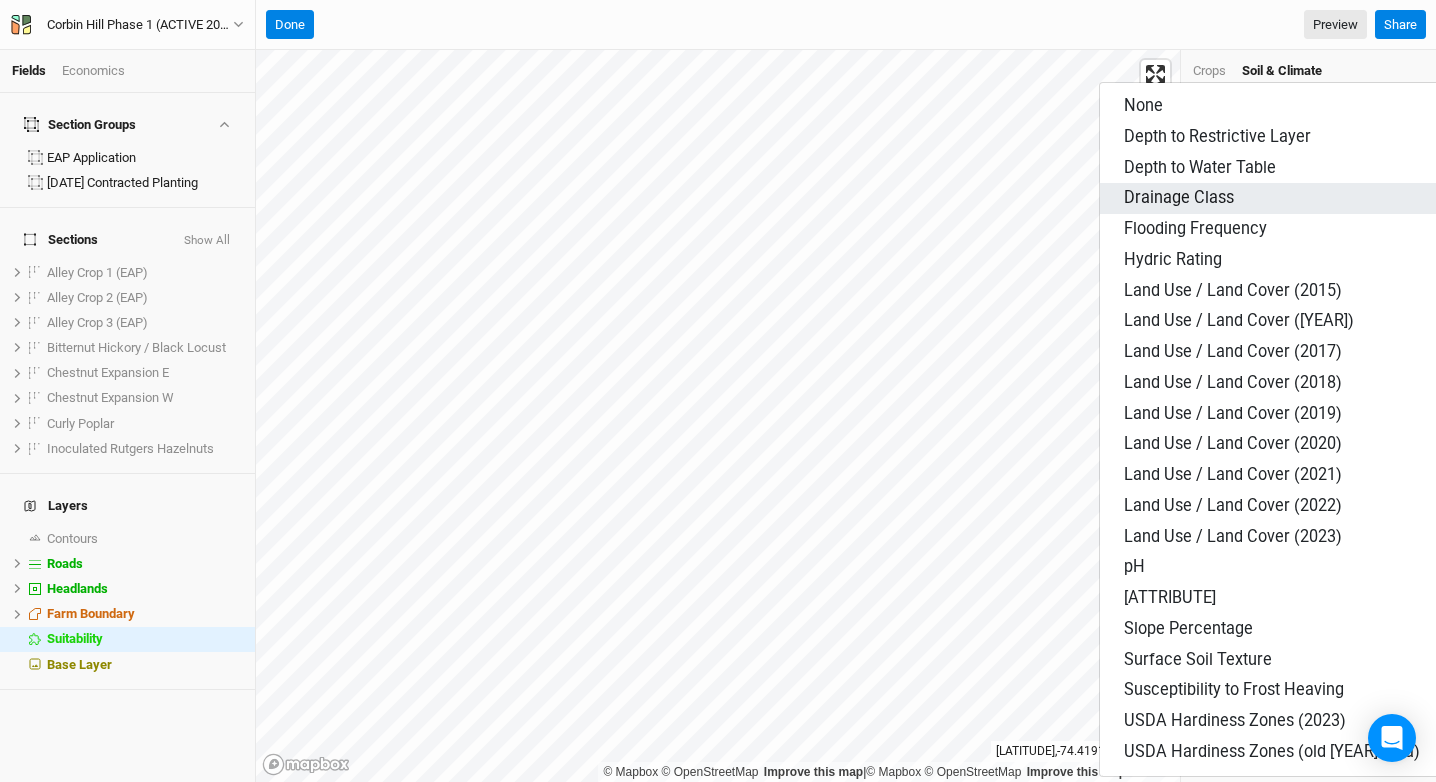 click on "Drainage Class" at bounding box center [1272, 198] 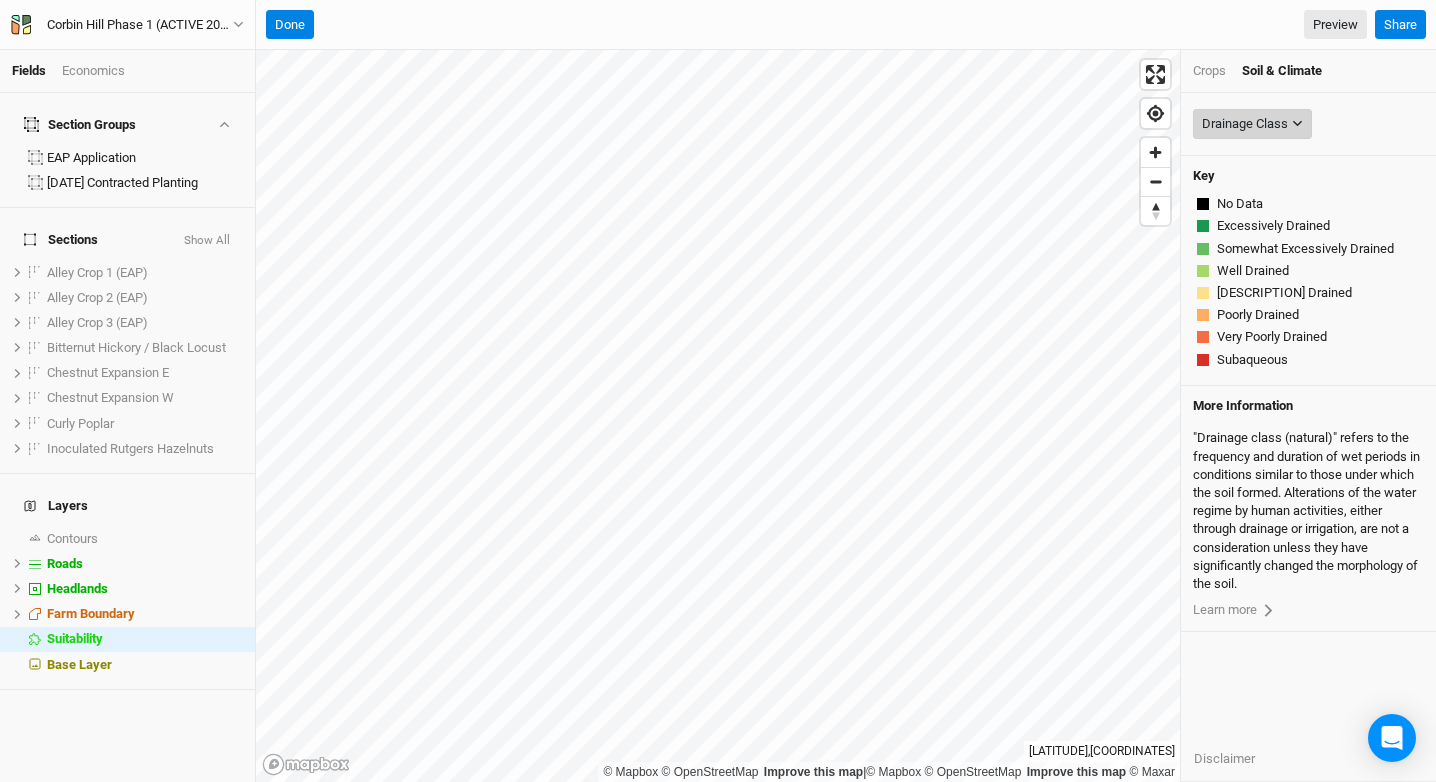 click on "Drainage Class" at bounding box center (1252, 124) 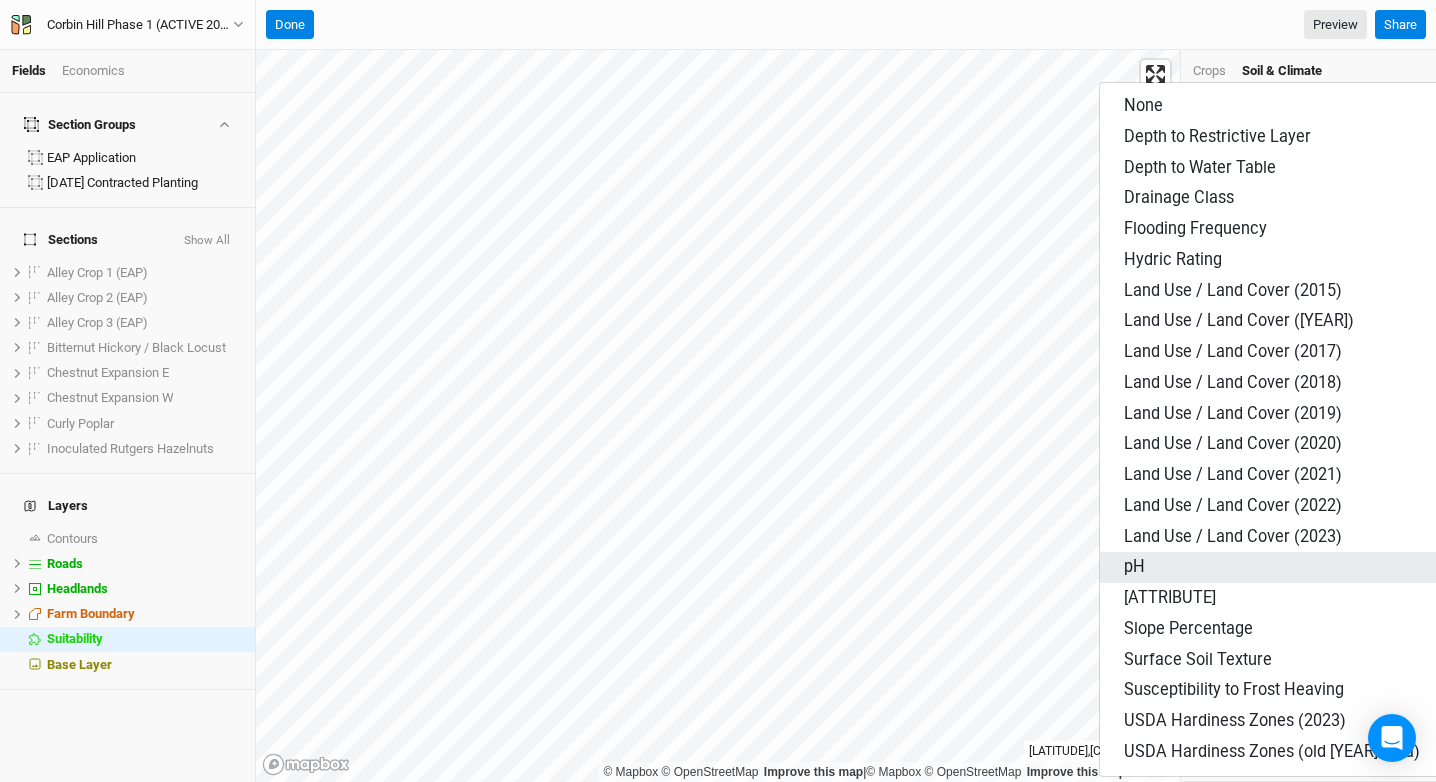click on "pH" at bounding box center [1272, 567] 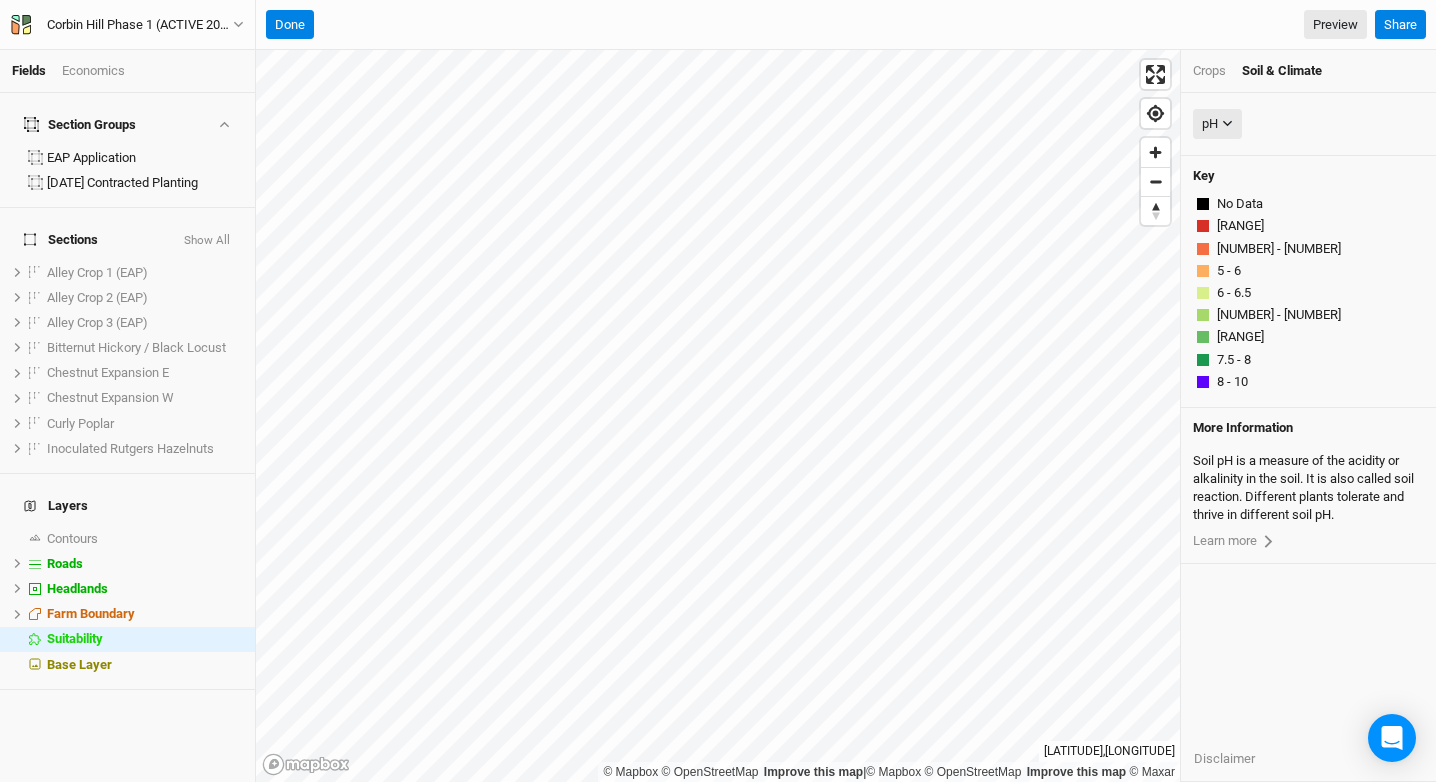 click on "pH None Depth to Restrictive Layer Depth to Water Table Drainage Class Flooding Frequency Hydric Rating Land Use / Land Cover ([YEAR]) Land Use / Land Cover ([YEAR]) Land Use / Land Cover ([YEAR]) Land Use / Land Cover ([YEAR]) Land Use / Land Cover ([YEAR]) Land Use / Land Cover ([YEAR]) Land Use / Land Cover ([YEAR]) Land Use / Land Cover ([YEAR]) Land Use / Land Cover ([YEAR]) pH Precipitation Slope Percentage Surface Soil Texture Susceptibility to Frost Heaving USDA Hardiness Zones ([YEAR]) USDA Hardiness Zones (old [YEAR] data)" at bounding box center (1308, 124) 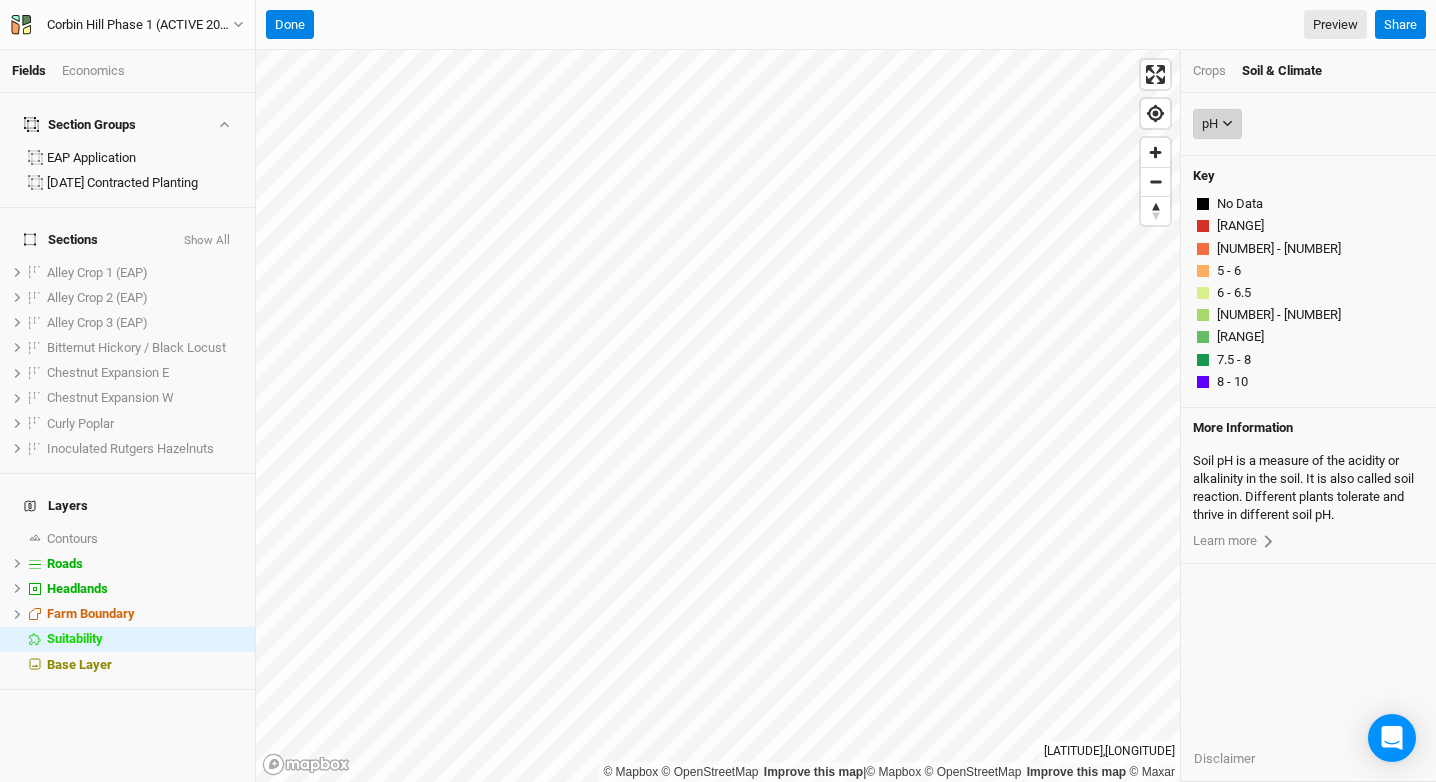 click on "pH" at bounding box center [1217, 124] 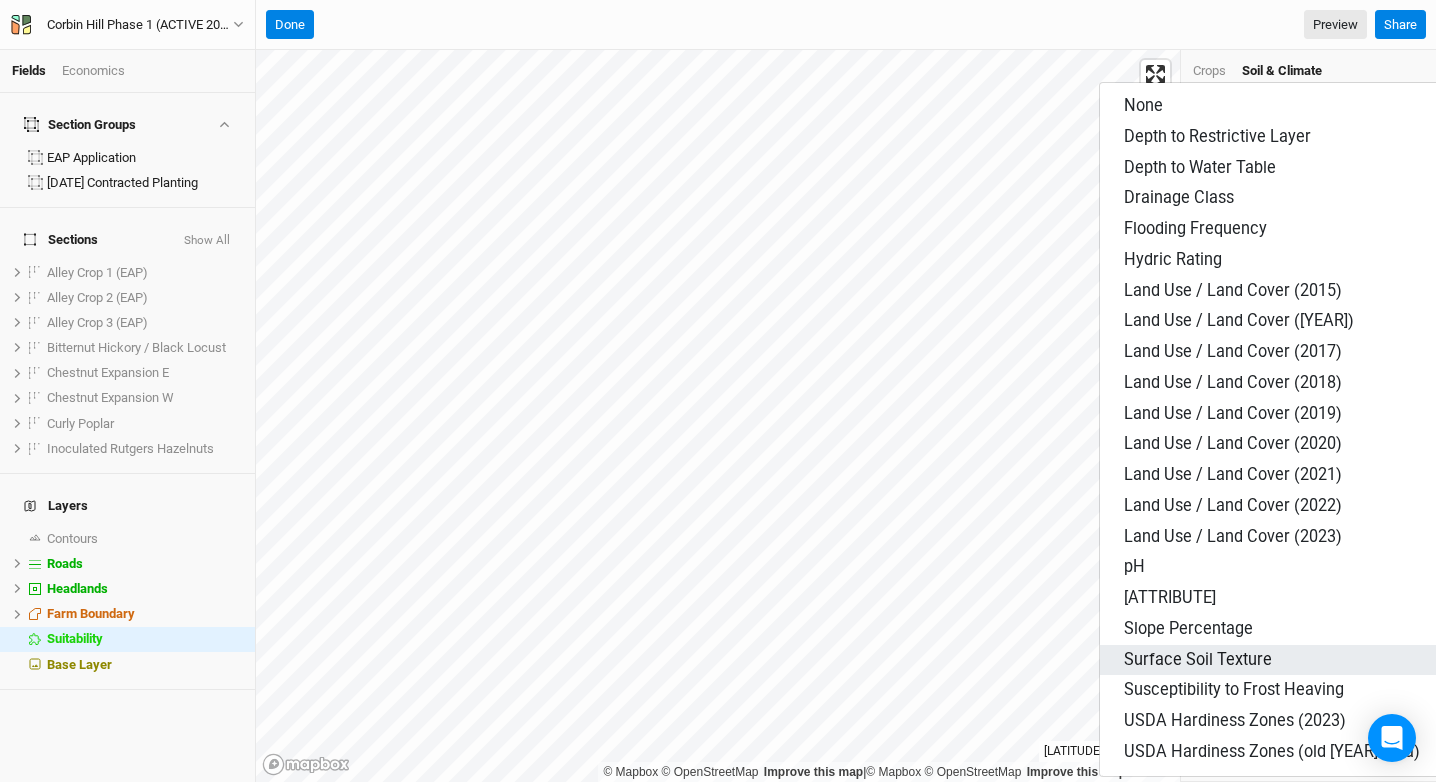 click on "Surface Soil Texture" at bounding box center (1198, 659) 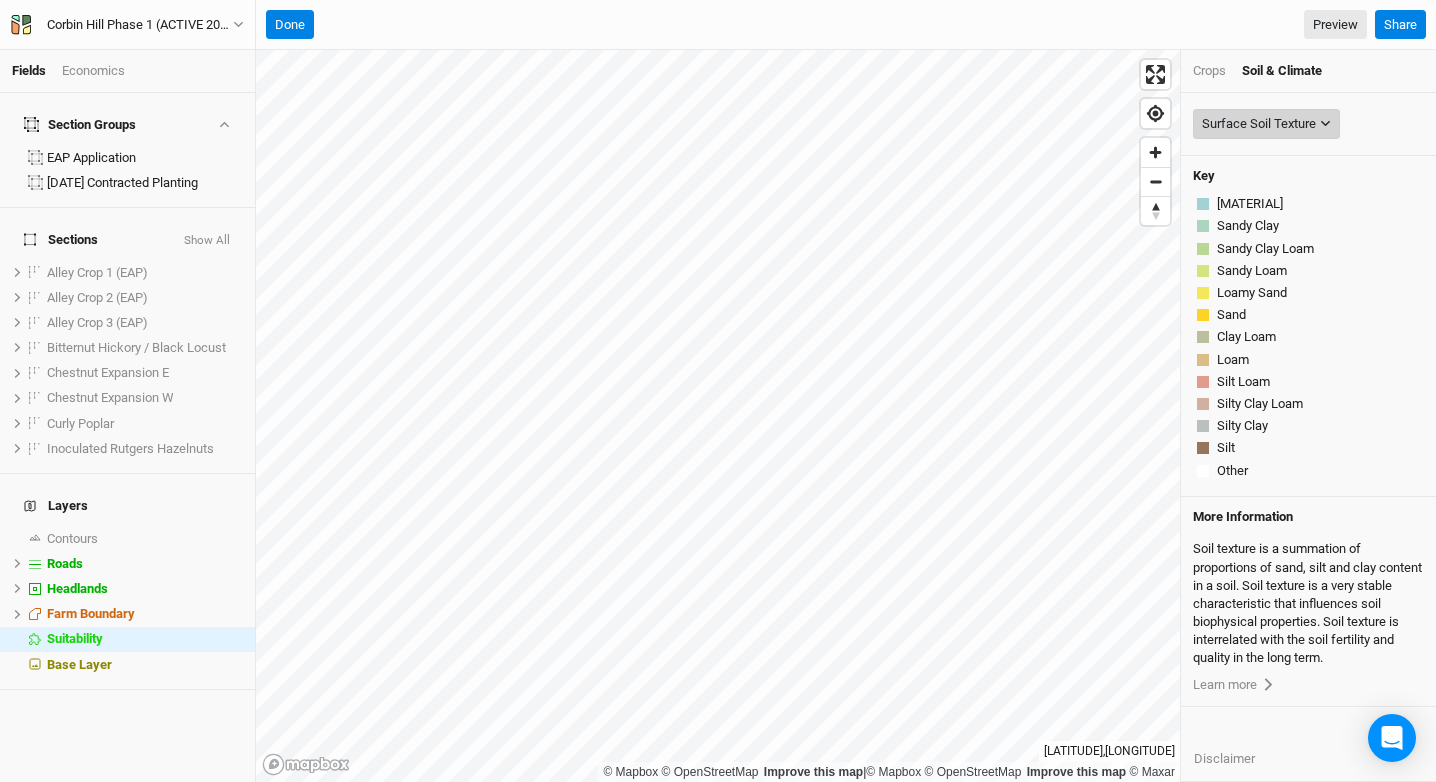 click on "Surface Soil Texture" at bounding box center [1266, 124] 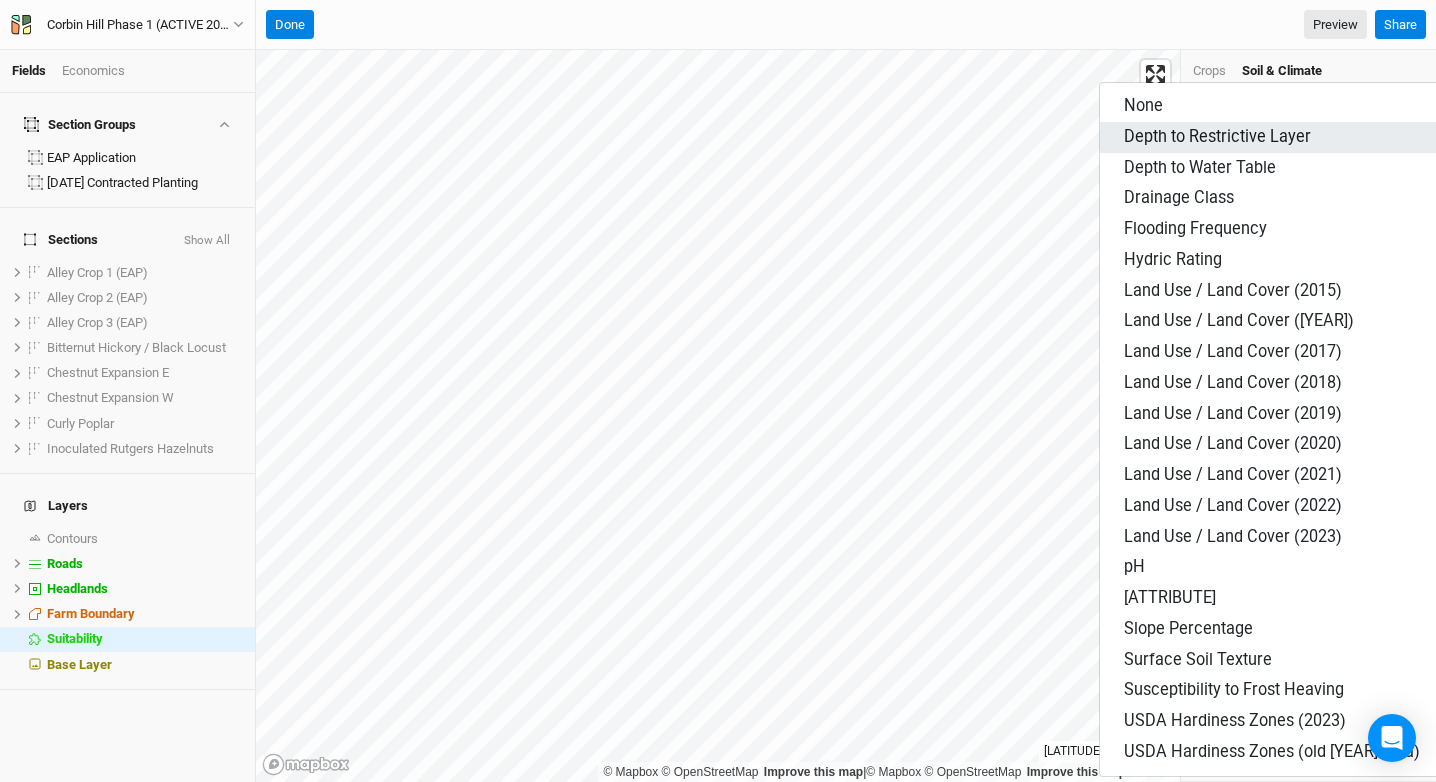 click on "Depth to Restrictive Layer" at bounding box center (1272, 137) 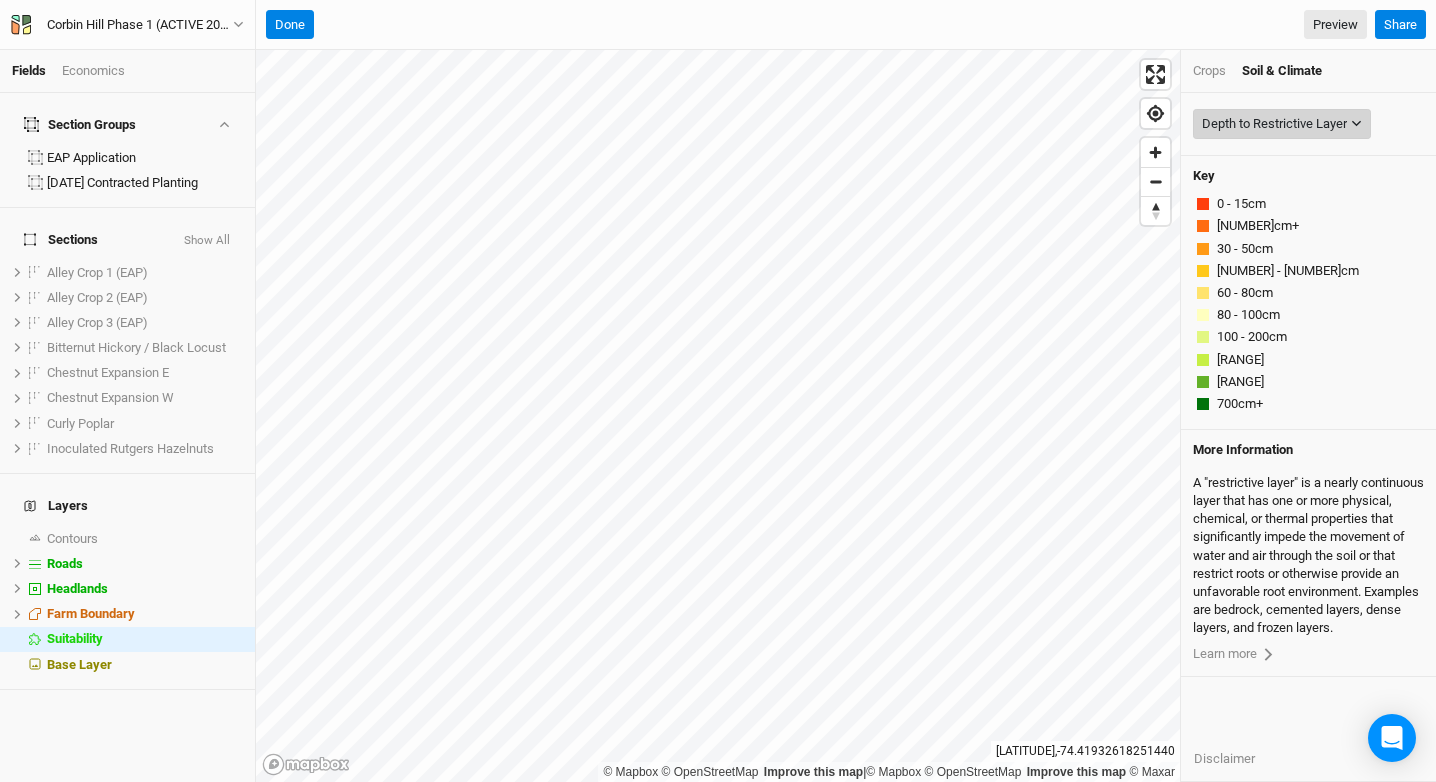 click on "Depth to Restrictive Layer" at bounding box center [1274, 124] 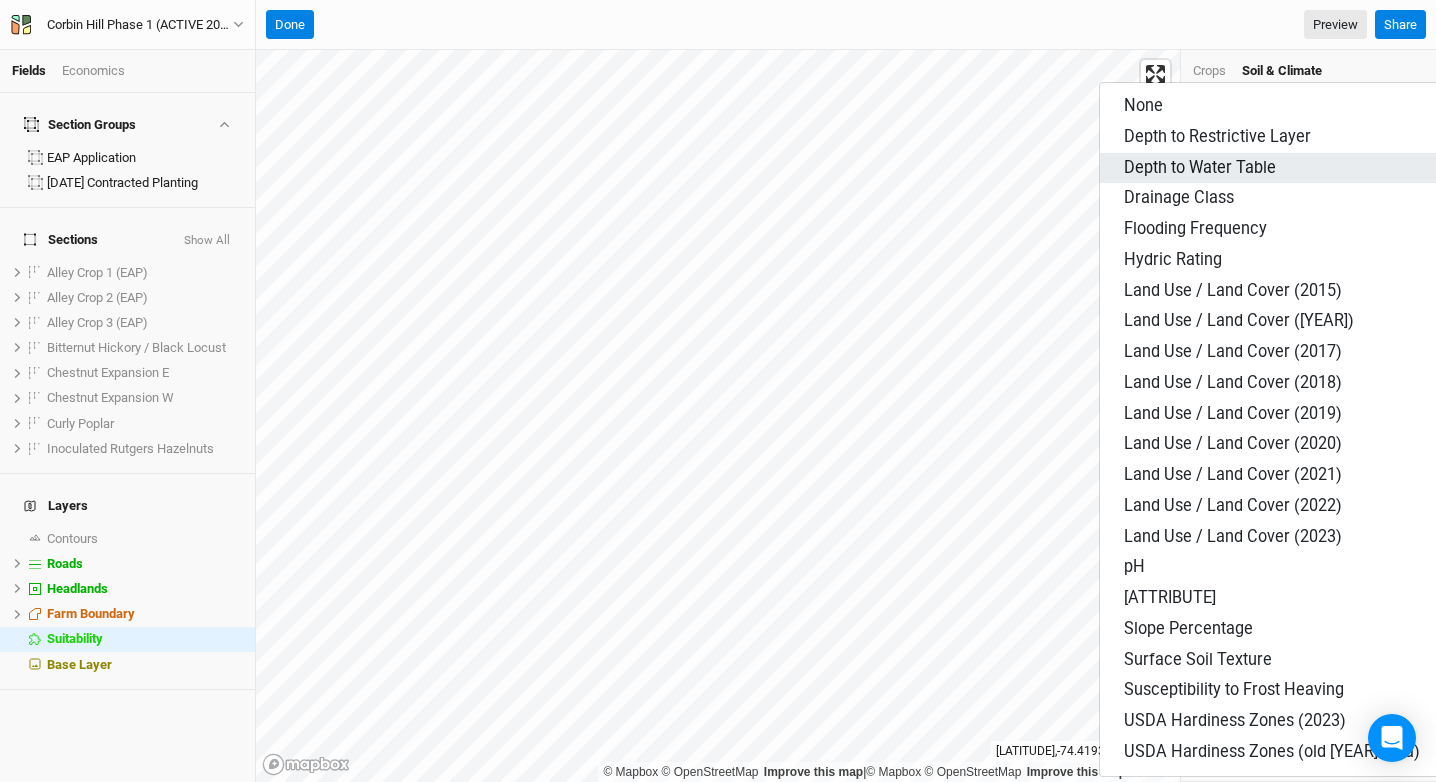 click on "Depth to Water Table" at bounding box center [1200, 167] 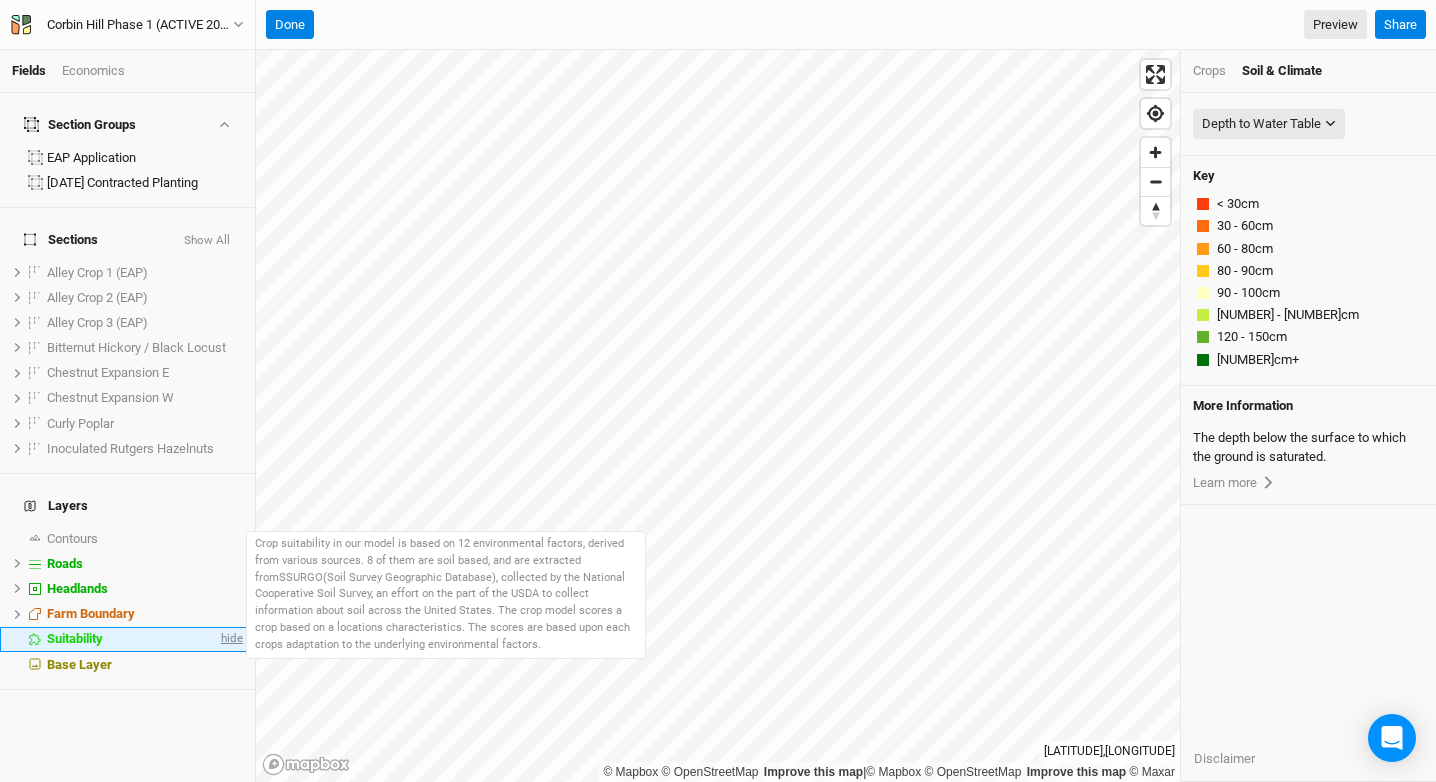 click on "hide" at bounding box center [230, 639] 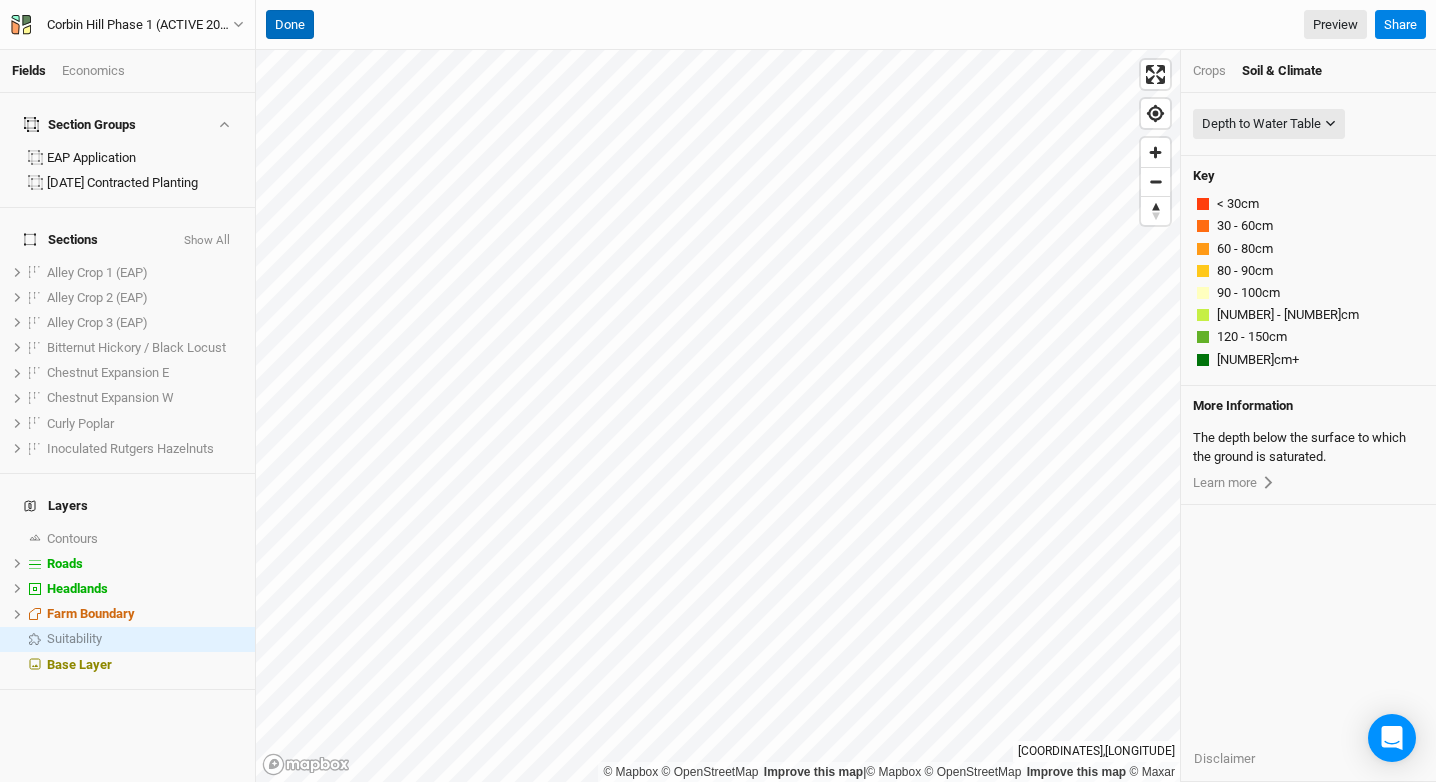 click on "Done" at bounding box center (290, 25) 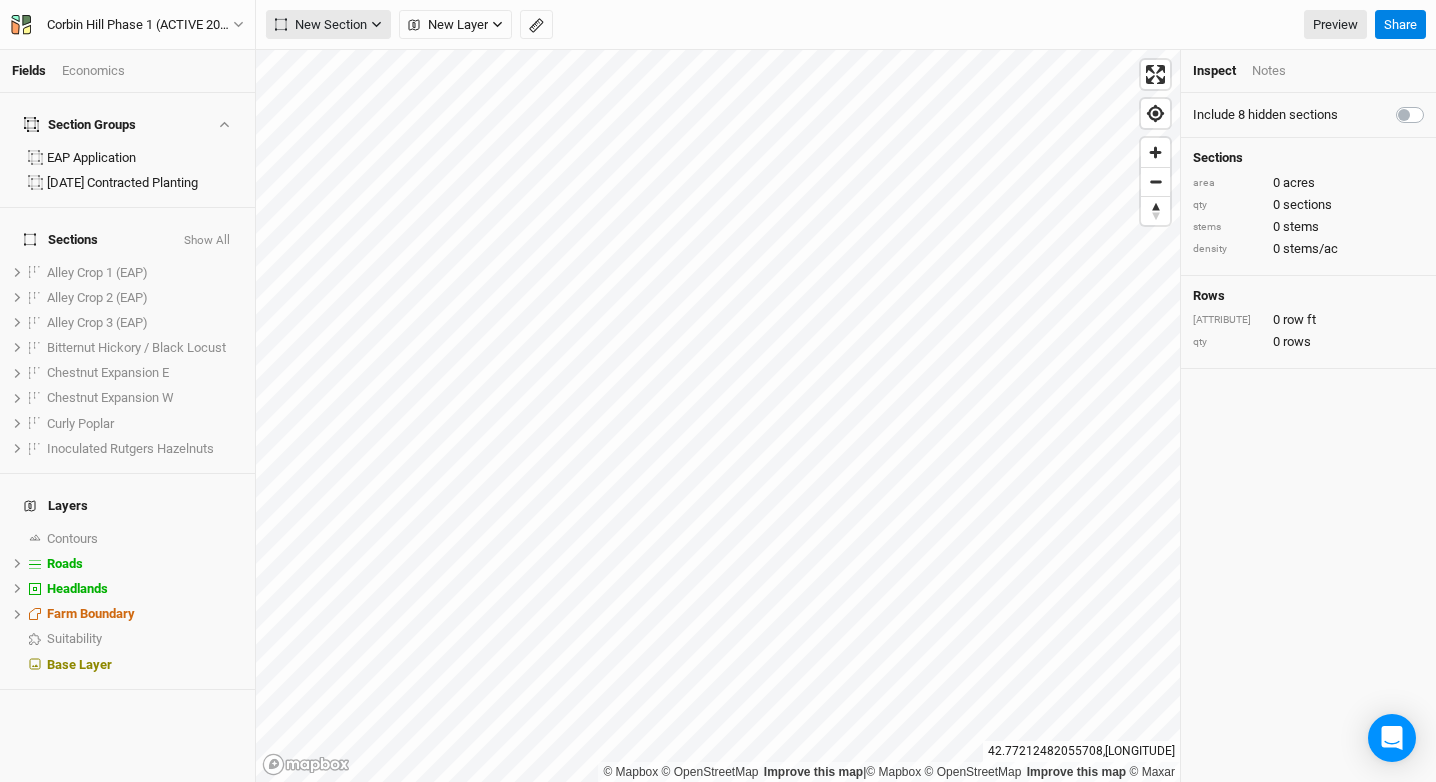 click on "New Section" at bounding box center (321, 25) 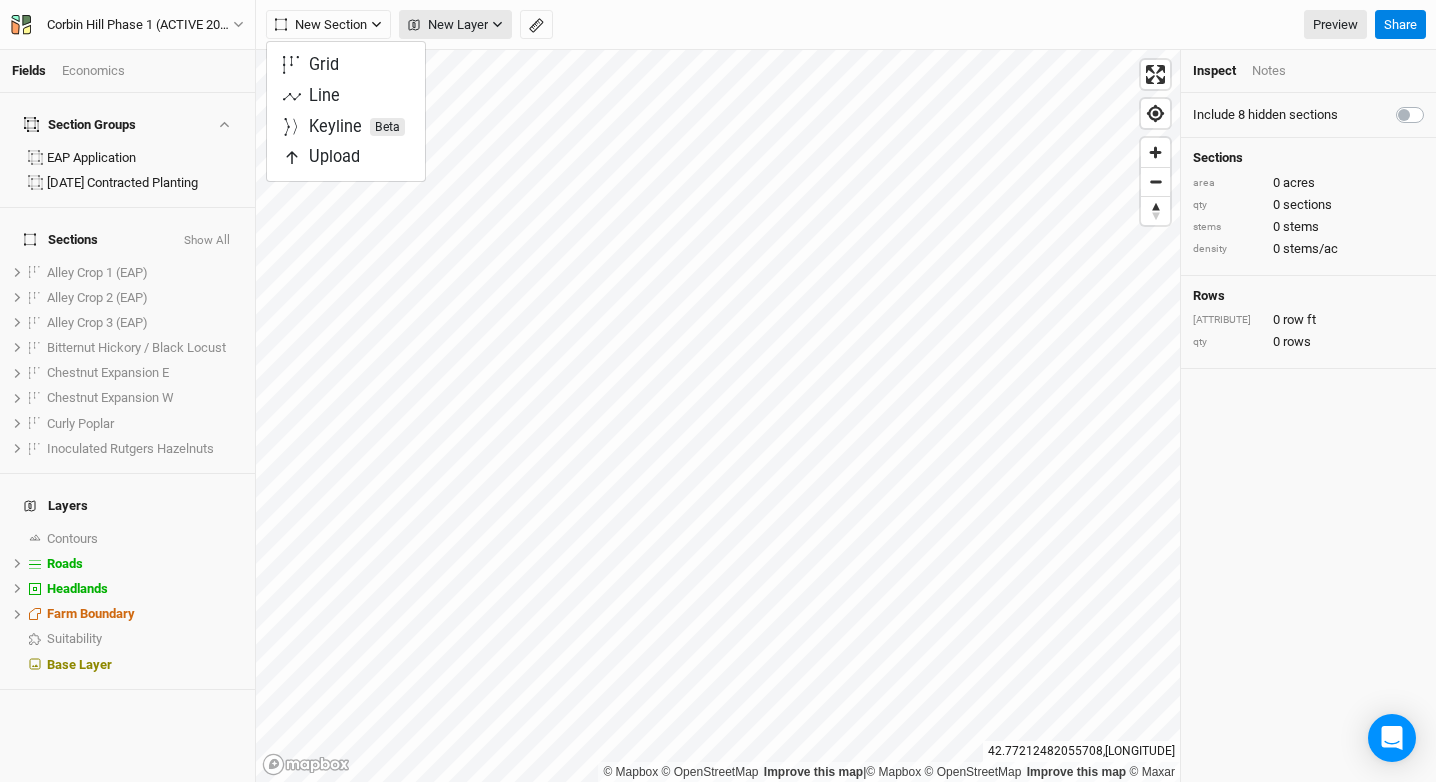 click on "New Layer" at bounding box center [448, 25] 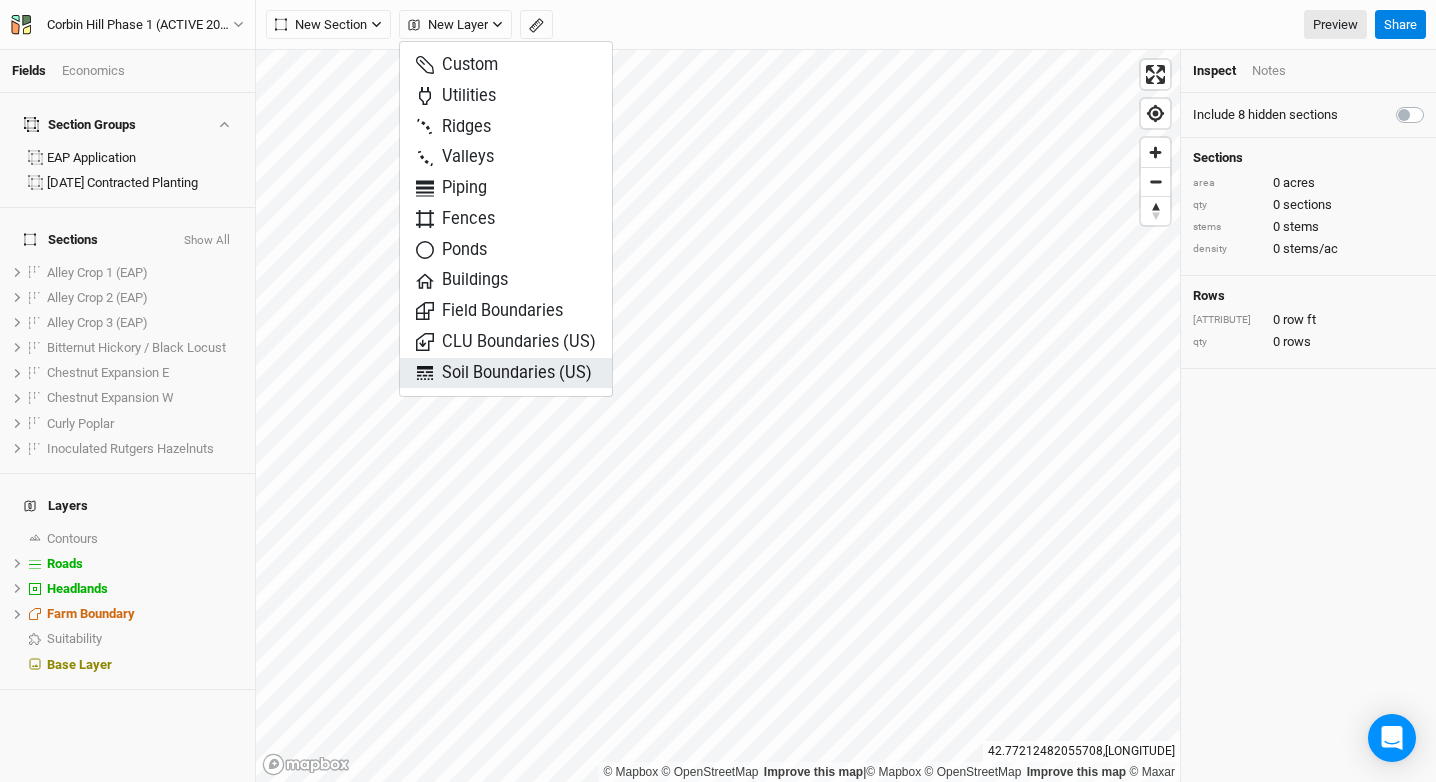 click on "Soil Boundaries (US)" at bounding box center (504, 373) 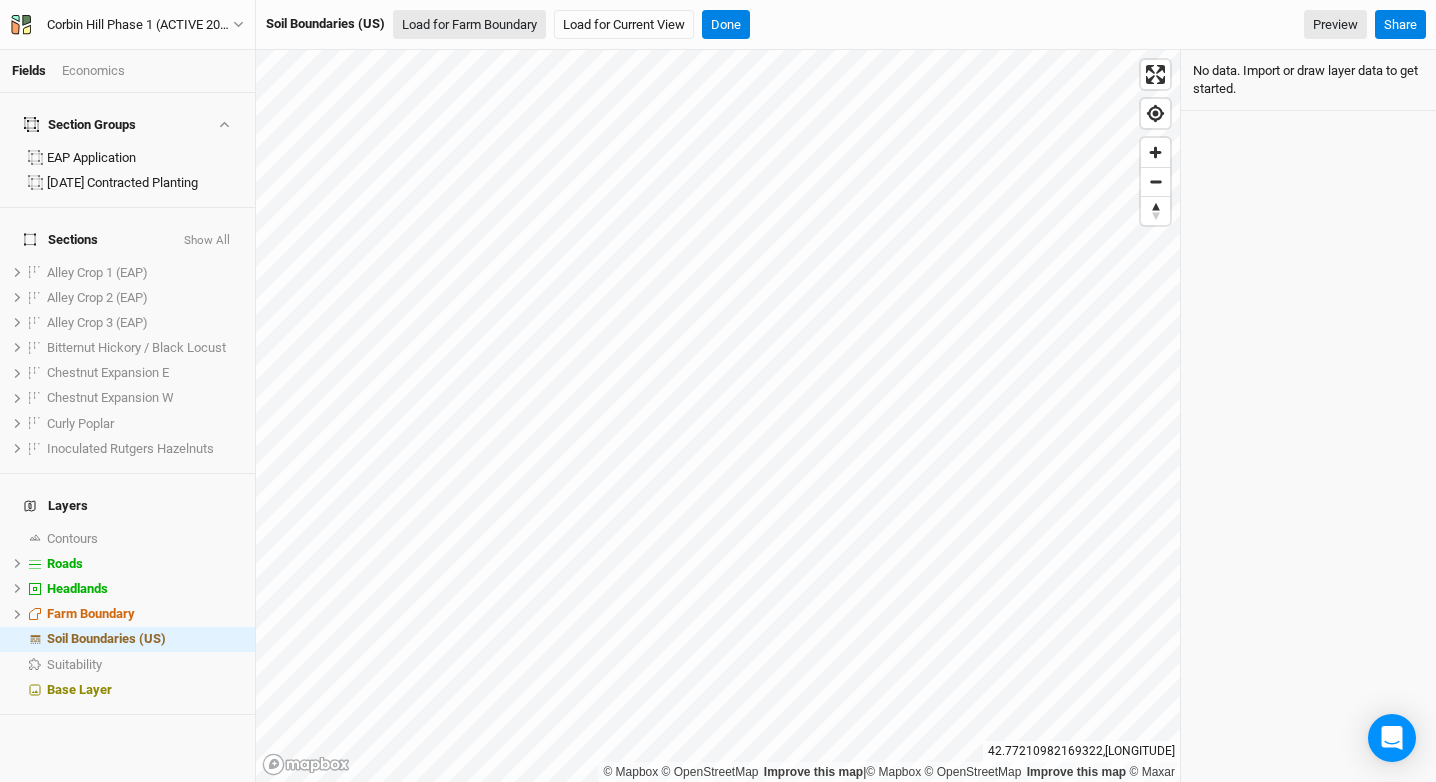 click on "Load for Farm Boundary" at bounding box center (469, 25) 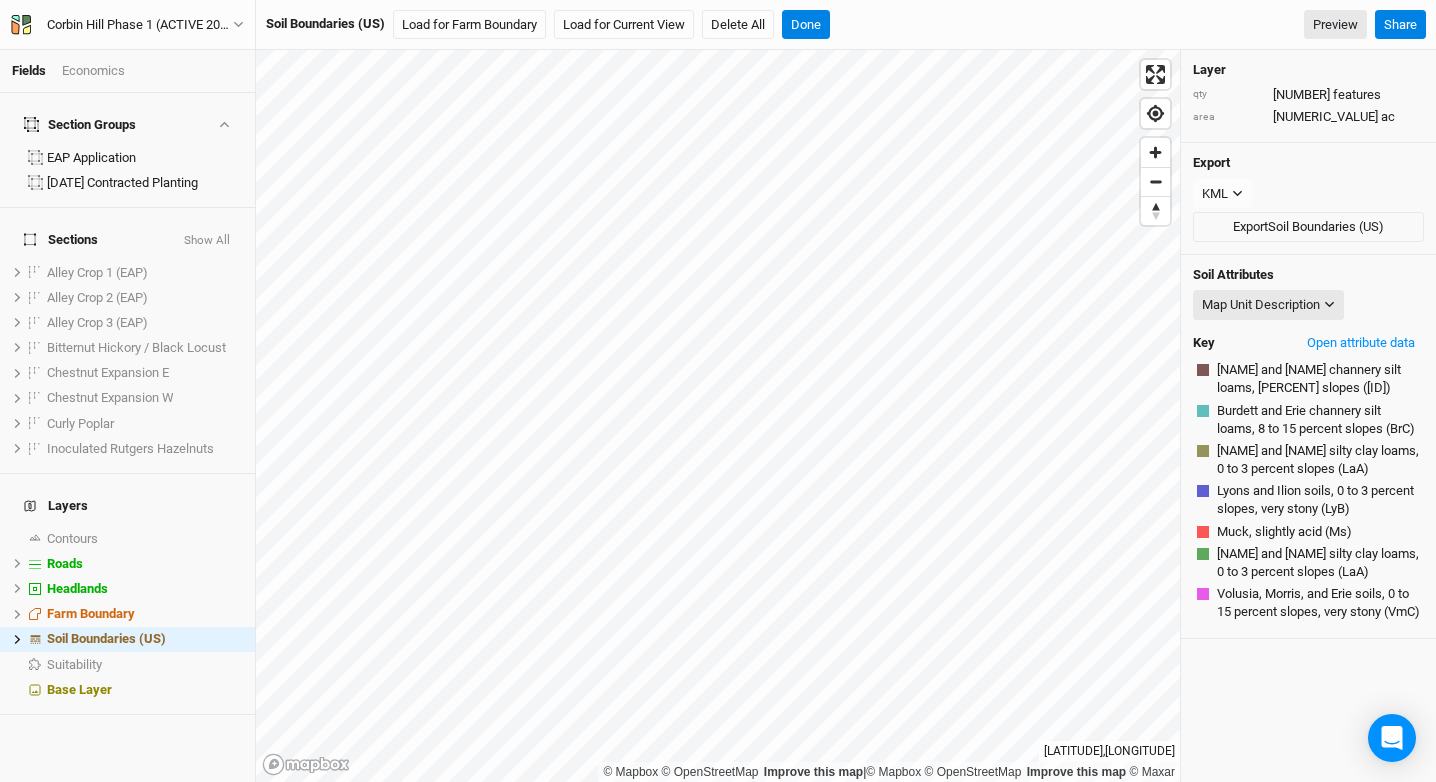 click on "Soil Attributes Map Unit Description Map Unit Description Minor Components Percent Clay (All Layers) Percent Clay (Surface Layer) Percent Sand (All Layers) Percent Sand (Surface Layer) Percent Silt (All Layers) Percent Silt (Surface Layer) Available Water Storage (All Layers) Available Water Storage (Surface Layer) Bulk Density, [NUMBER]/[NUMBER] Bar (All Layers) Bulk Density, [NUMBER]/[NUMBER] Bar (Surface Layer) Depth to Bedrock Depth to Any Restrictive Layer Depth to Restrictive Layer (Densic Material) Depth to Restrictive Layer (Fragipan) Drainage Class Frost Action Representative Slope K Factor, Whole Soil (All Layers) K Factor, Whole Soil (Surface Layer) T Factor pH, [NUMBER]:[NUMBER] Water (All Layers) pH, [NUMBER]:[NUMBER] Water (Surface Layer) Cation Exchange Capacity: CEC-[NUMBER] (All Layers) Cation Exchange Capacity: CEC-[NUMBER] (Surface Layer) Susceptibility to Compaction Forestland Productivity with Site Index Base Hydrologic Soil Group and Surface Runoff Farmland Classification National Commodity Crop Productivity Index Drought Vulnerable Soils Key" at bounding box center [1308, 447] 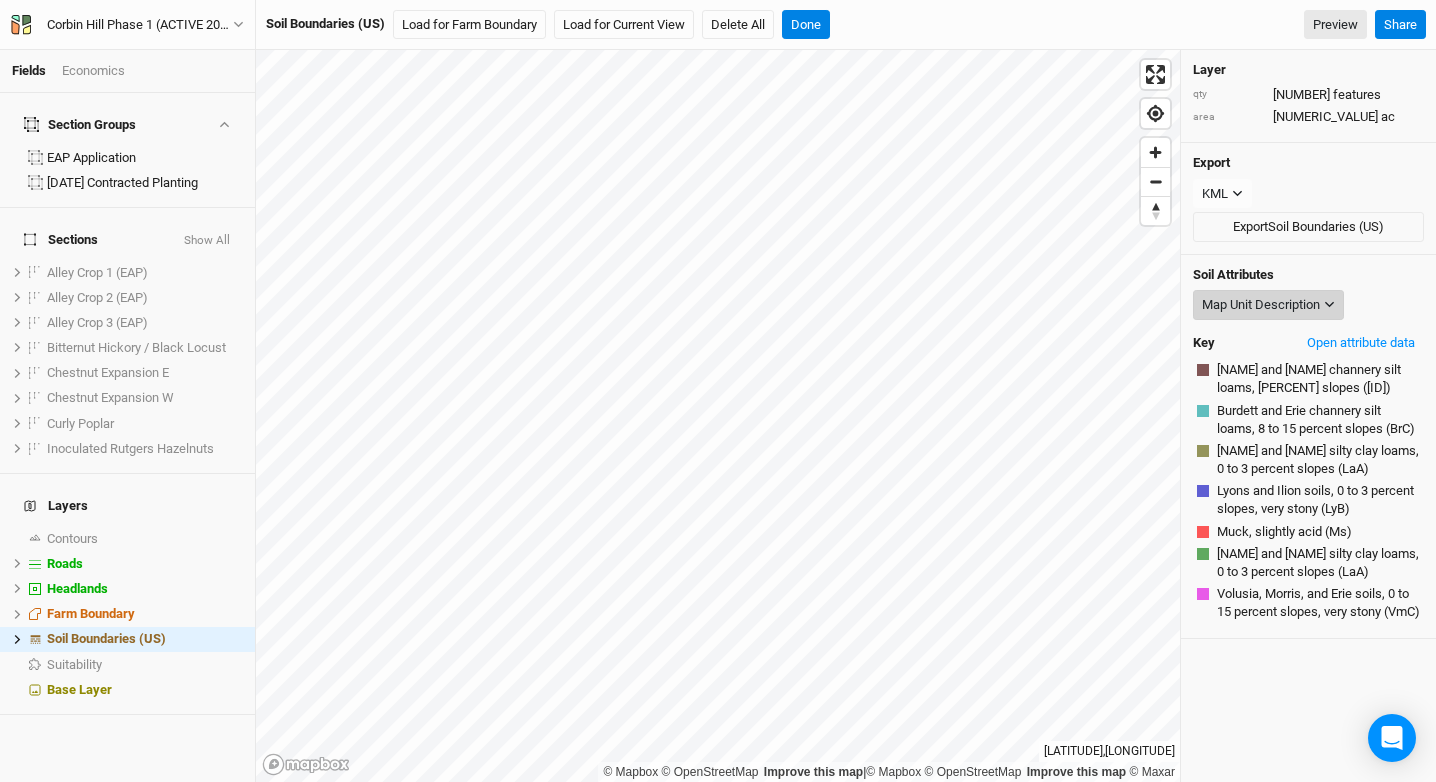 click on "Map Unit Description" at bounding box center (1268, 305) 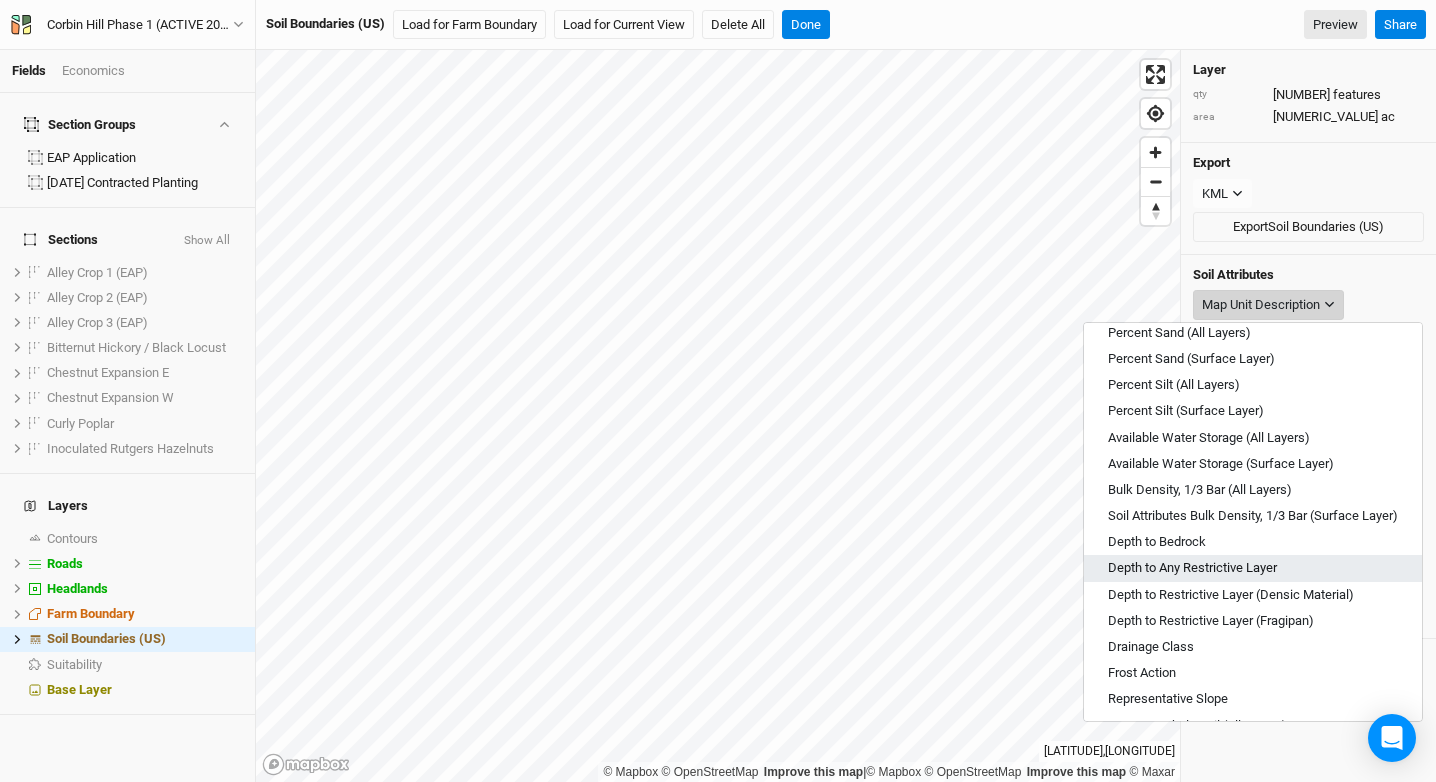 scroll, scrollTop: 141, scrollLeft: 0, axis: vertical 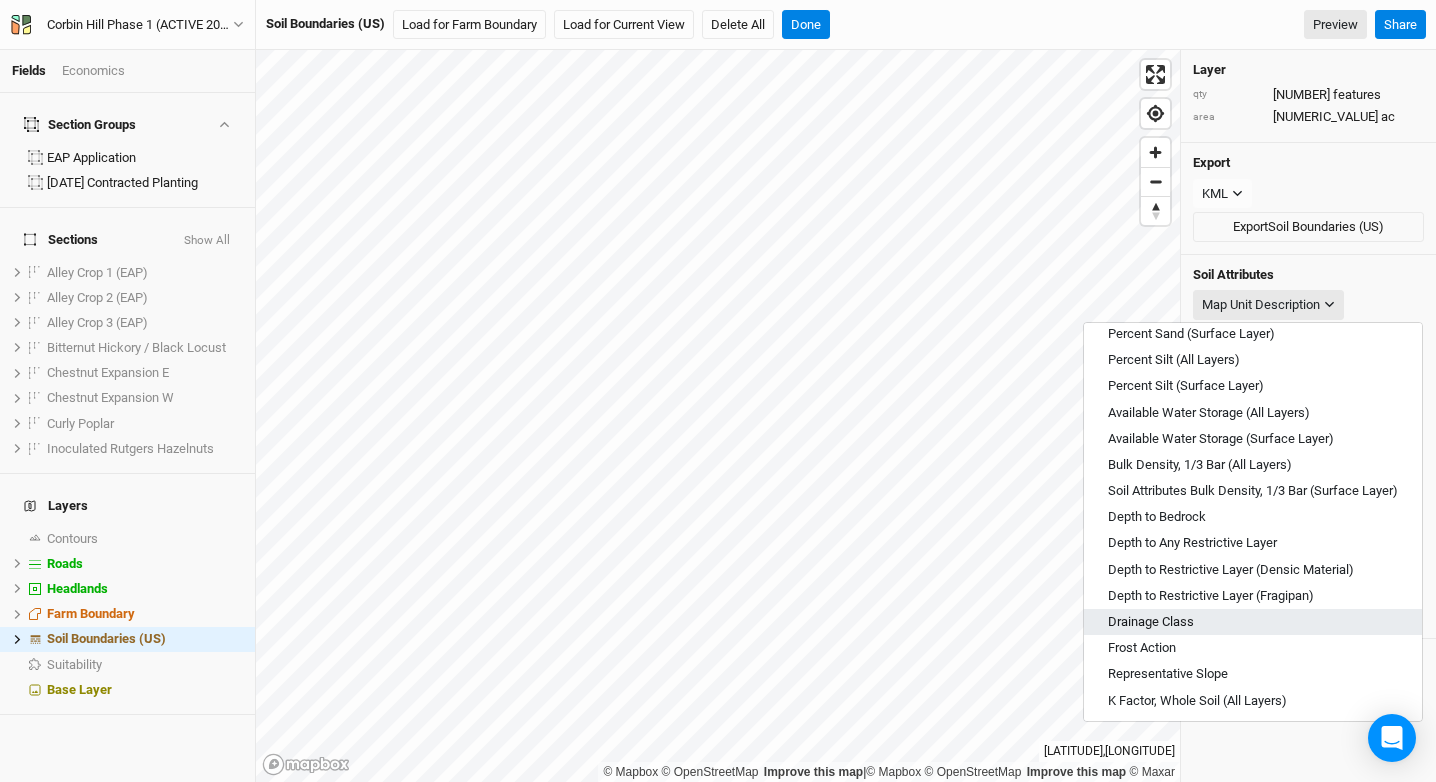 click on "Drainage Class" at bounding box center [1253, 622] 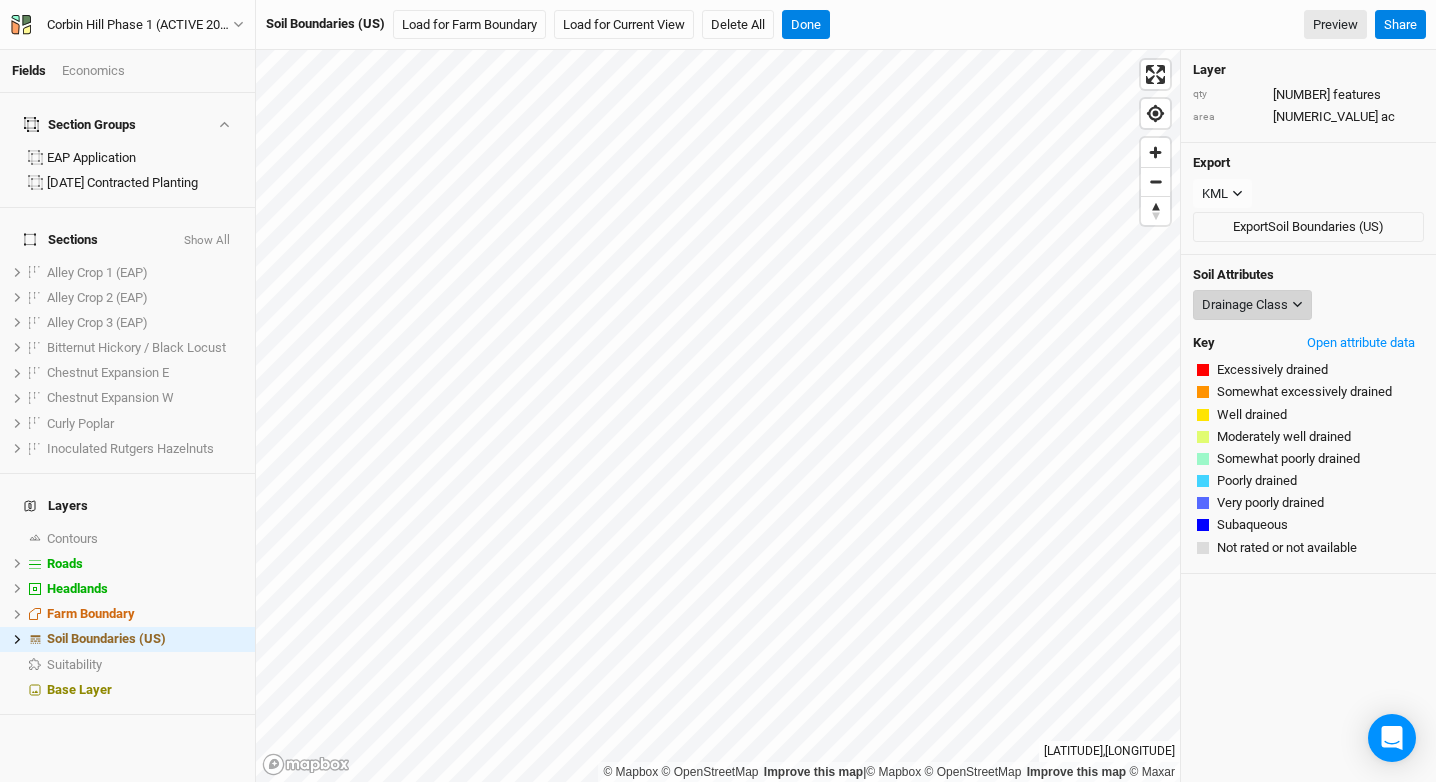 click on "Drainage Class" at bounding box center (1245, 305) 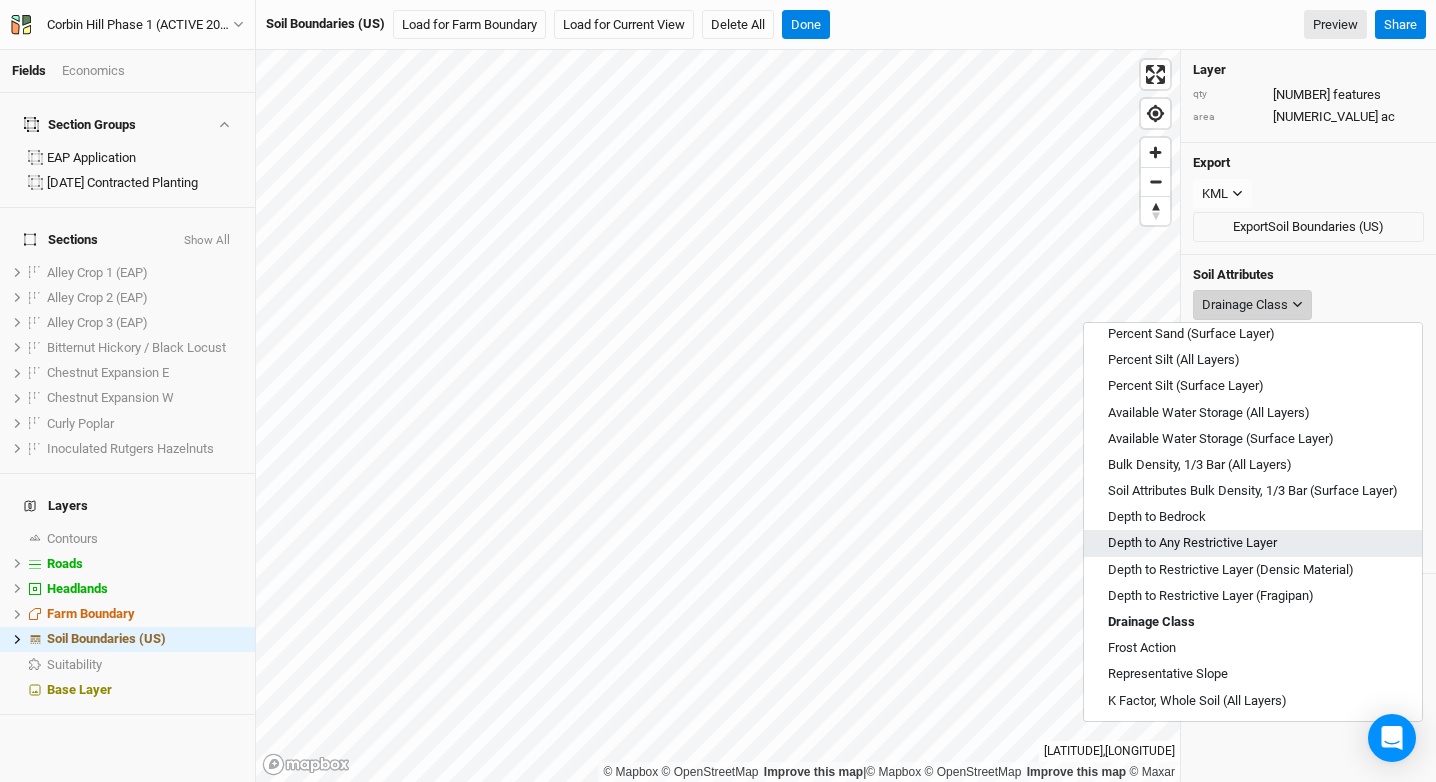 scroll, scrollTop: 142, scrollLeft: 0, axis: vertical 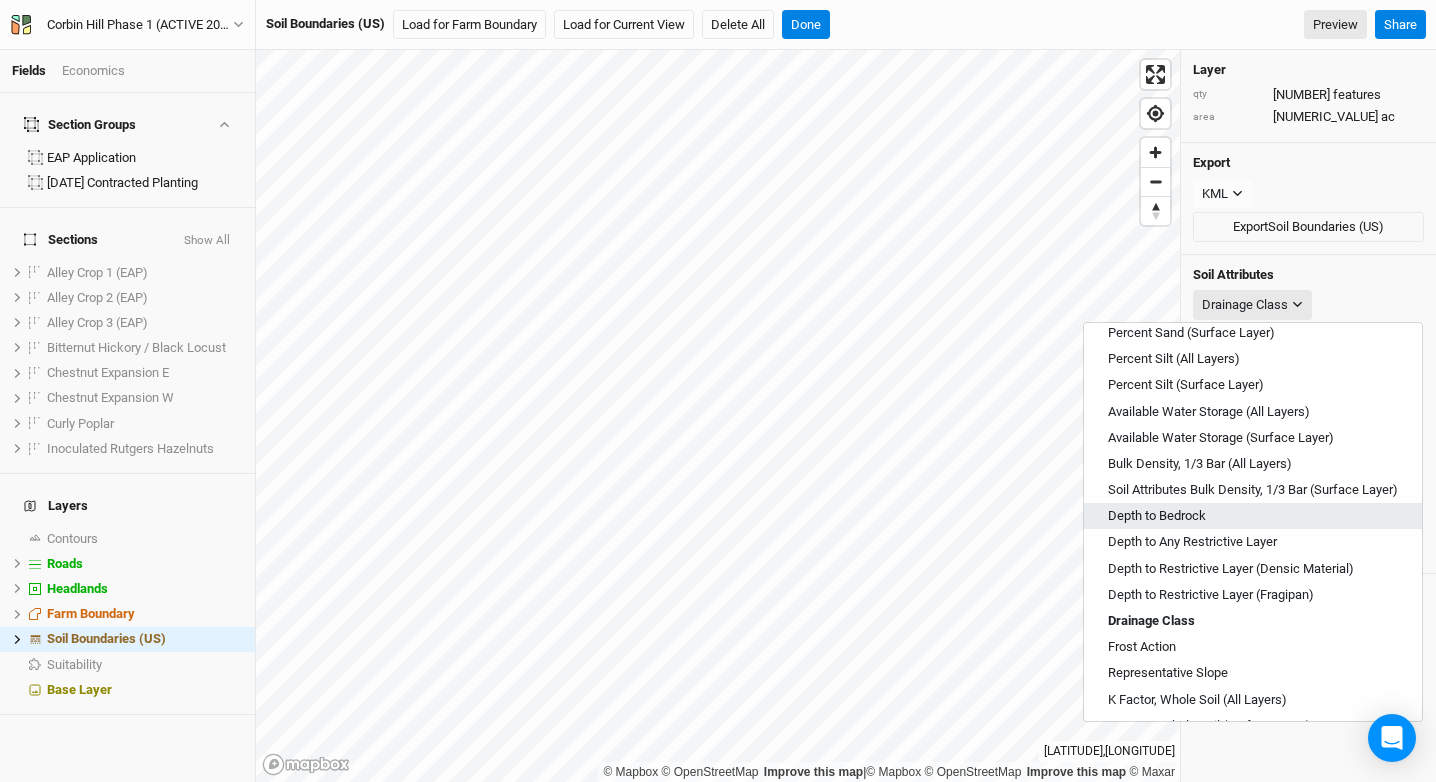 click on "Depth to Bedrock" at bounding box center (1253, 516) 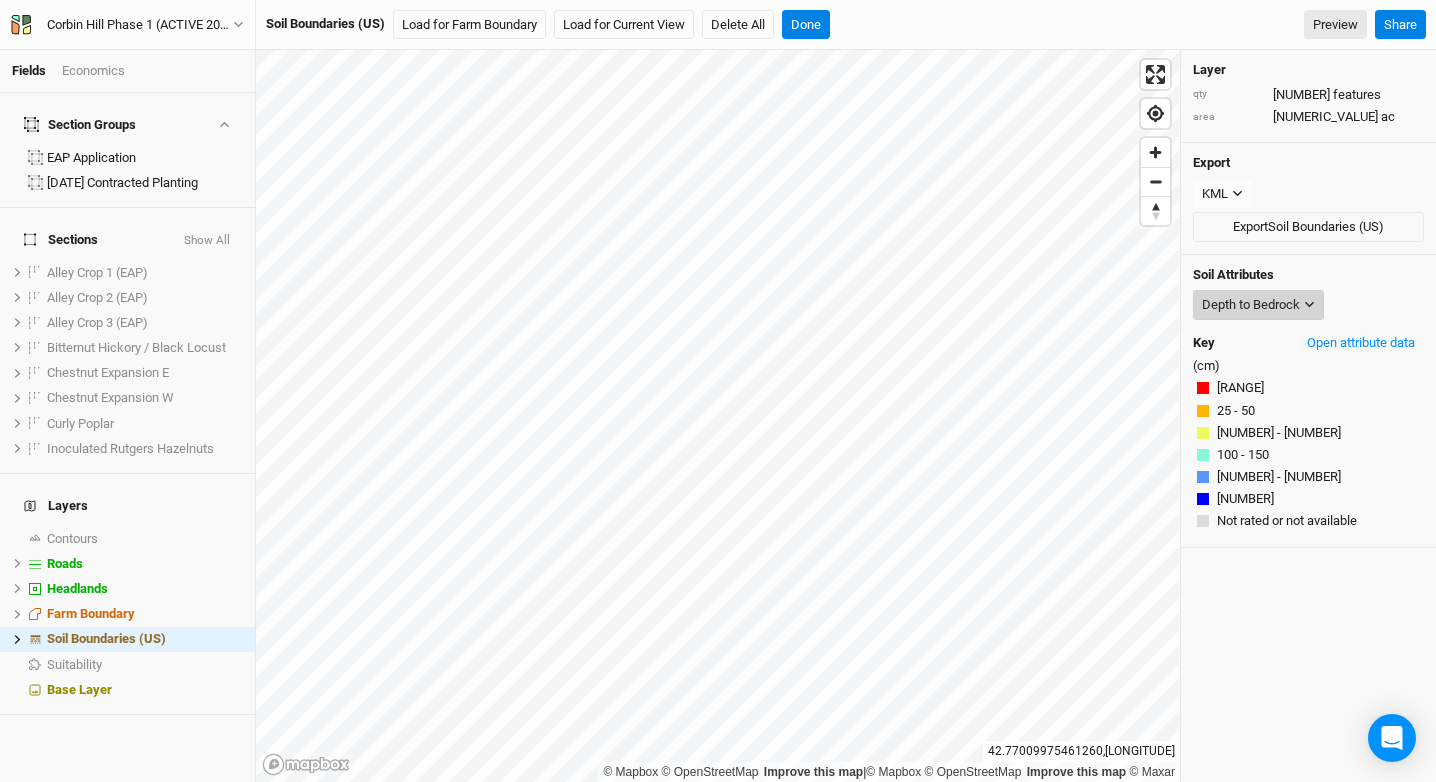 click on "Depth to Bedrock" at bounding box center (1251, 305) 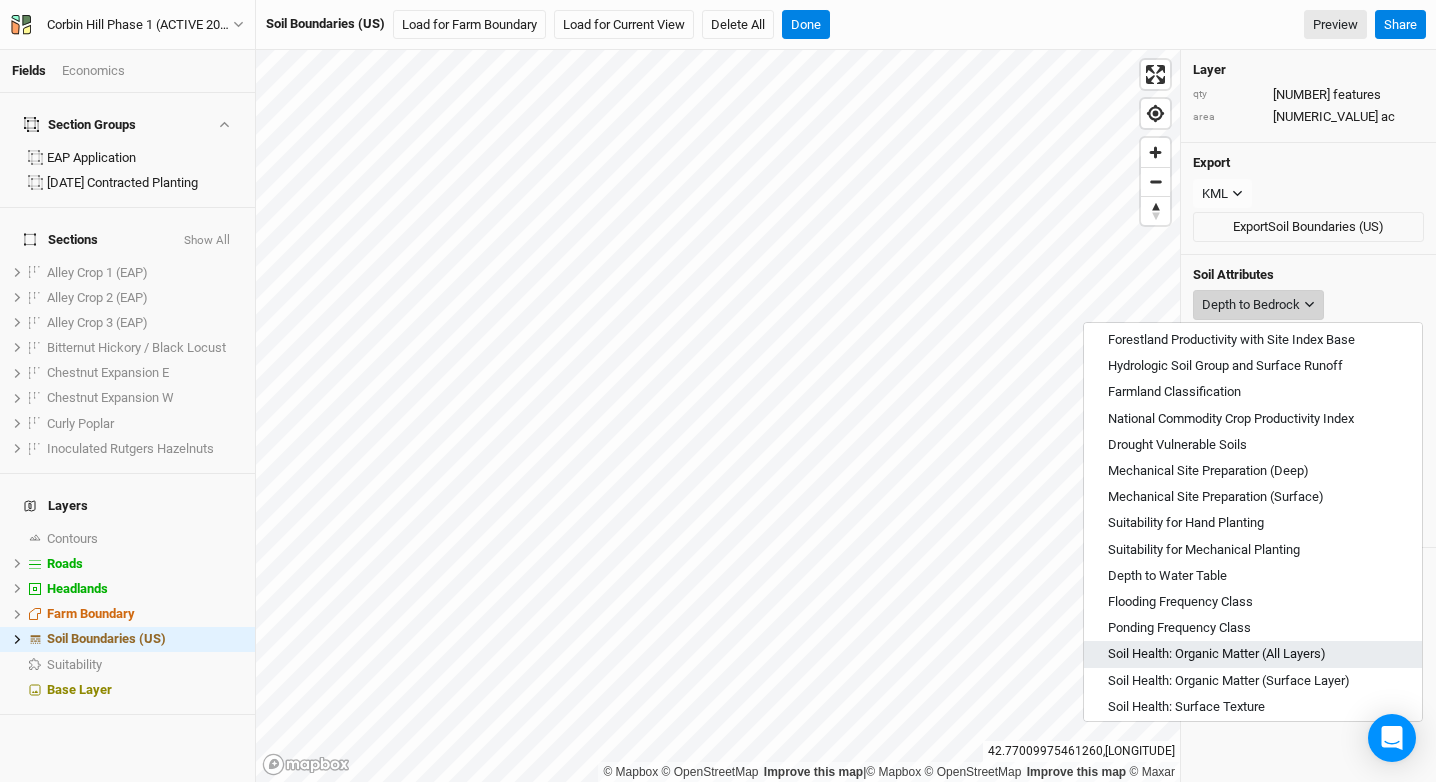 scroll, scrollTop: 718, scrollLeft: 0, axis: vertical 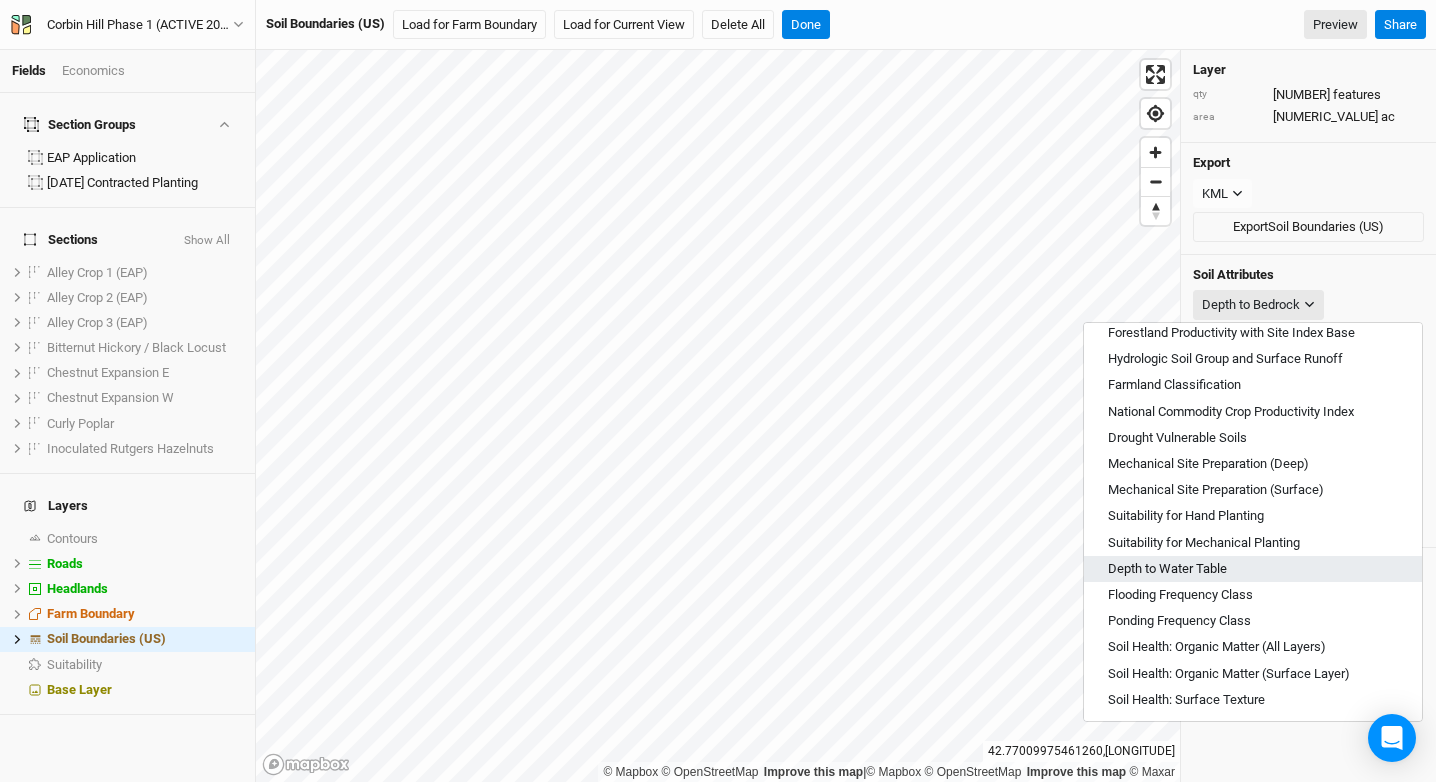 click on "Depth to Water Table" at bounding box center [1167, 569] 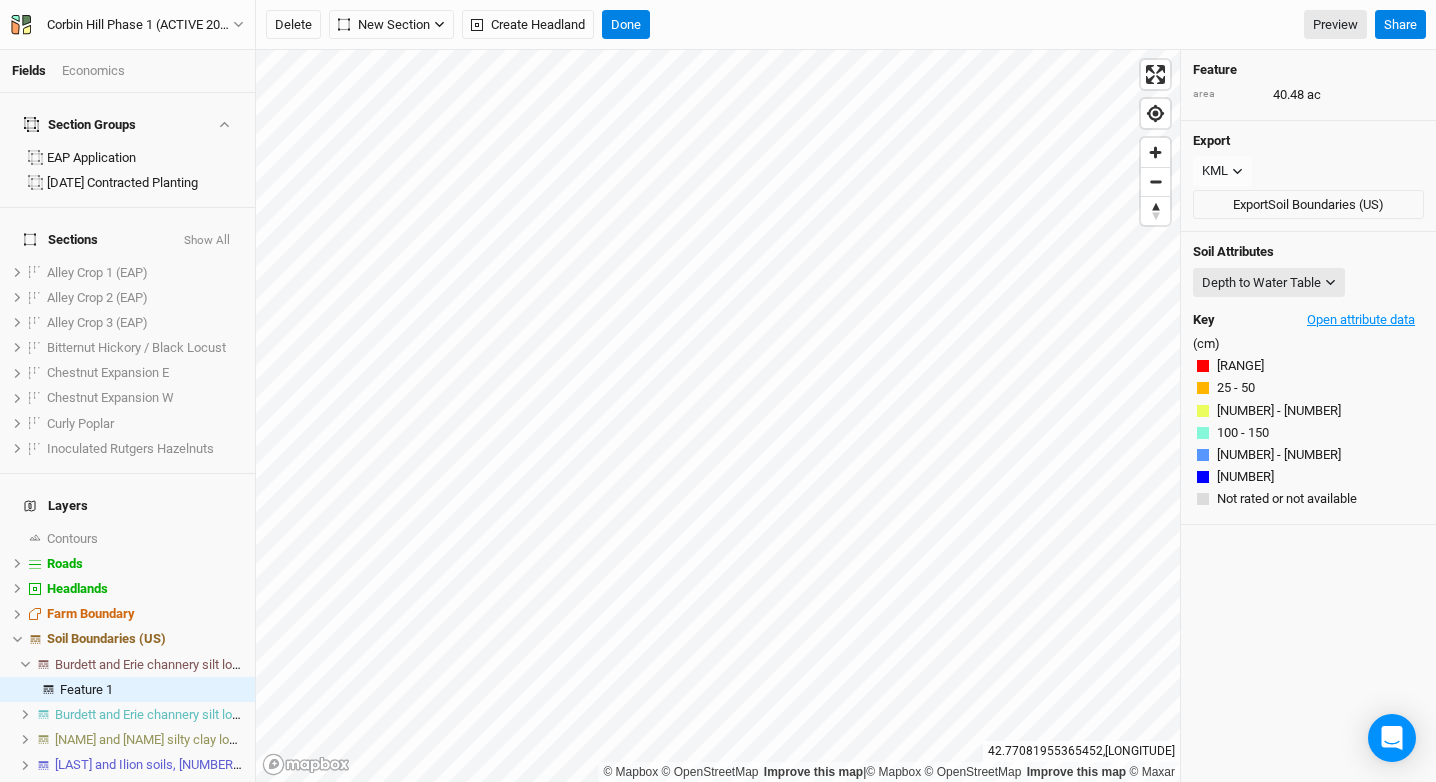 click on "Open attribute data" at bounding box center [1361, 320] 